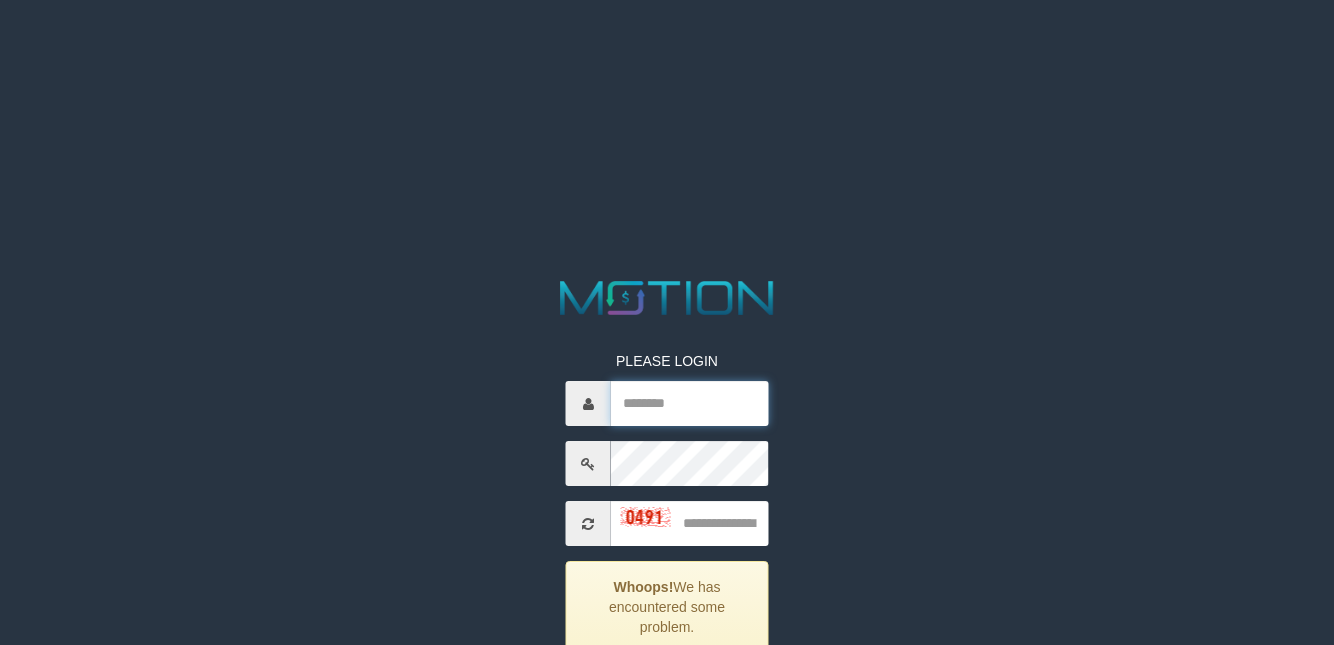 type on "*******" 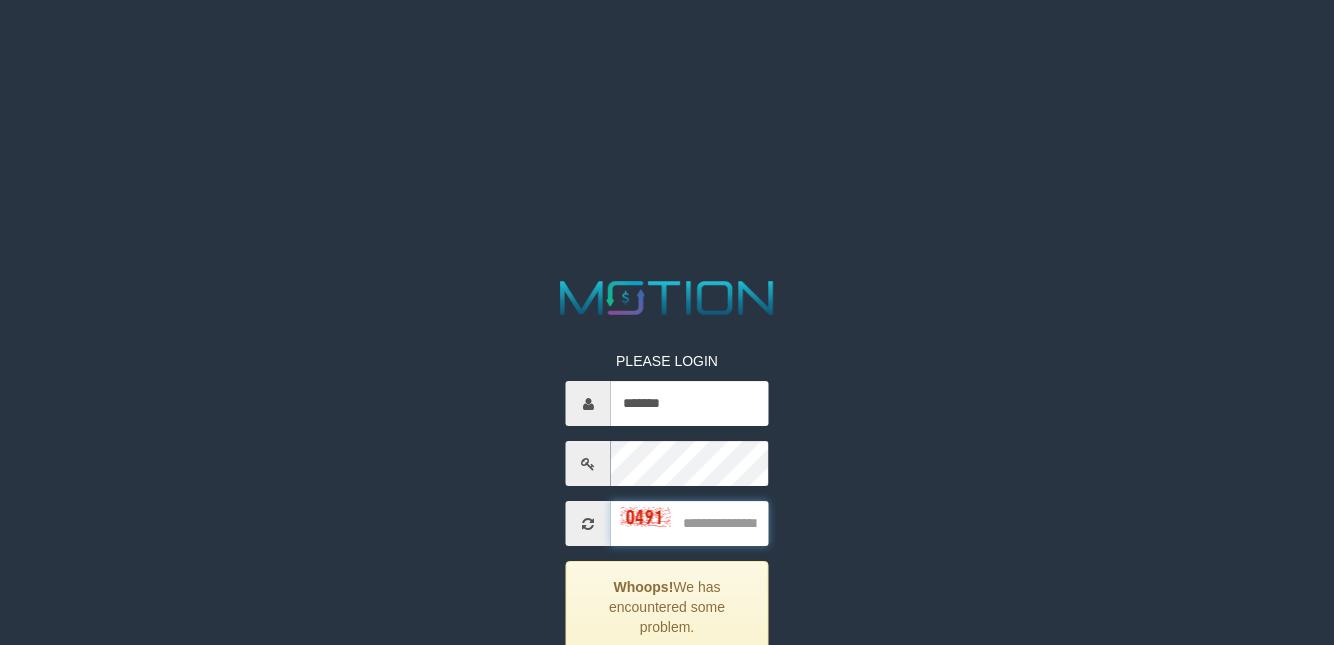 scroll, scrollTop: 0, scrollLeft: 0, axis: both 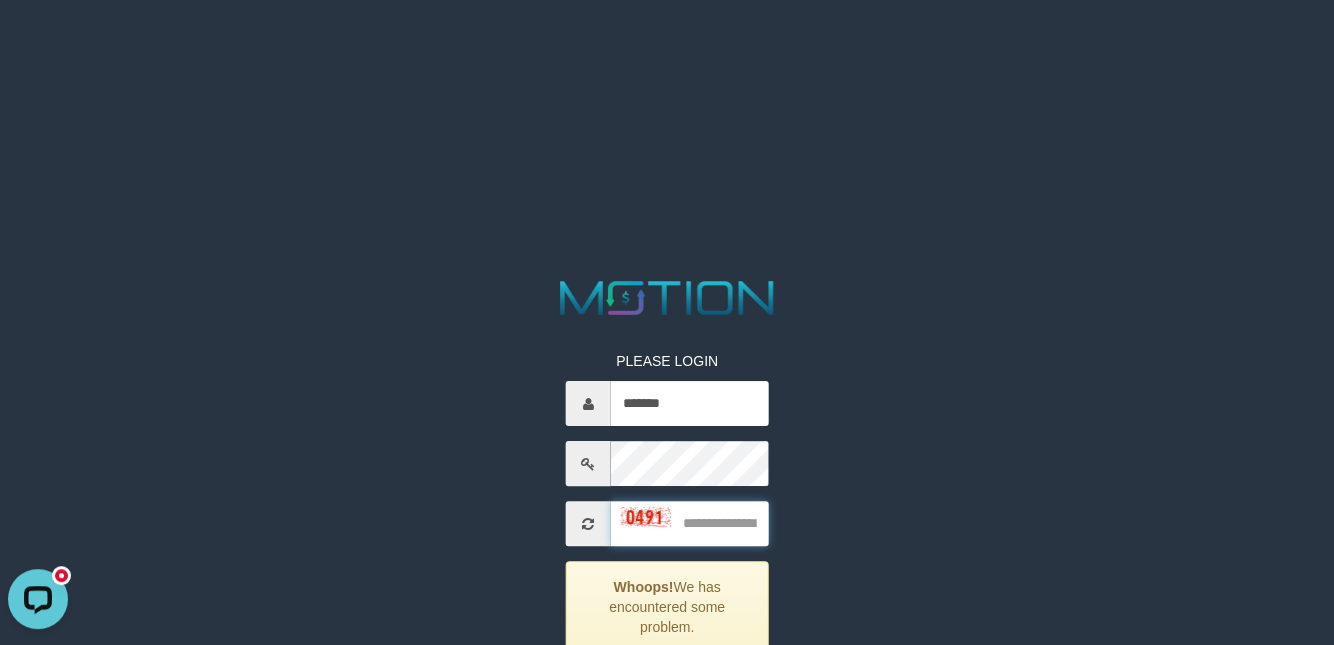 click at bounding box center (689, 523) 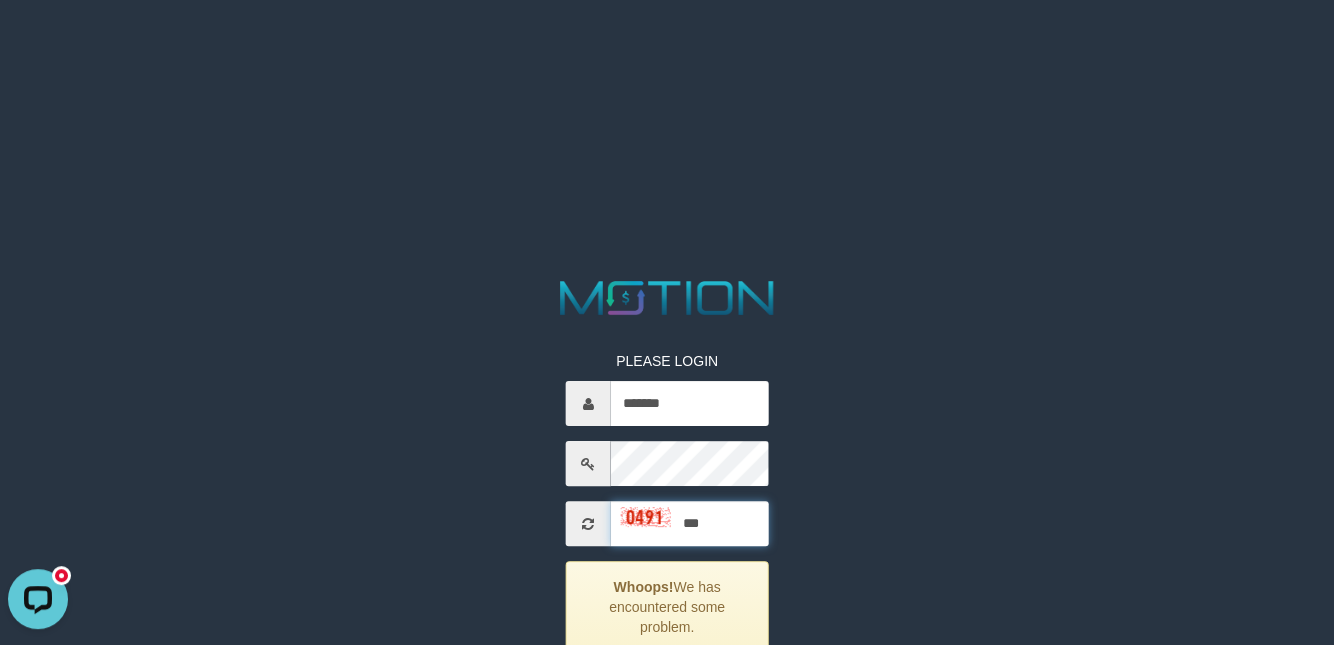 type on "****" 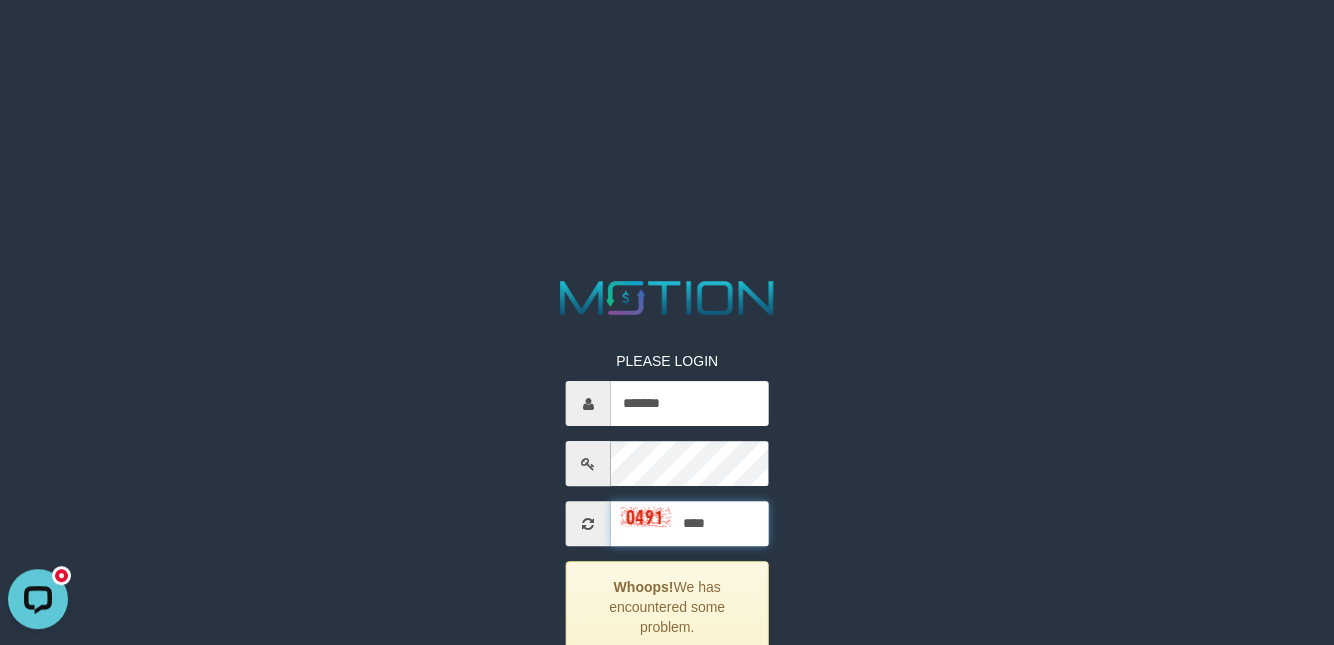 click on "****" at bounding box center [689, 523] 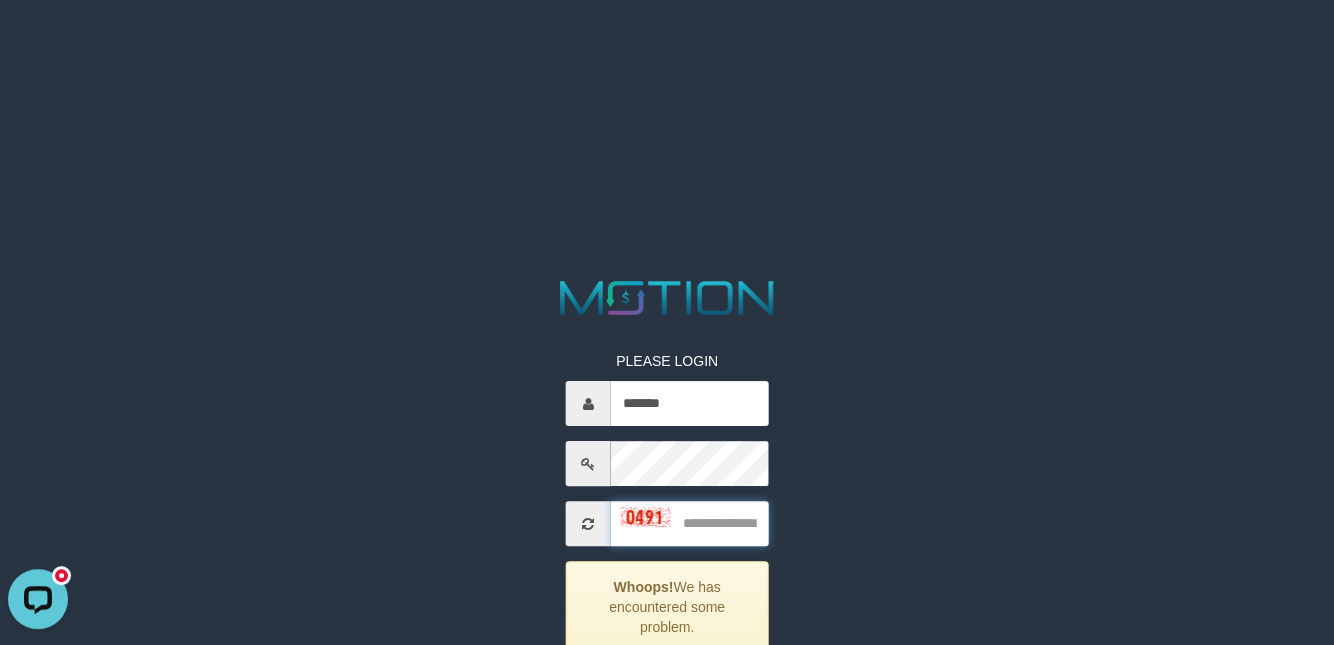 click at bounding box center [689, 523] 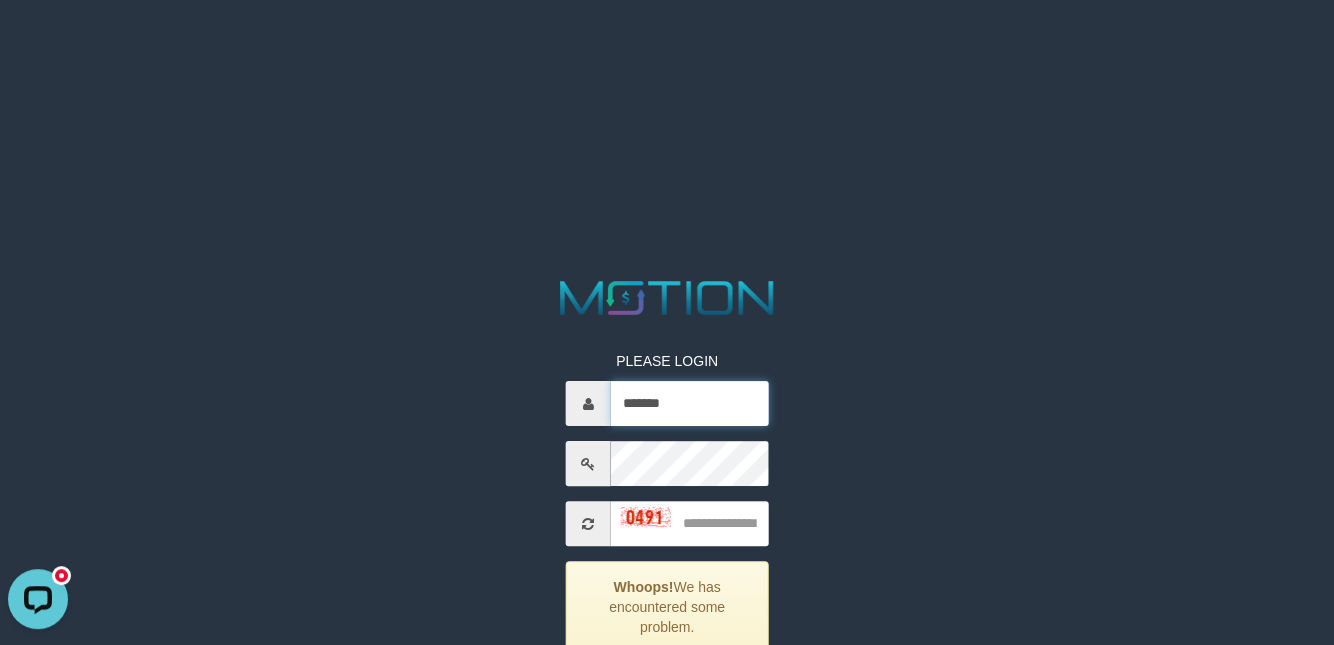 click on "*******" at bounding box center (689, 403) 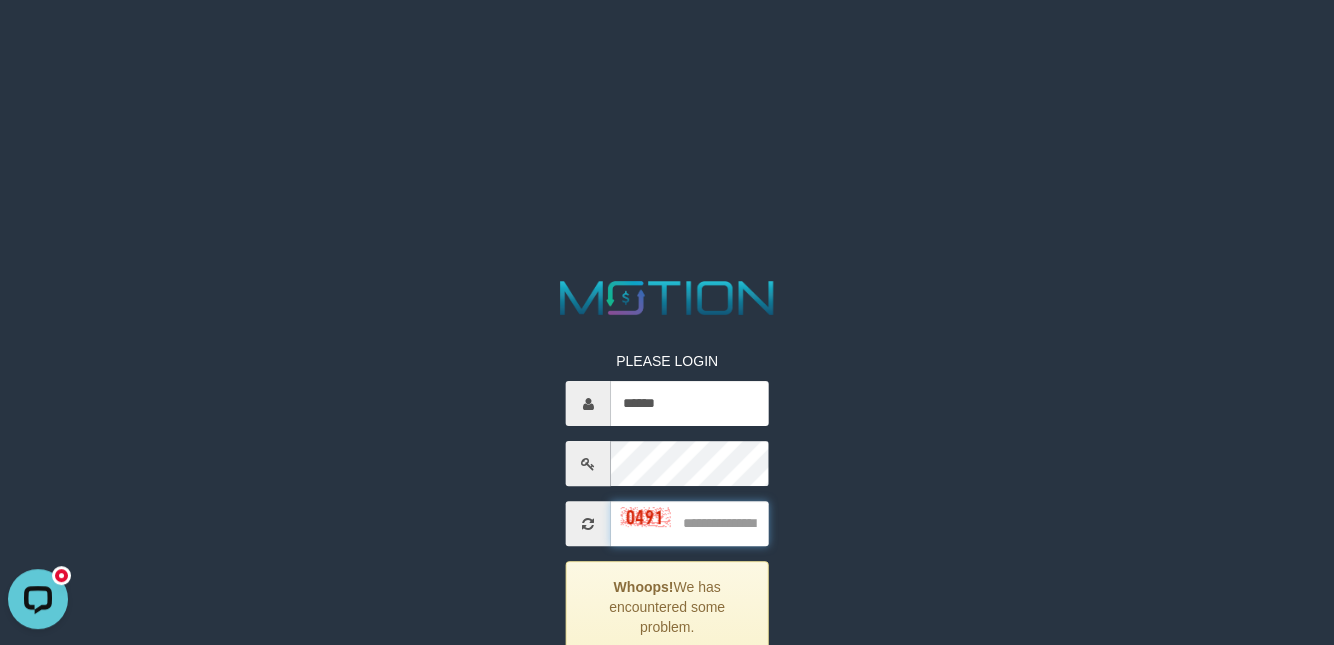 click at bounding box center [689, 523] 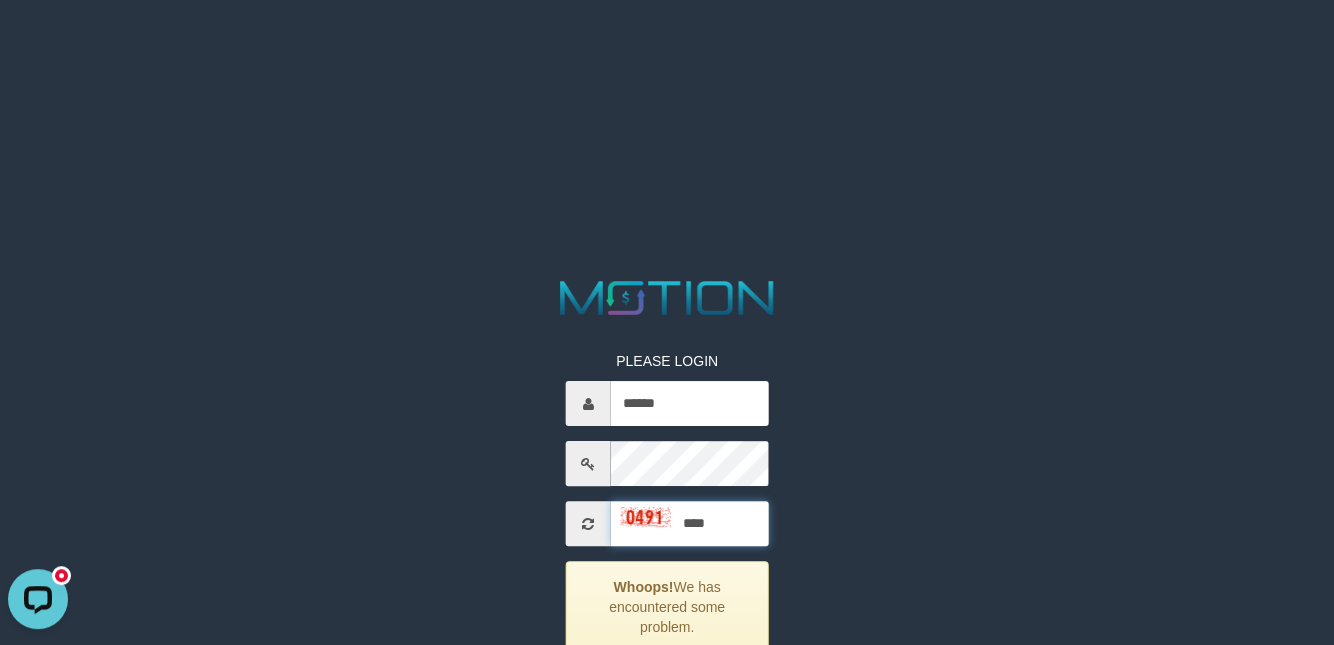 type on "****" 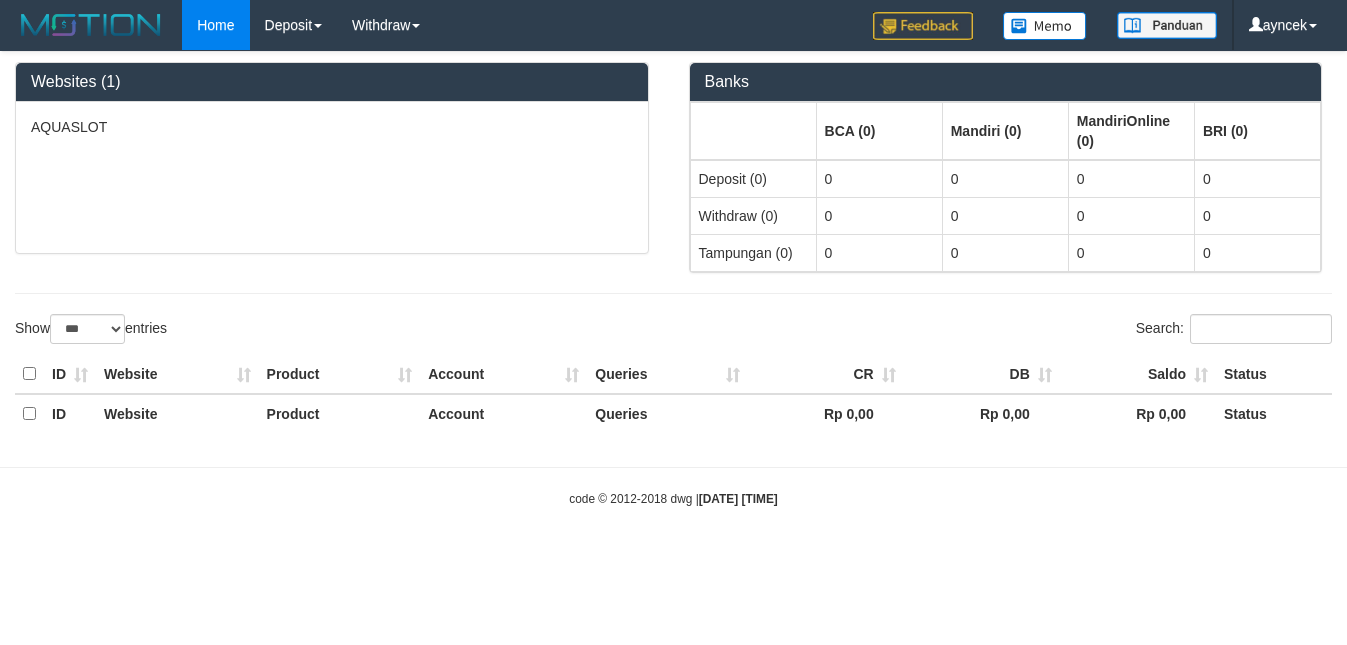 select on "***" 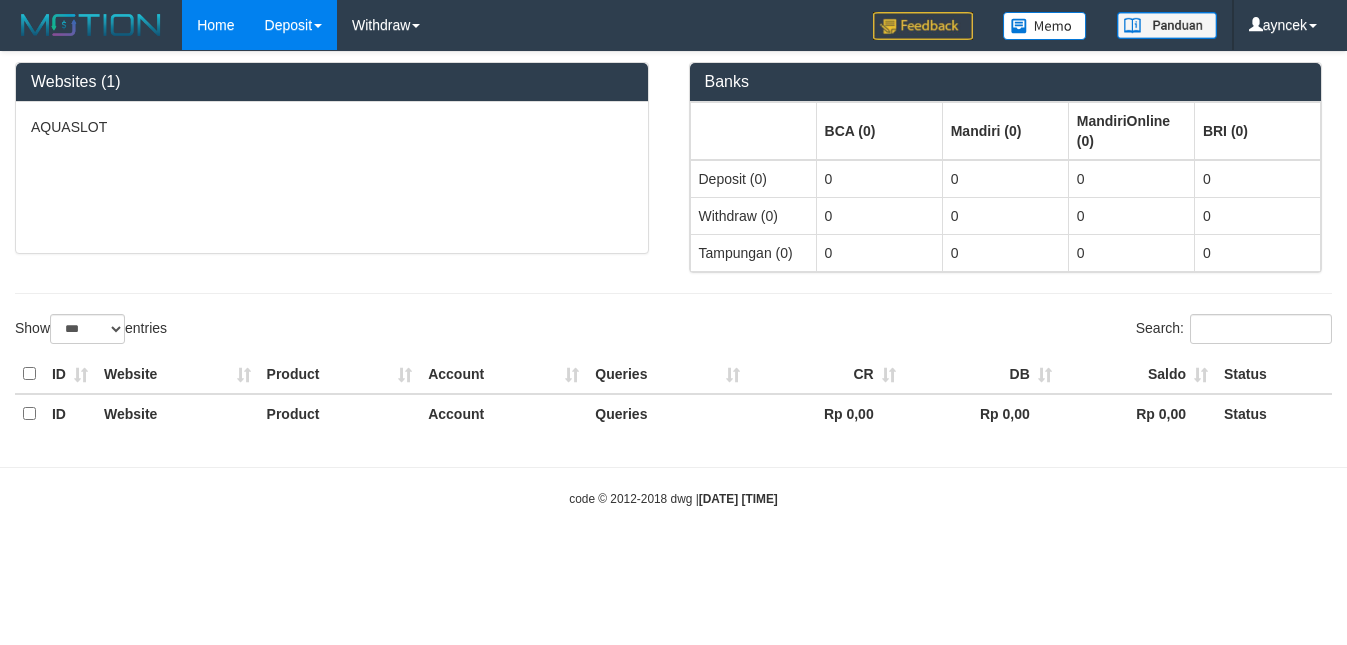 scroll, scrollTop: 0, scrollLeft: 0, axis: both 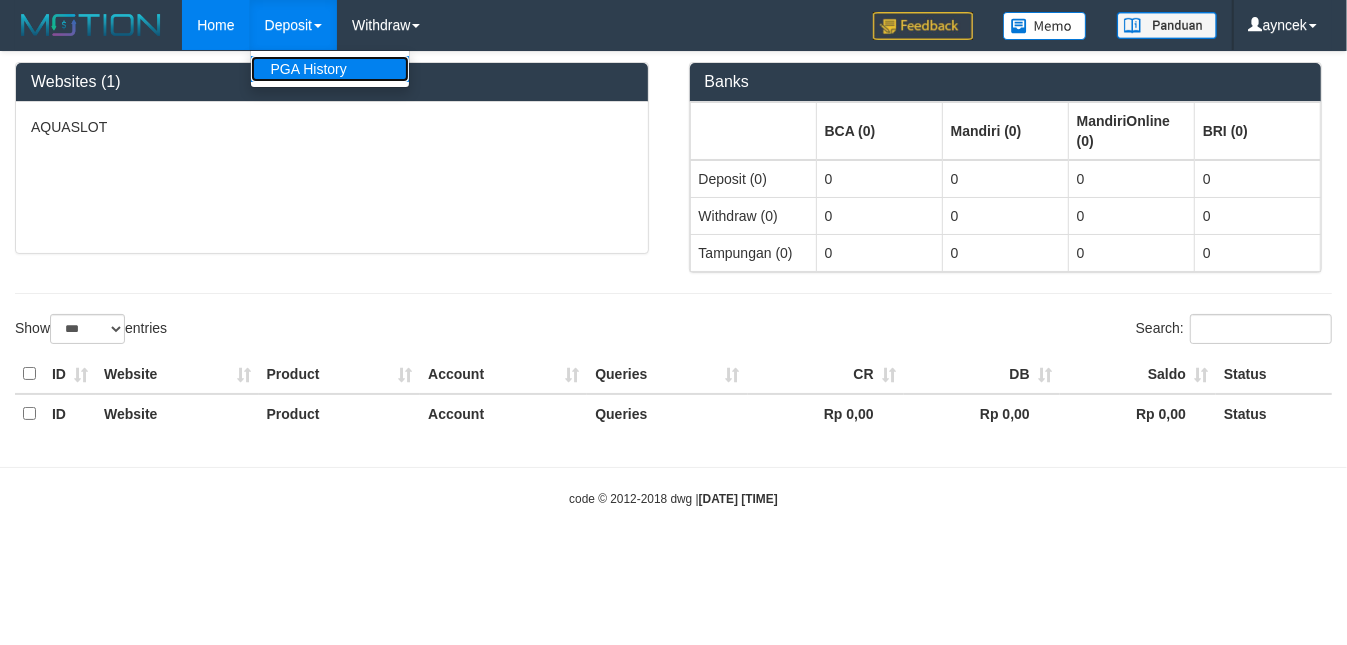 click on "PGA History" at bounding box center (330, 69) 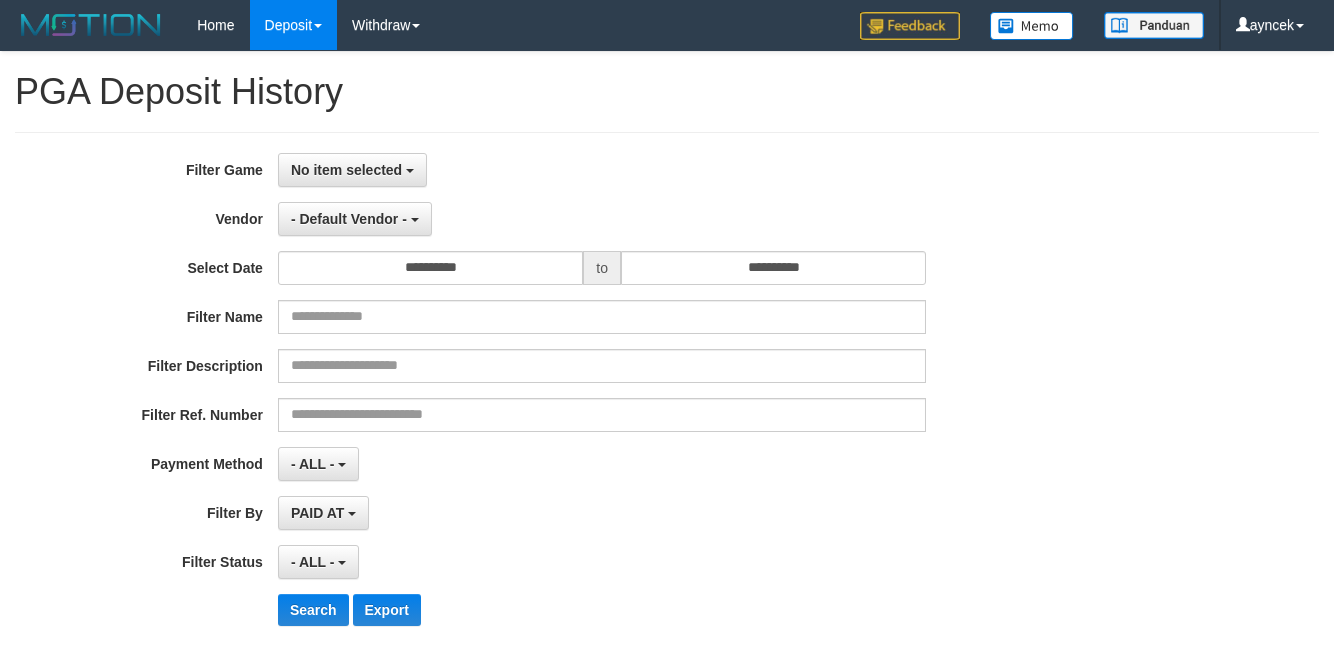select 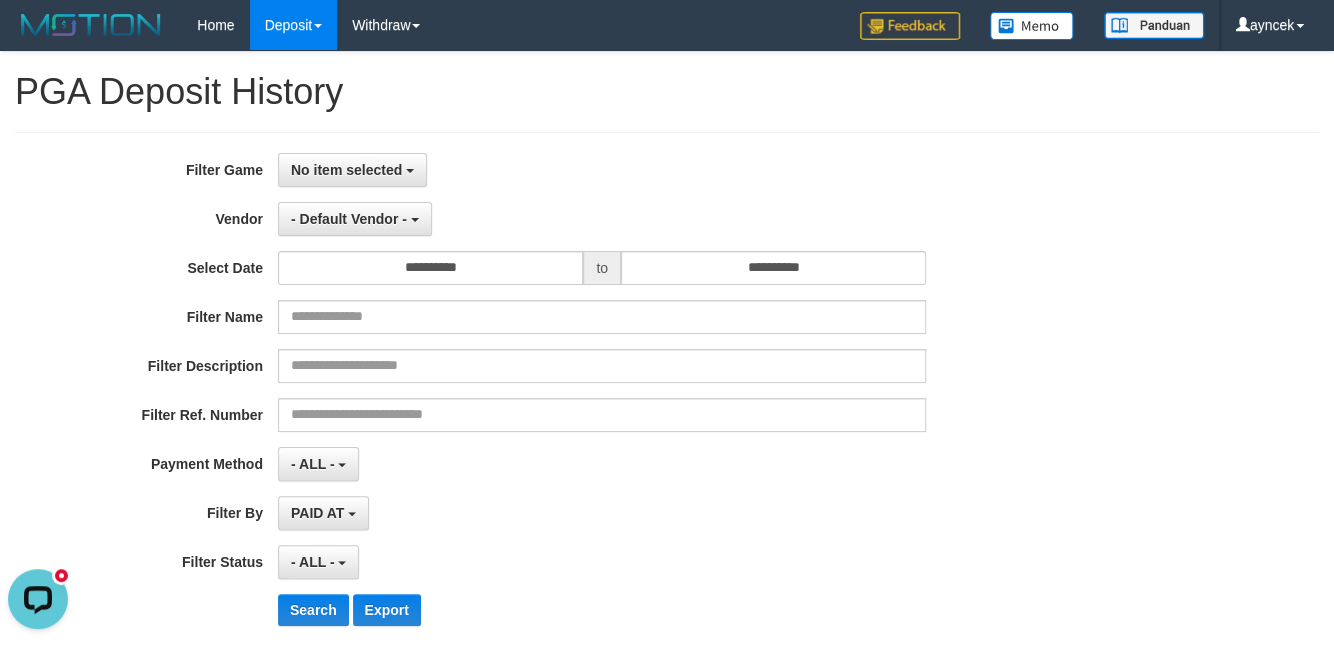 scroll, scrollTop: 0, scrollLeft: 0, axis: both 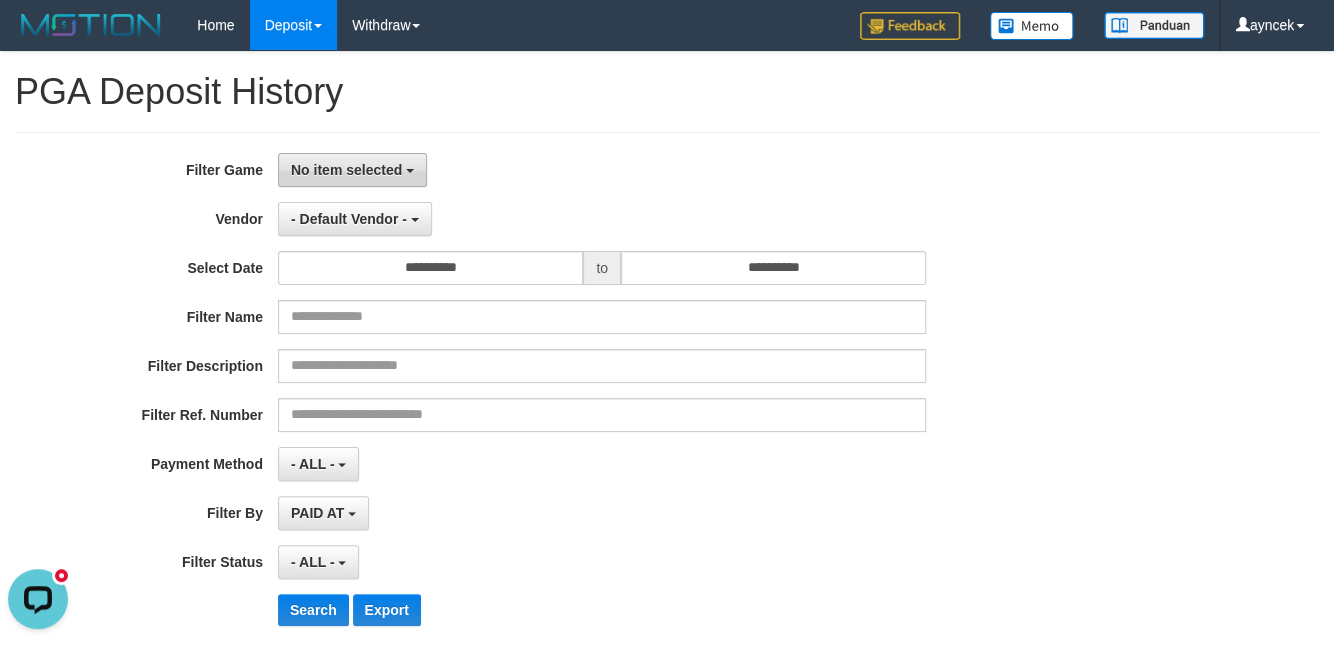 click on "No item selected" at bounding box center (346, 170) 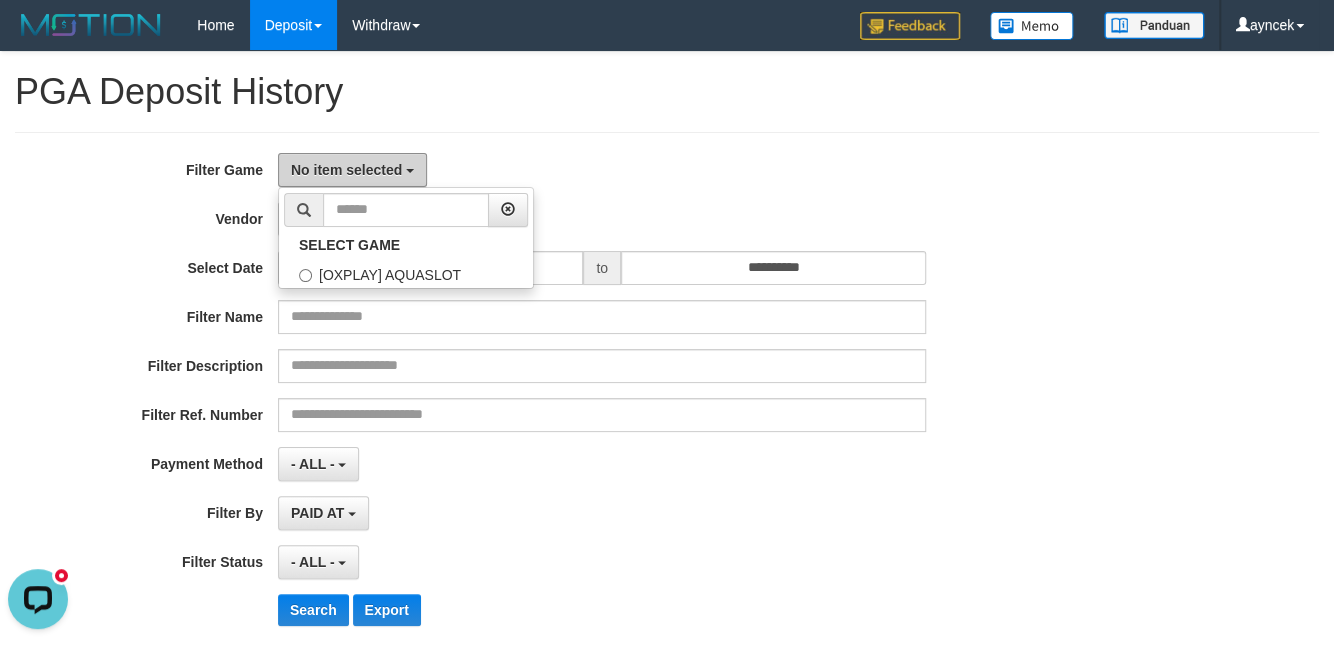 type 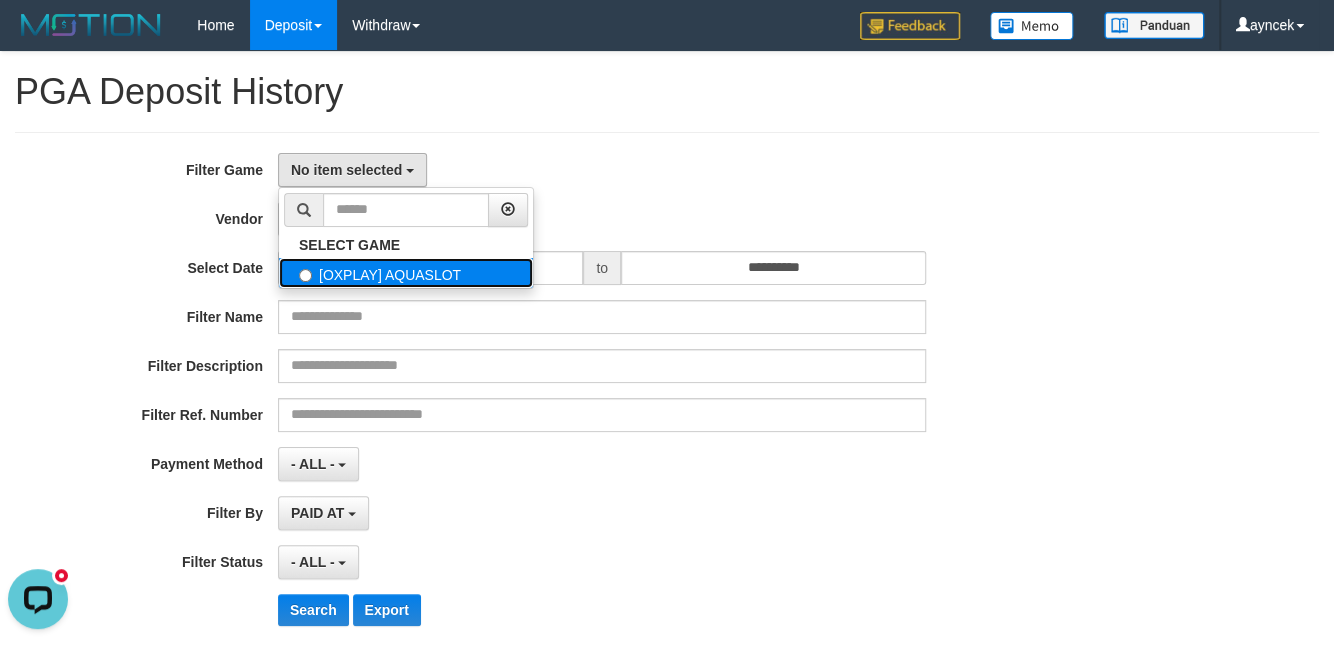 click on "[OXPLAY] AQUASLOT" at bounding box center [406, 273] 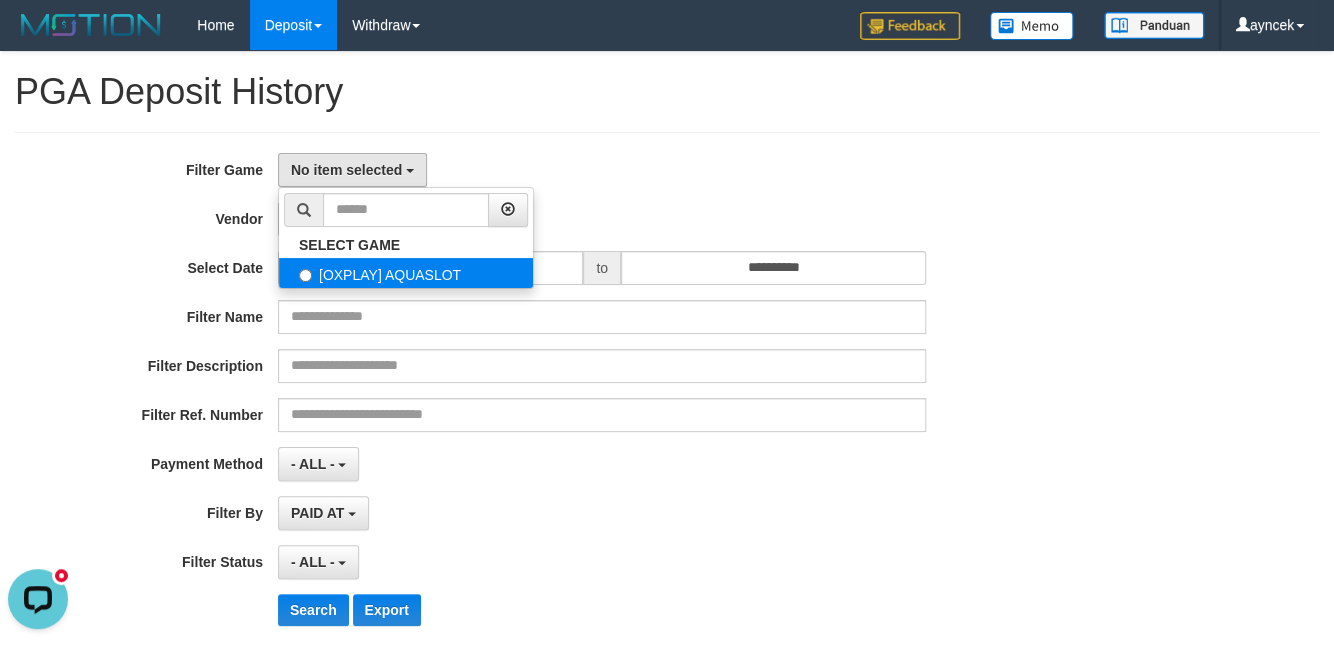 select on "***" 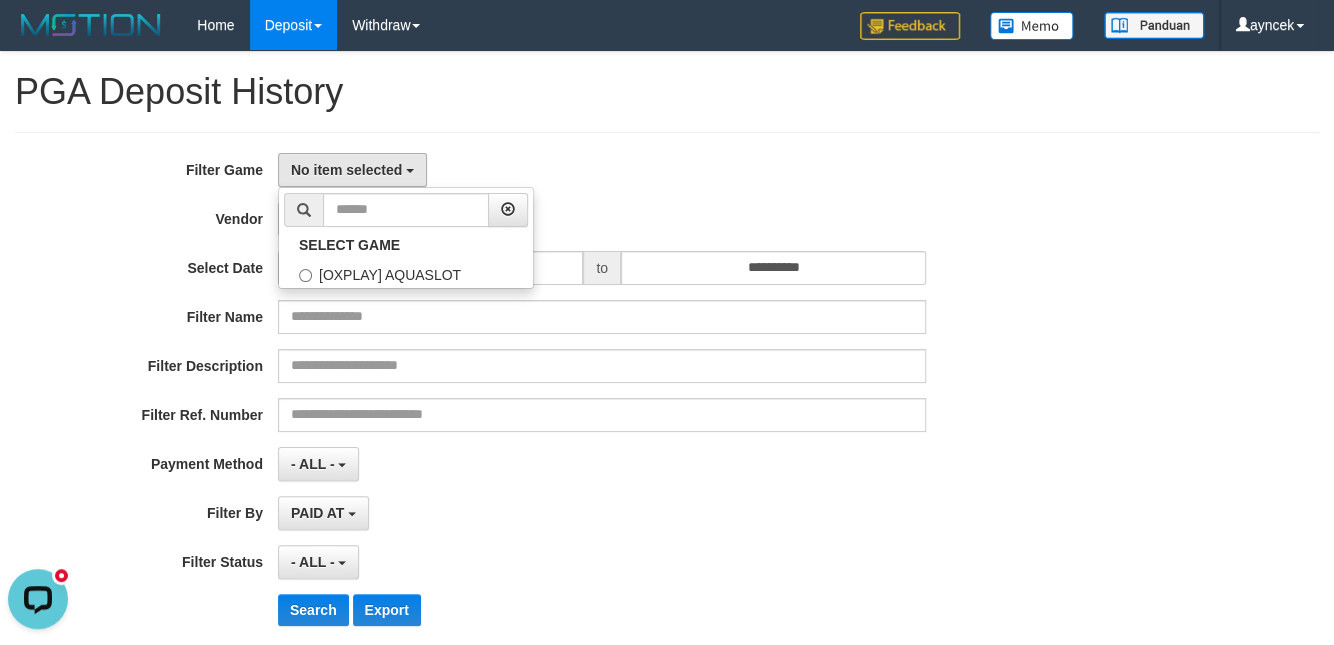 scroll, scrollTop: 18, scrollLeft: 0, axis: vertical 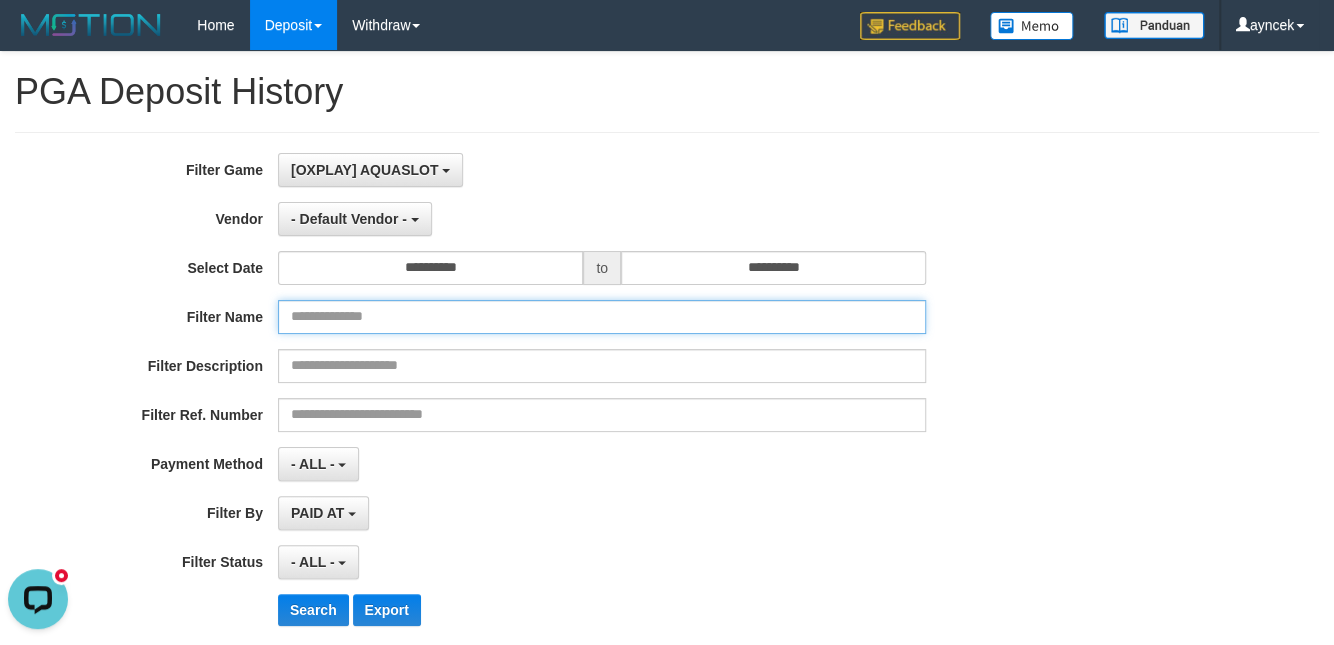 click at bounding box center [602, 317] 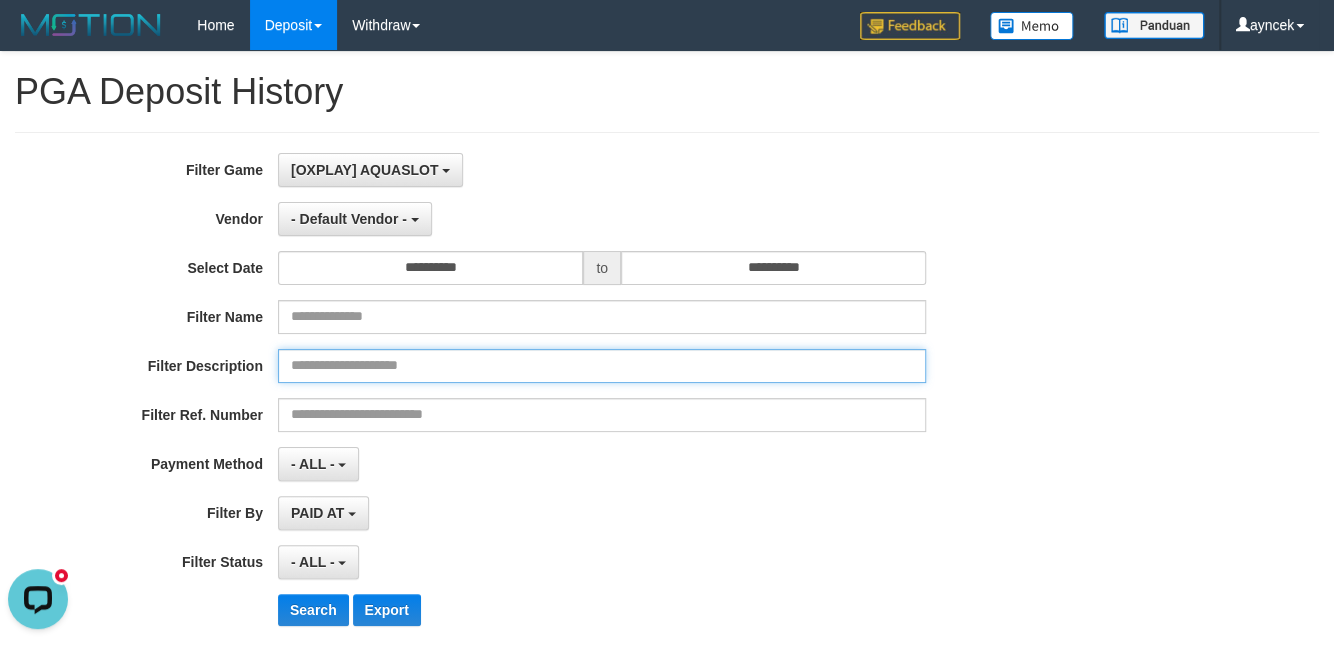 click at bounding box center (602, 366) 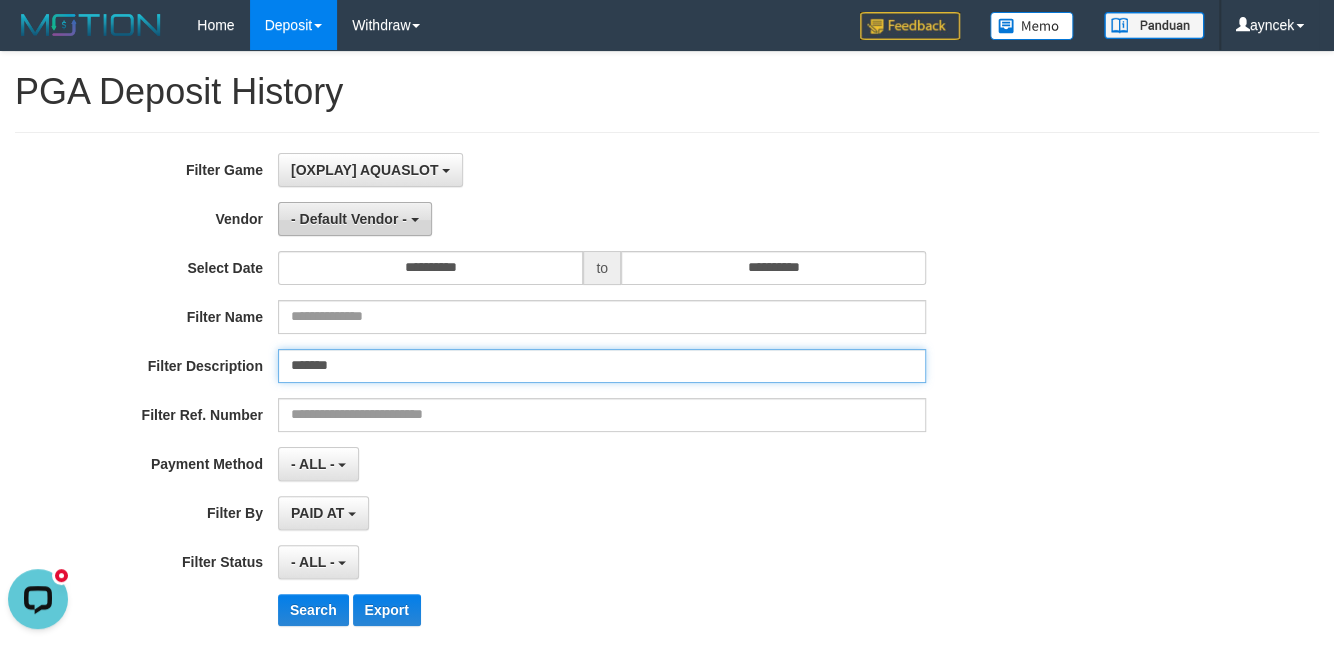 type on "*******" 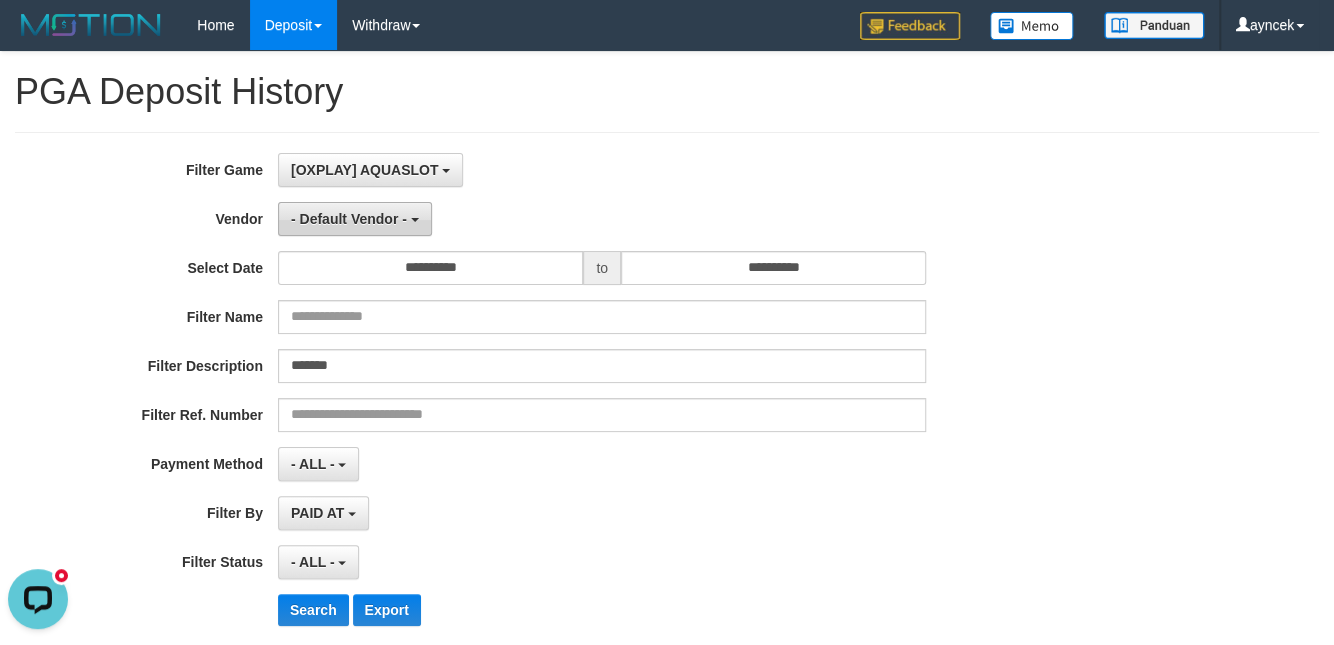 click on "- Default Vendor -" at bounding box center [349, 219] 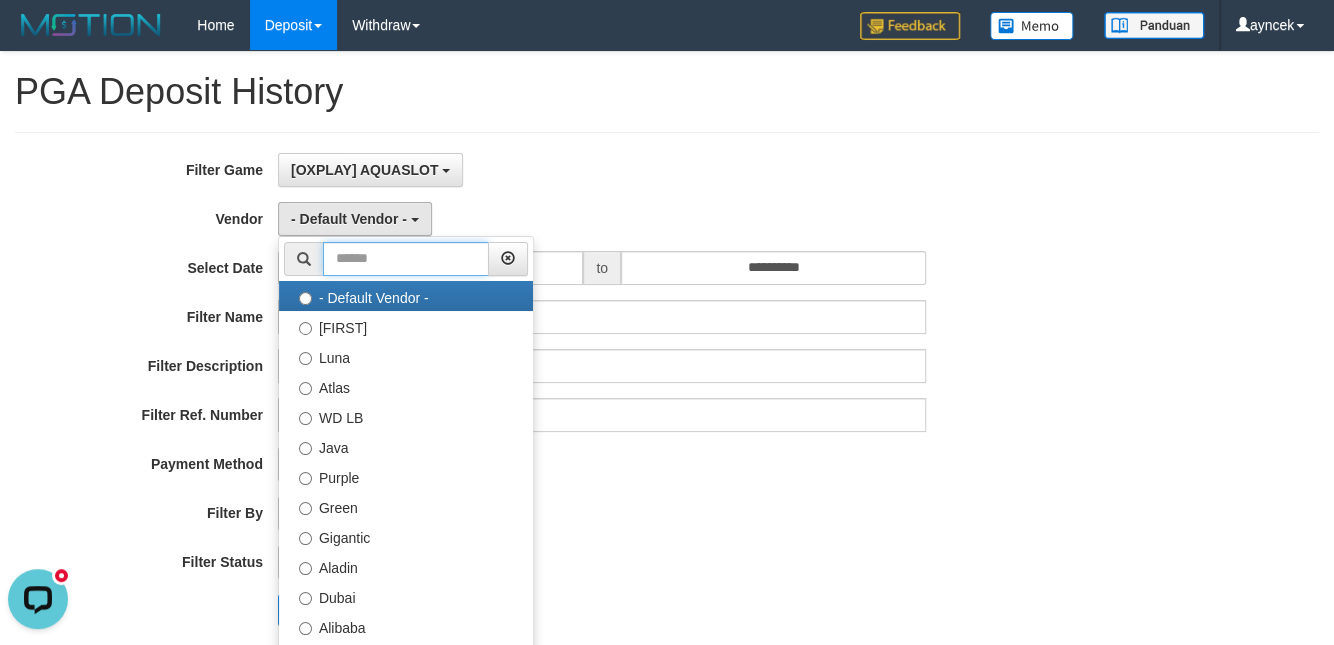 click at bounding box center (406, 259) 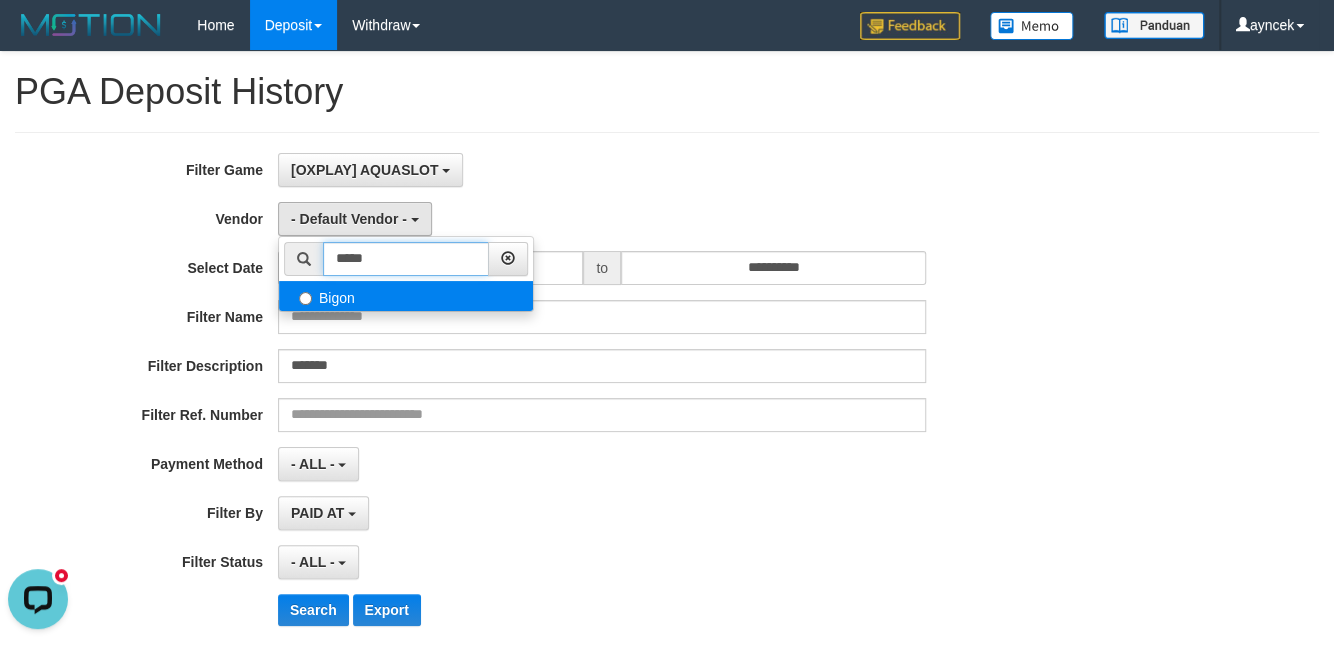 type on "*****" 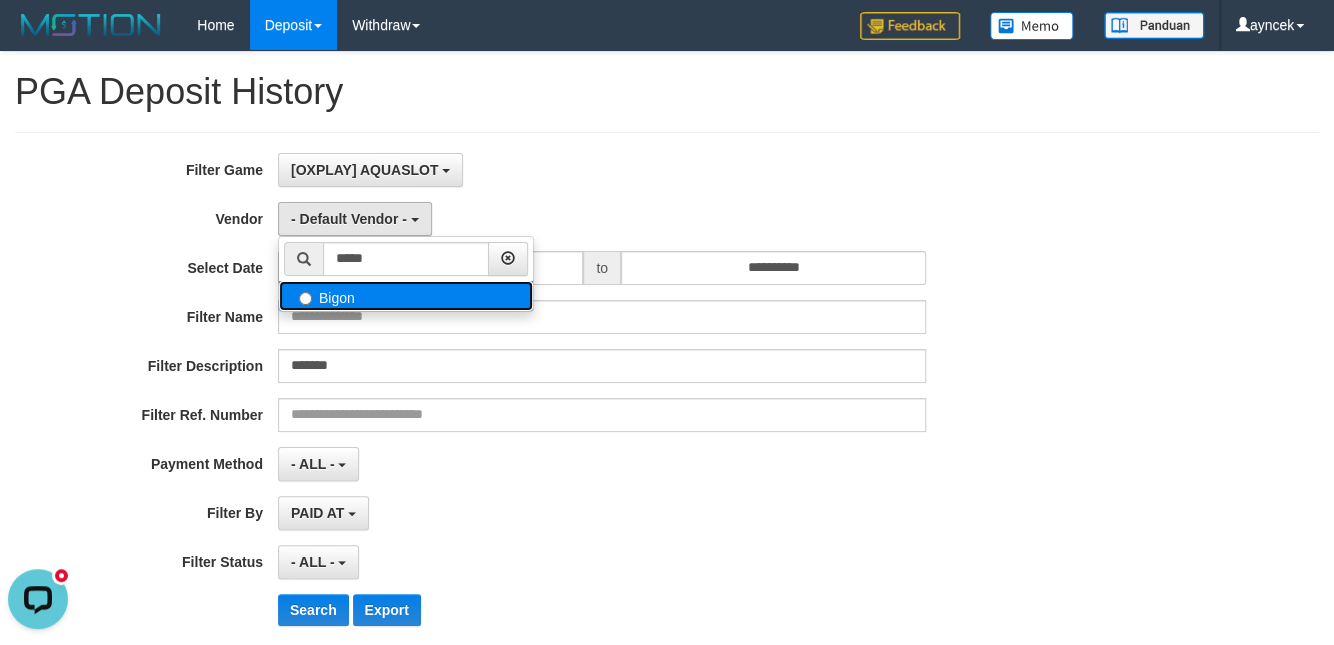 click on "Bigon" at bounding box center [406, 296] 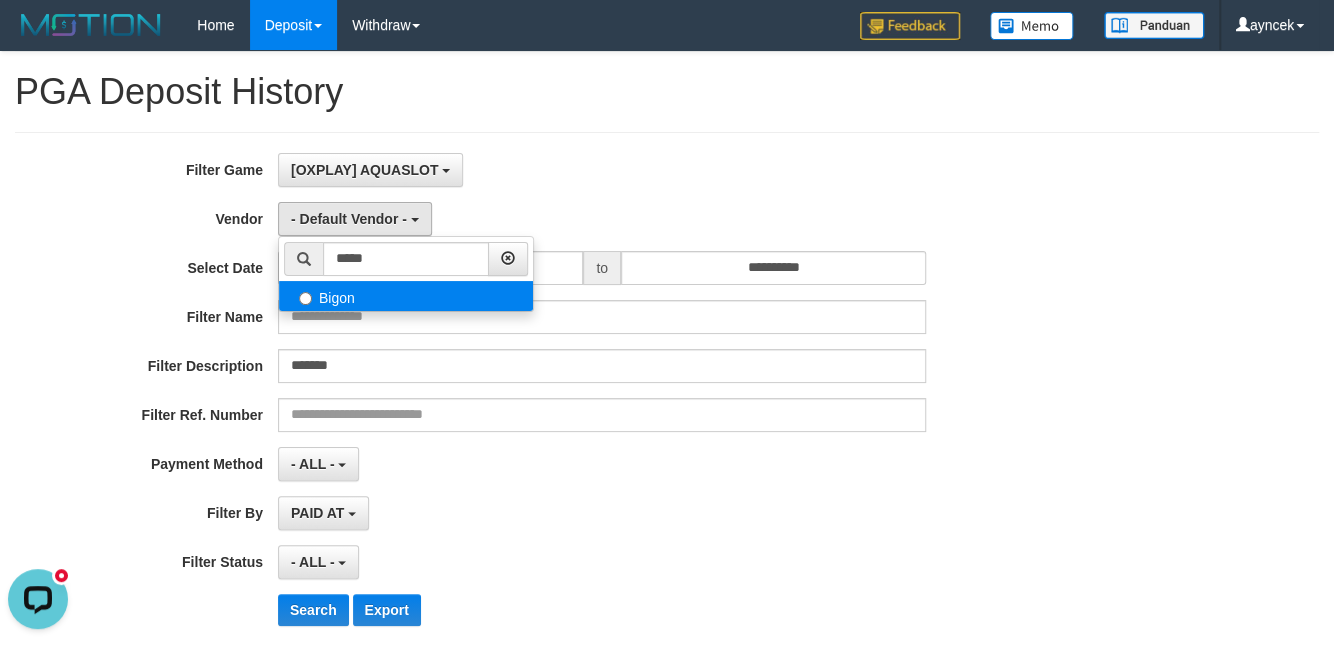 select on "**********" 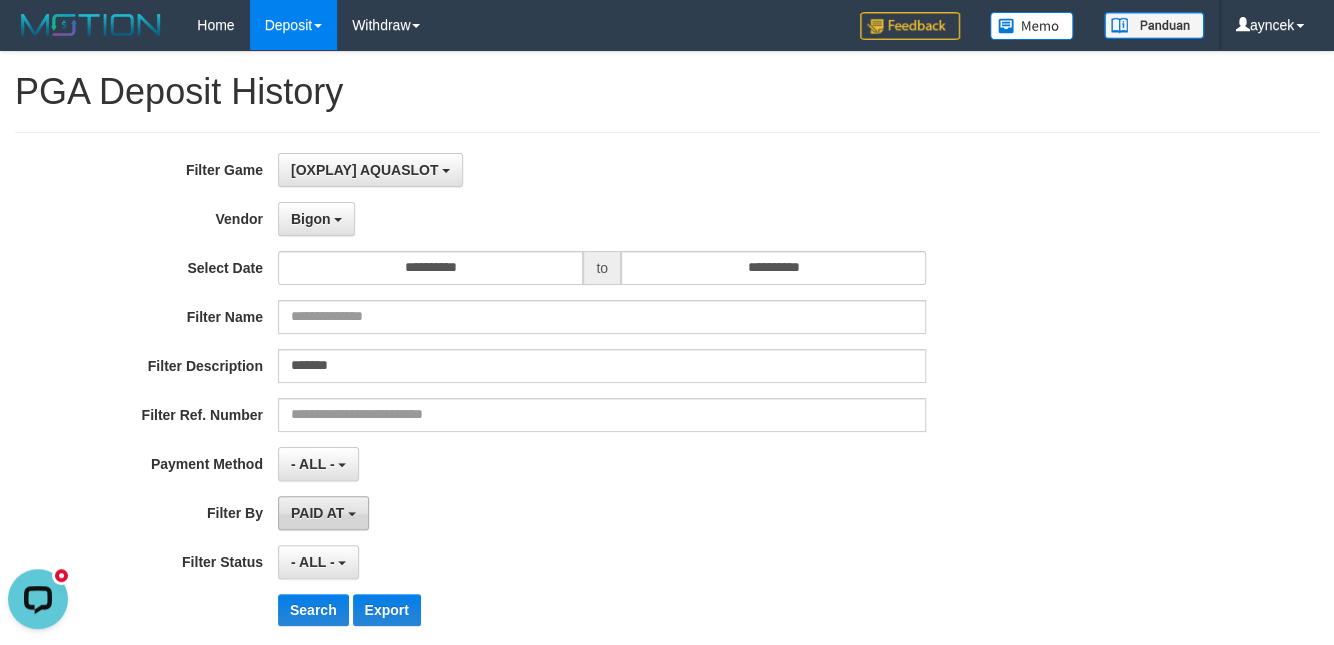 click on "PAID AT" at bounding box center [317, 513] 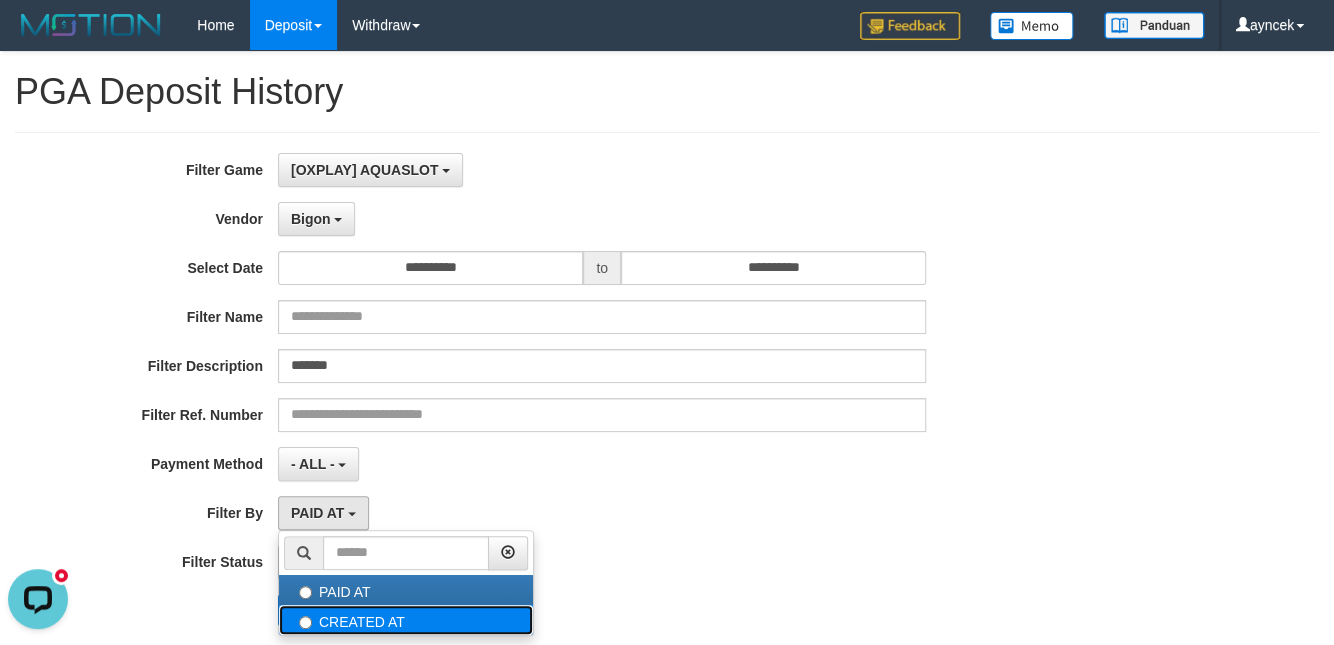 click on "CREATED AT" at bounding box center [406, 620] 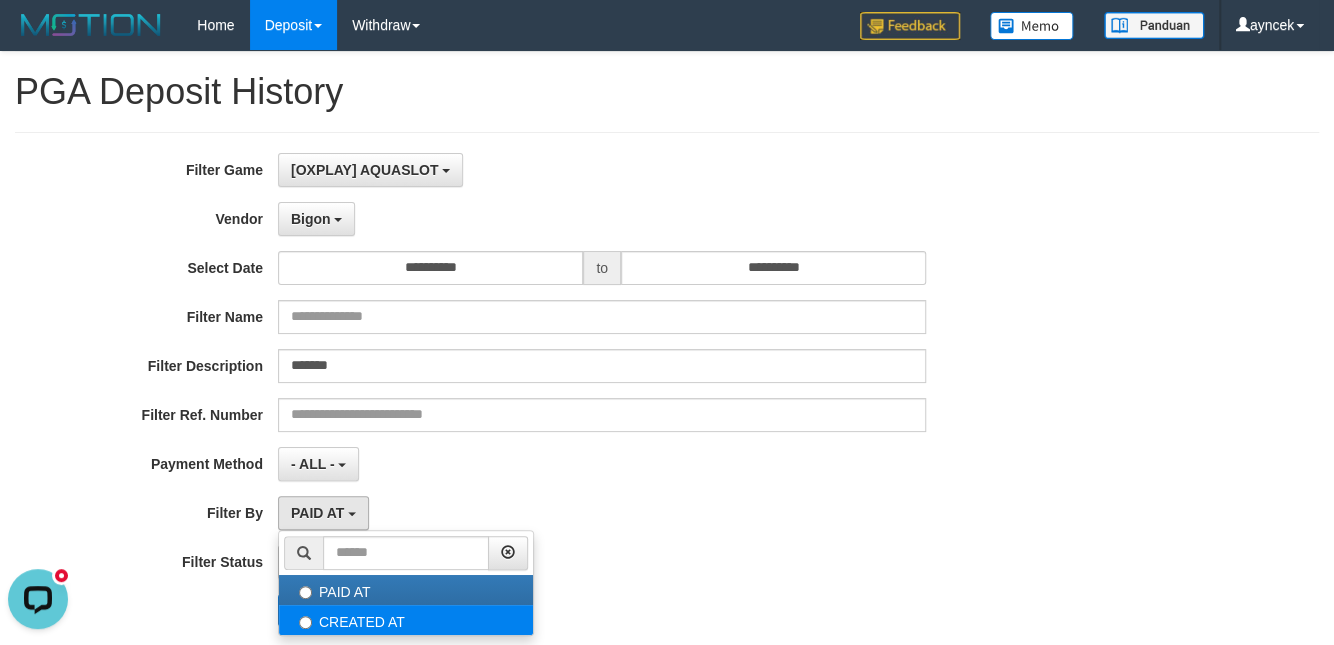 select on "*" 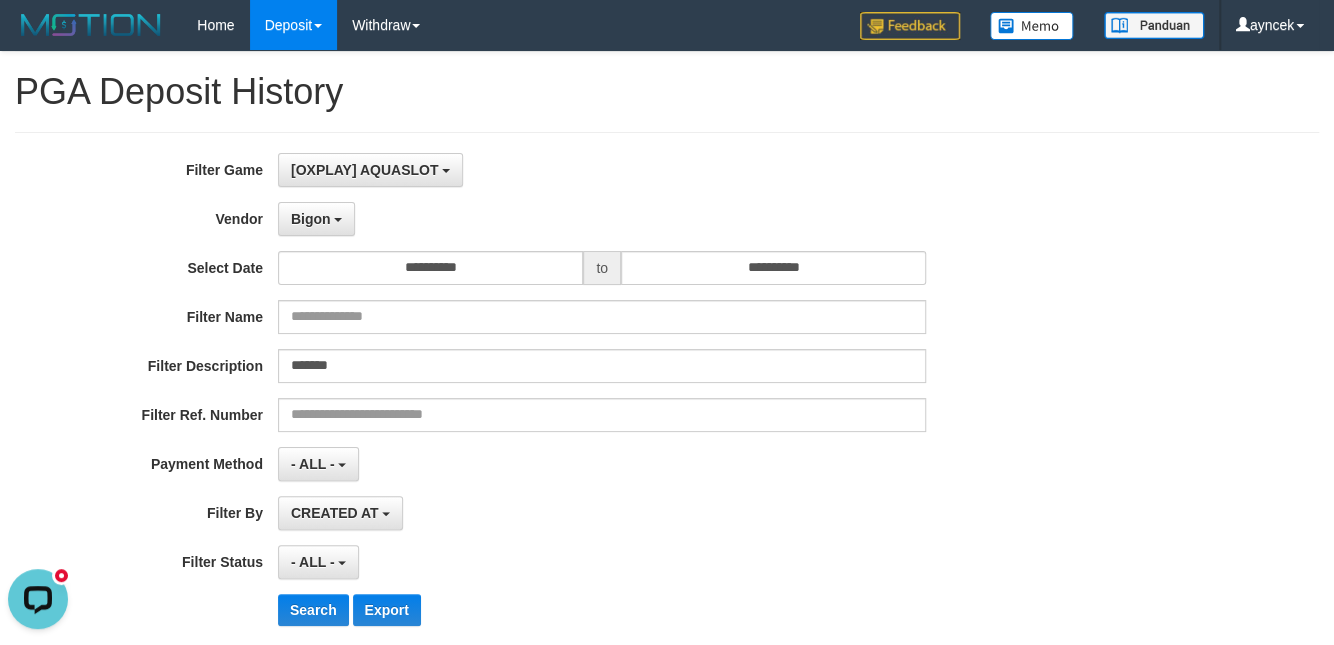 scroll, scrollTop: 275, scrollLeft: 0, axis: vertical 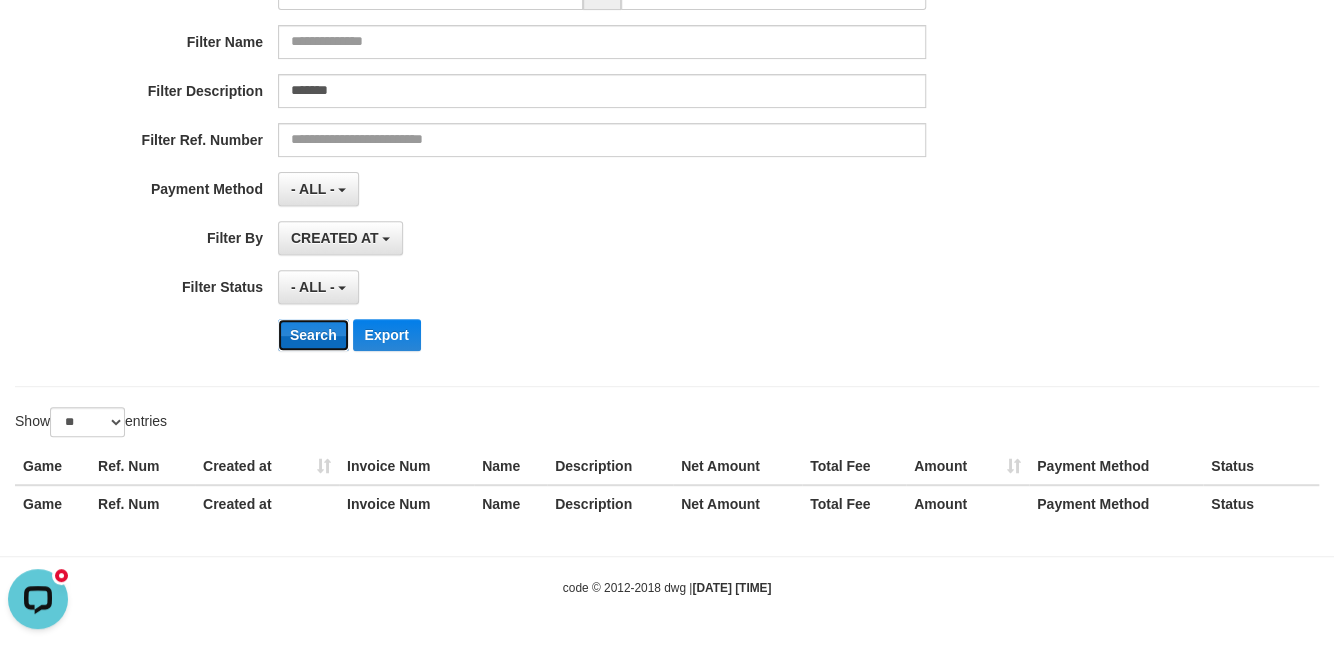 click on "Search" at bounding box center [313, 335] 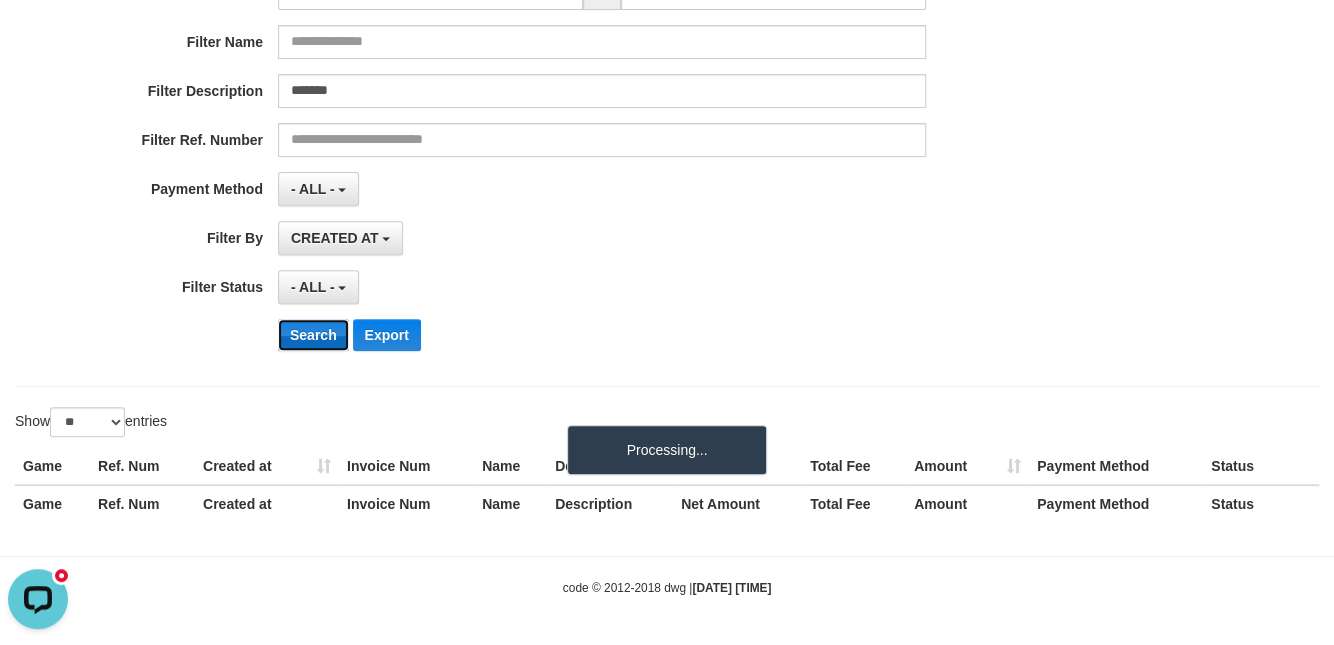 type 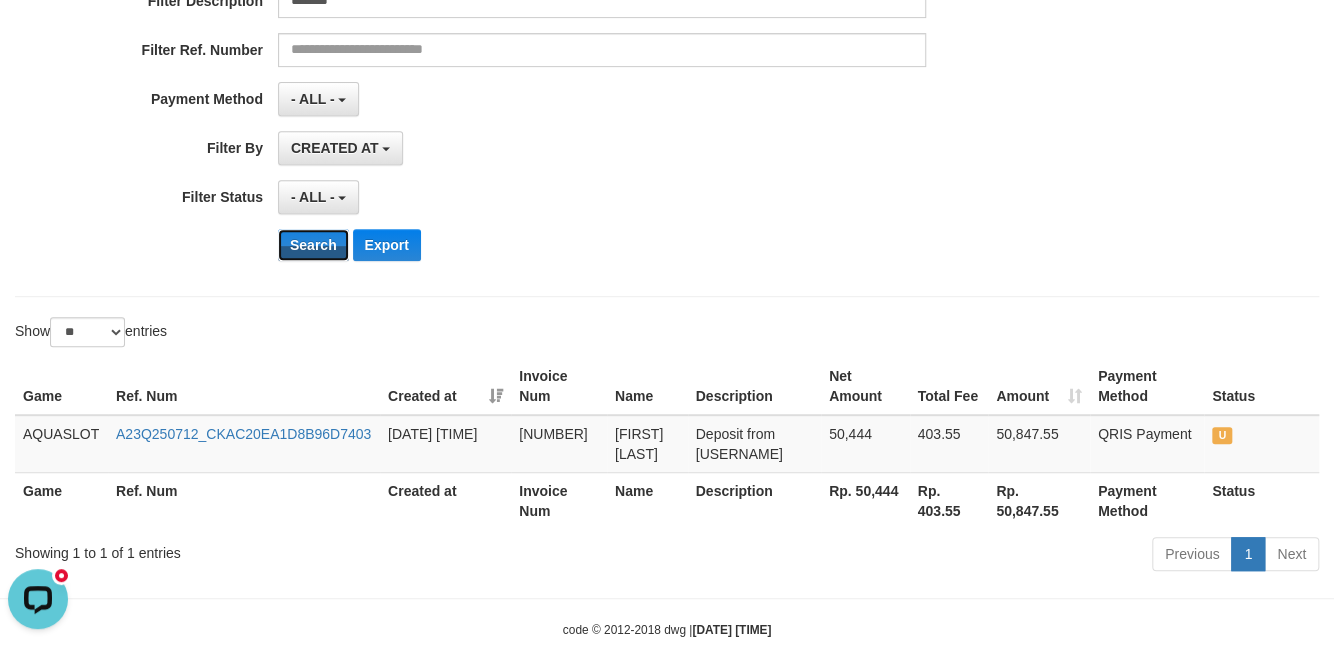 scroll, scrollTop: 408, scrollLeft: 0, axis: vertical 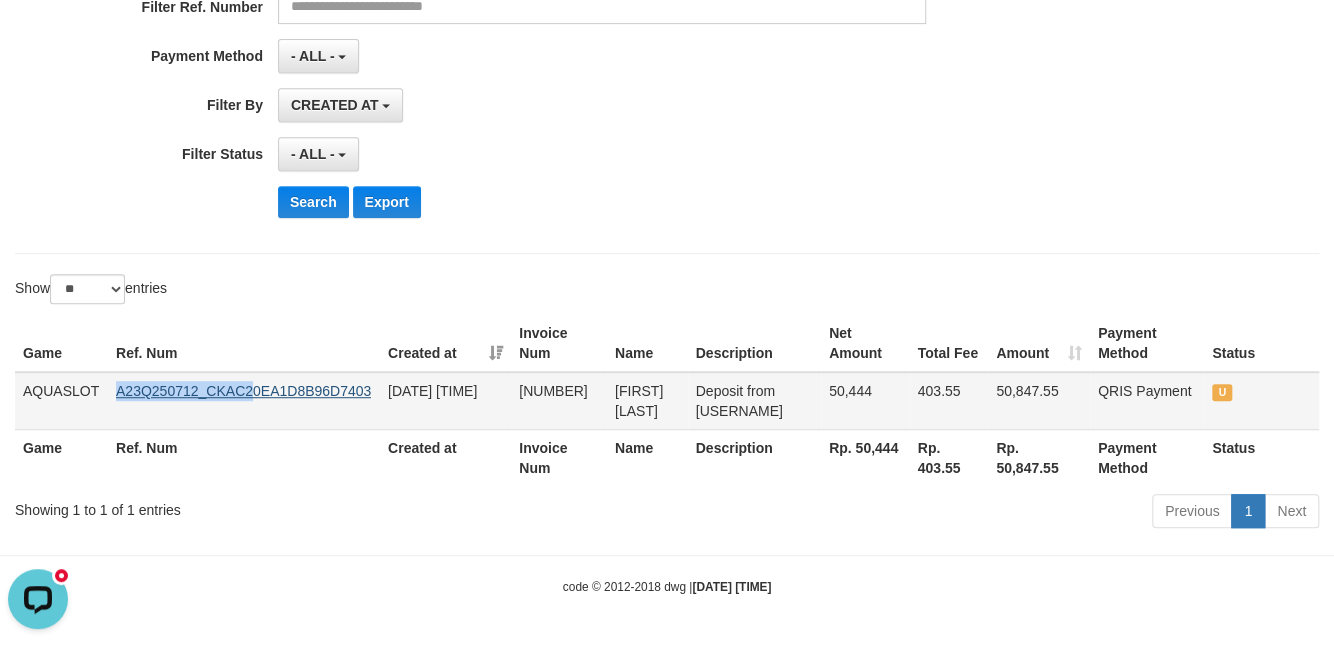 copy on "A23Q250712_CKAC2" 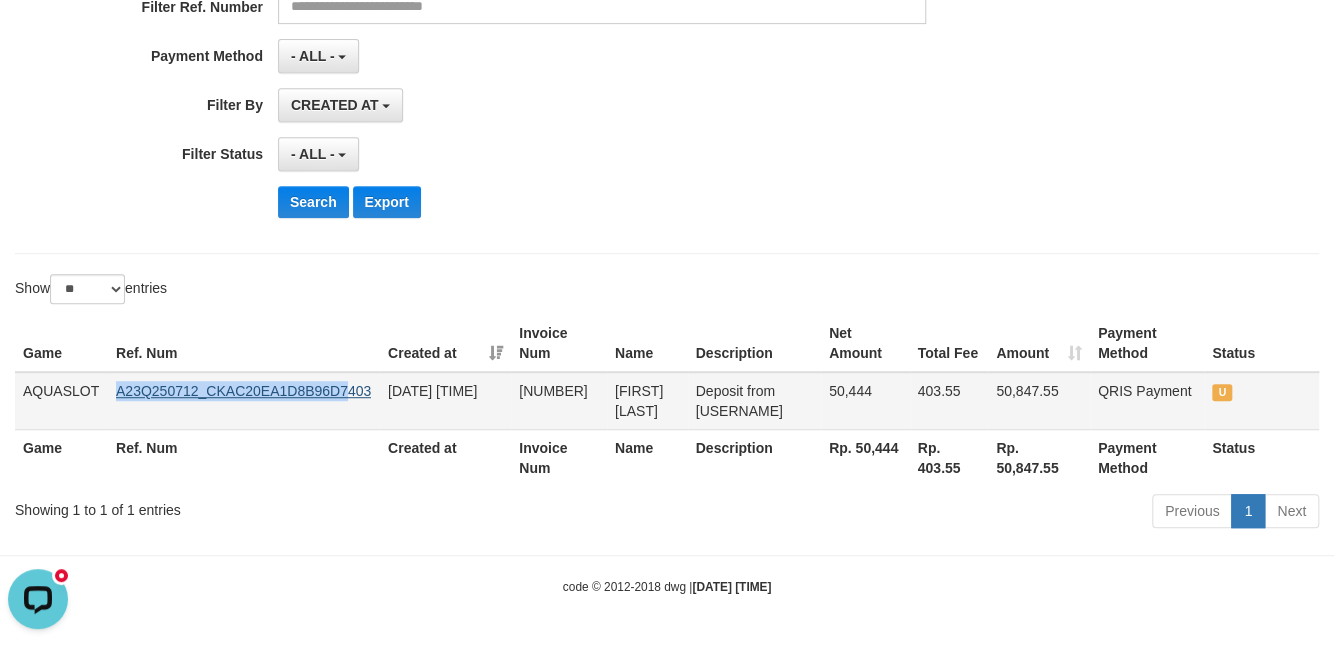 copy on "A23Q250712_CKAC20EA1D8B96D7" 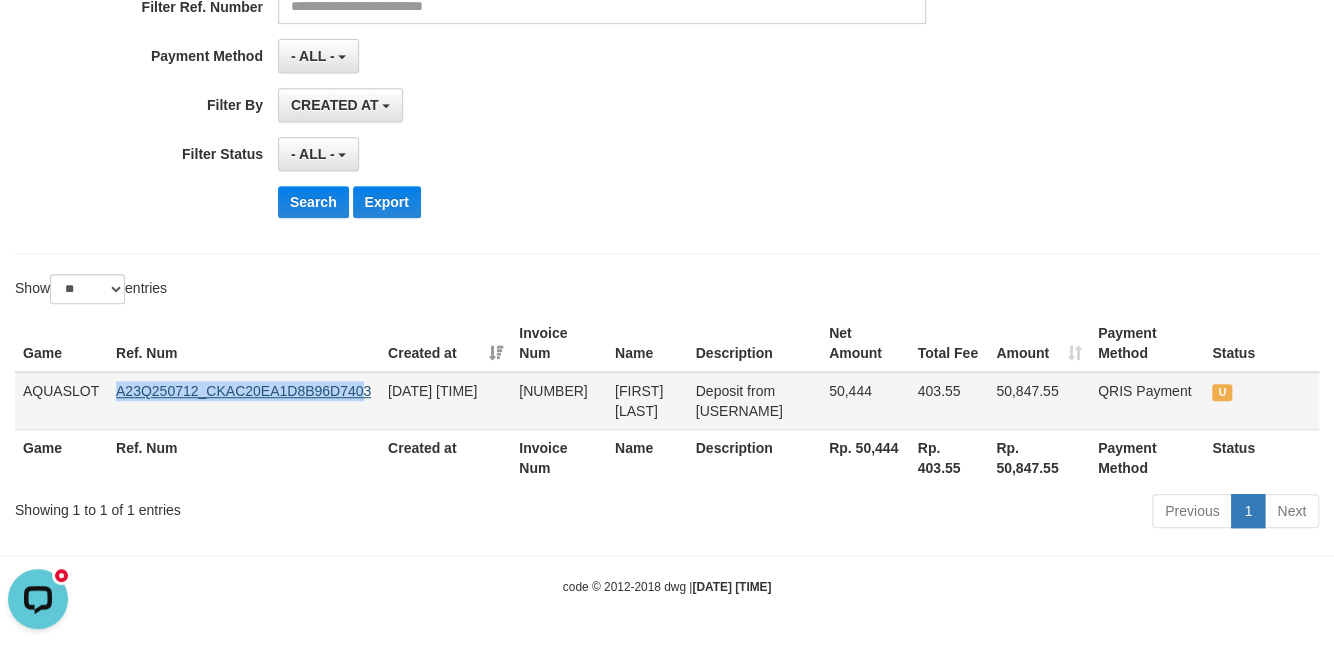 copy on "A23Q250712_CKAC20EA1D8B96D740" 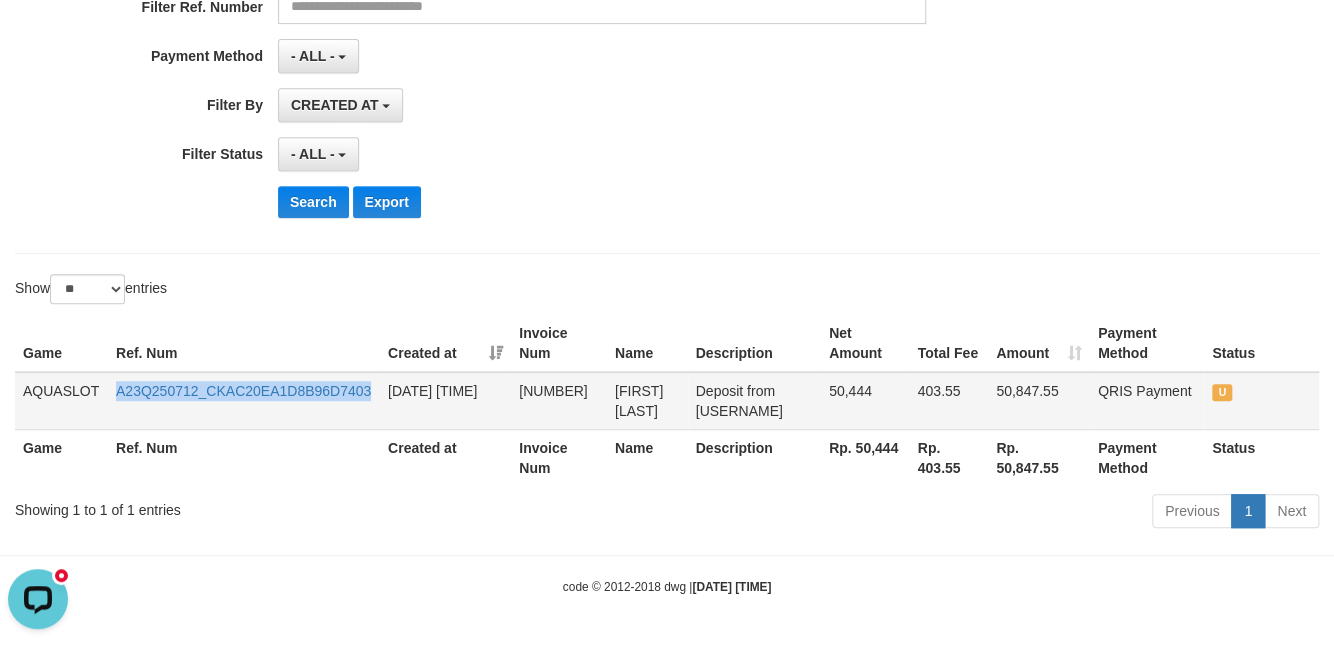 copy on "A23Q250712_CKAC20EA1D8B96D7403" 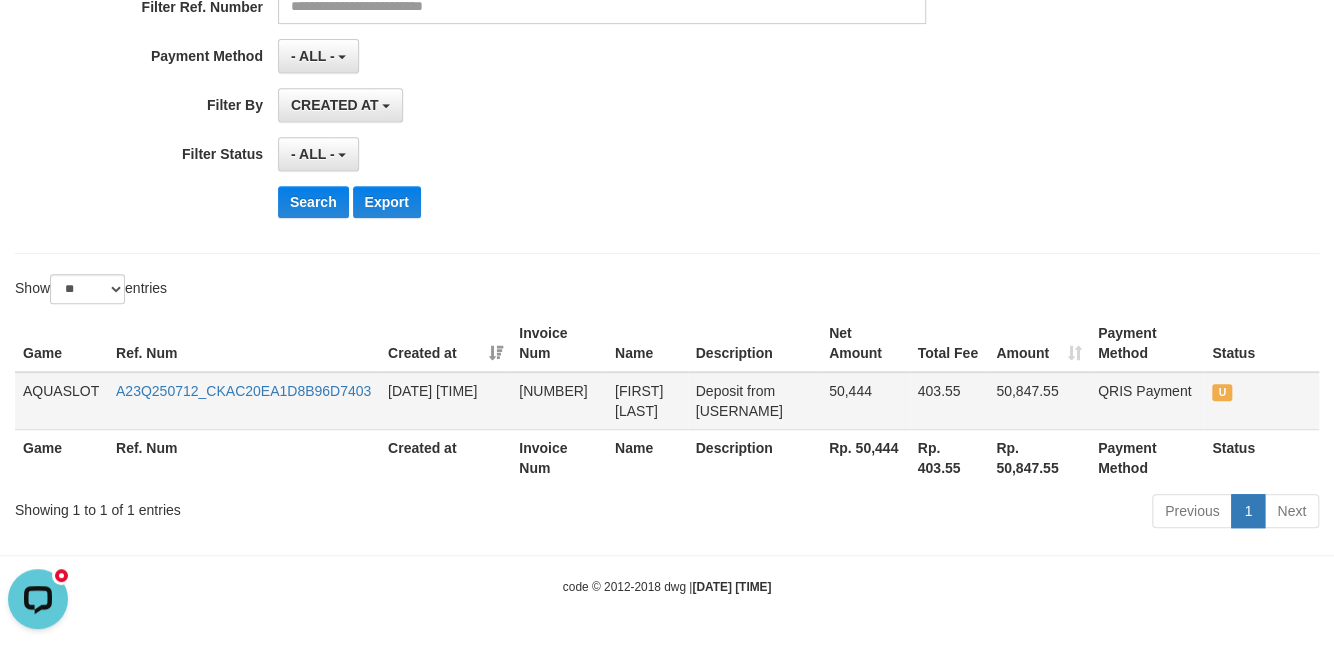 click on "Deposit from Rista21" at bounding box center (754, 401) 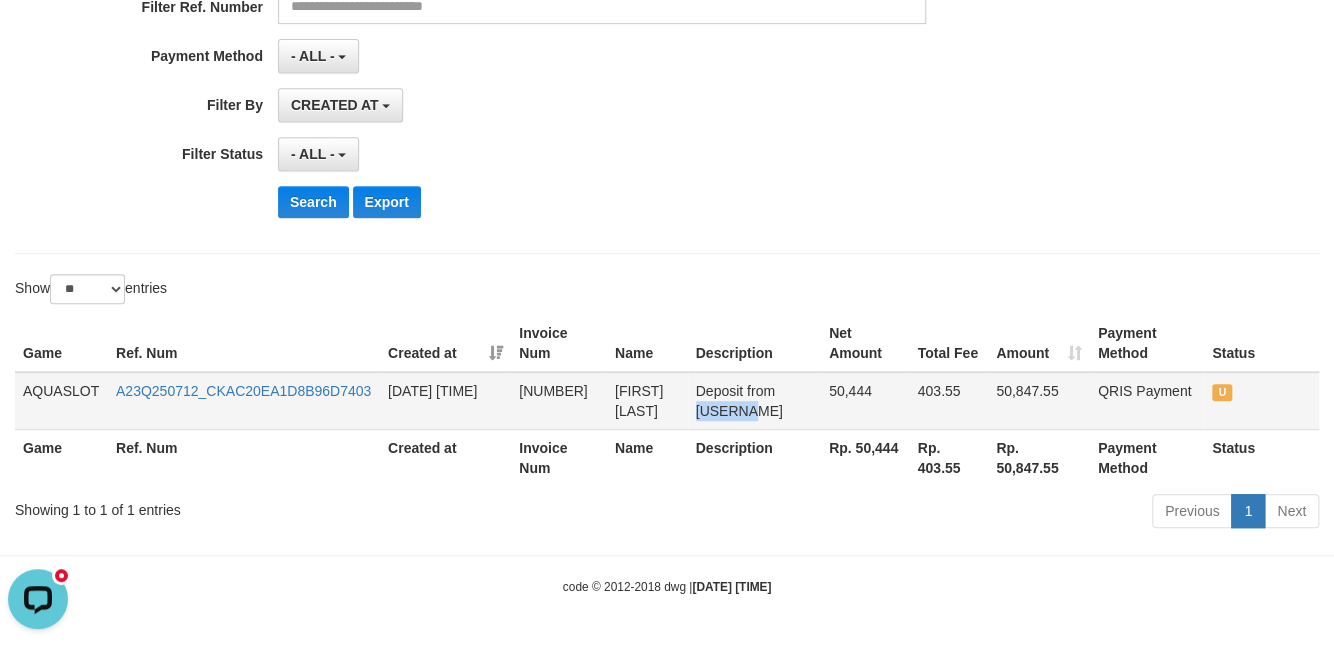 copy on "Rista21" 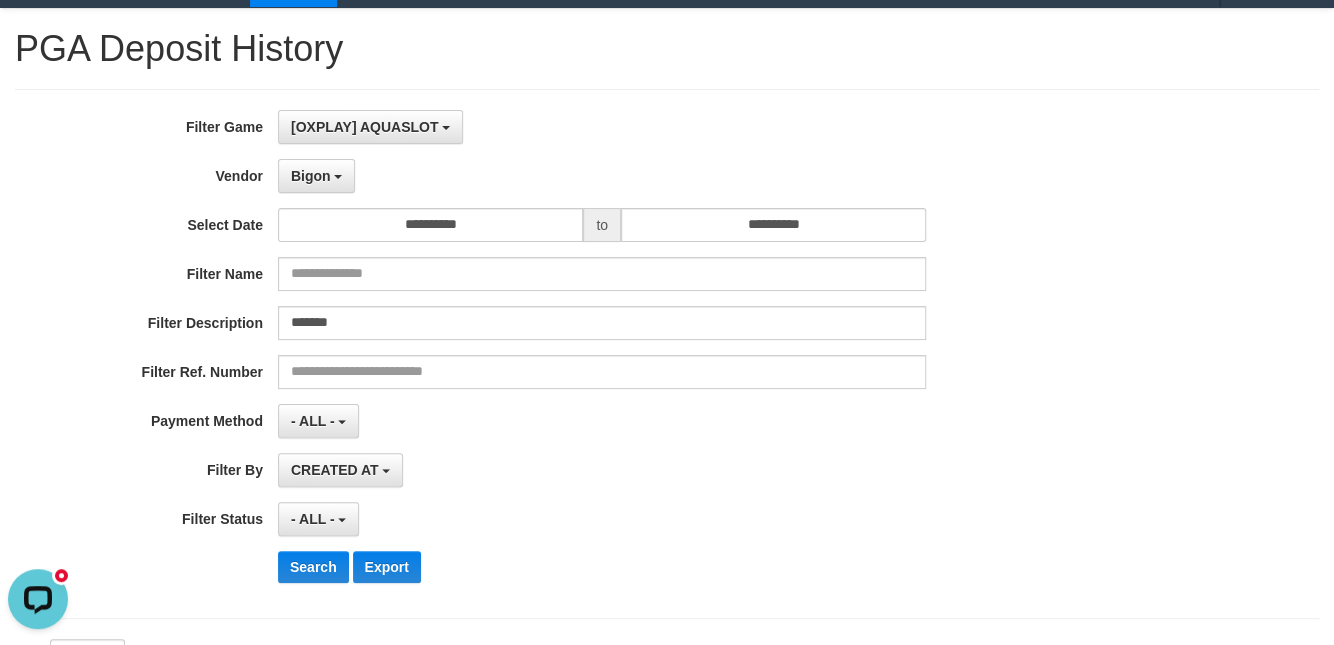 scroll, scrollTop: 0, scrollLeft: 0, axis: both 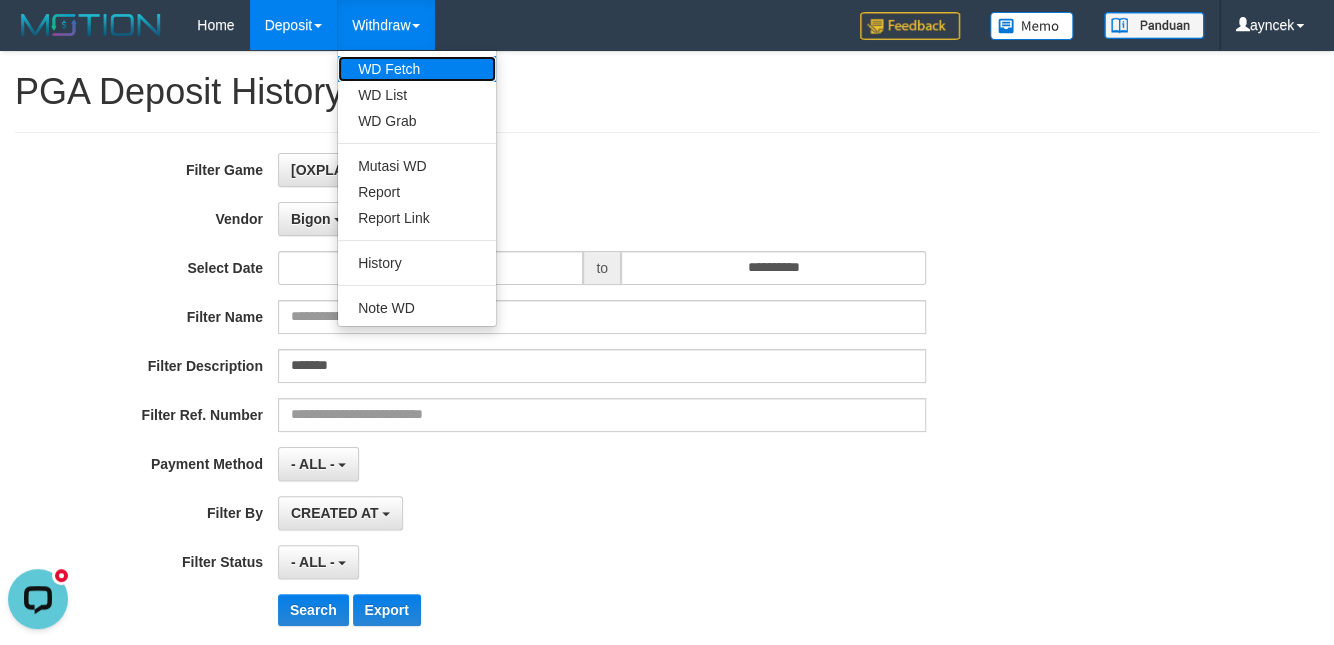 click on "WD Fetch" at bounding box center [417, 69] 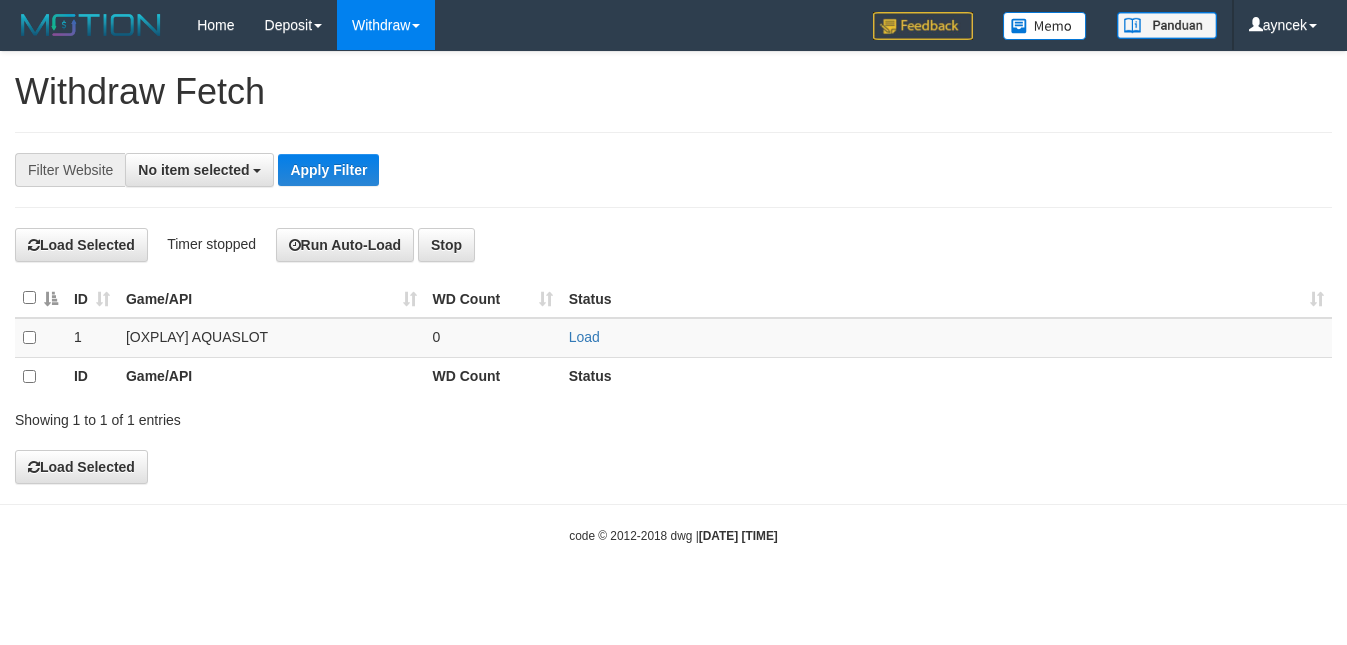 scroll, scrollTop: 0, scrollLeft: 0, axis: both 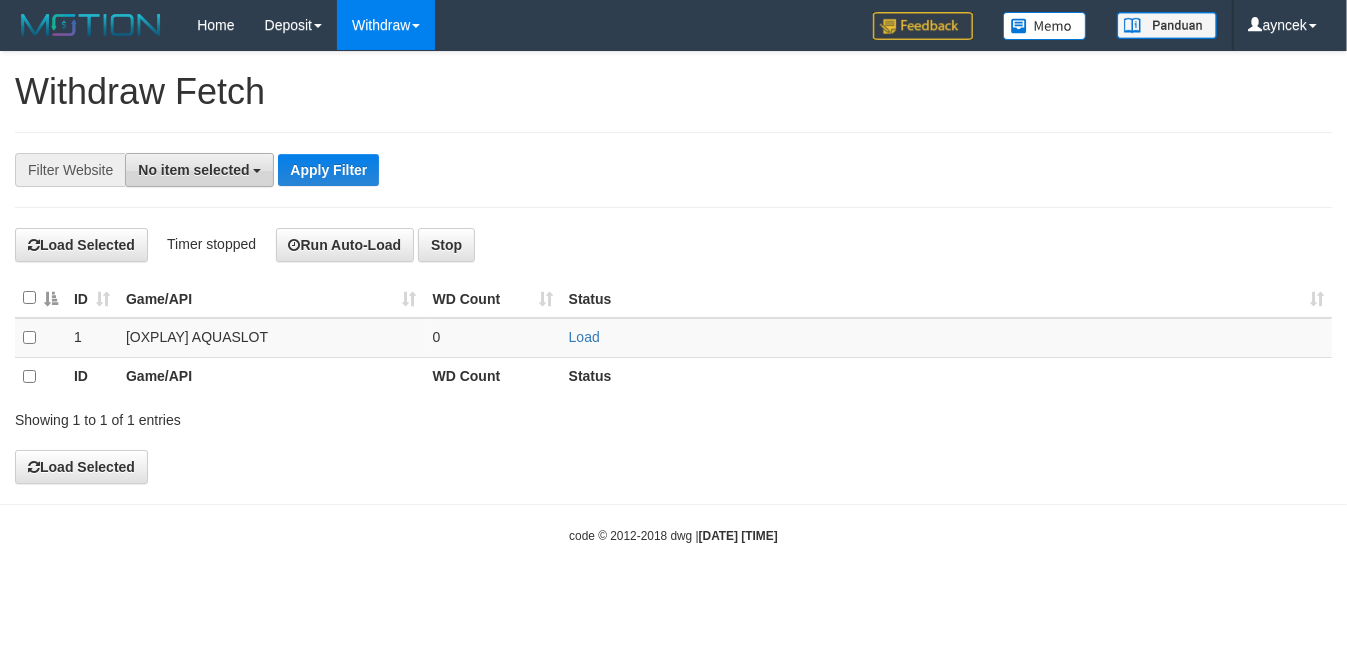 click on "No item selected" at bounding box center [193, 170] 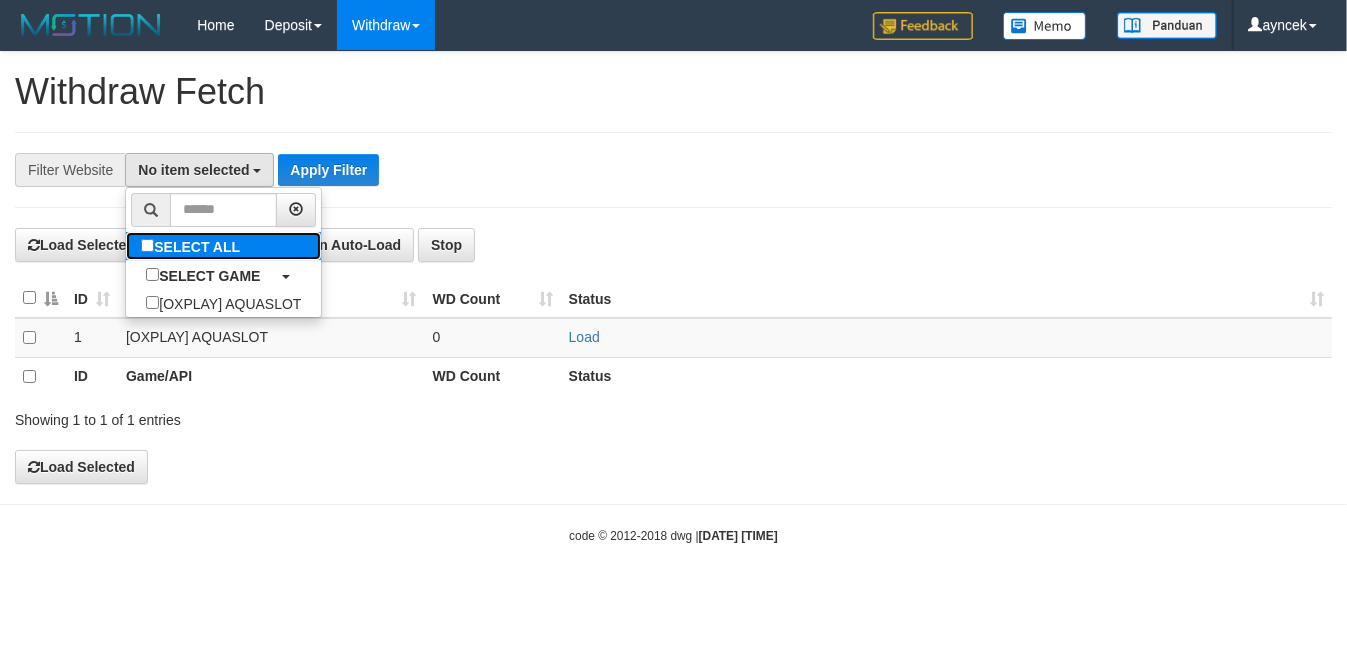 click on "SELECT ALL" at bounding box center (193, 246) 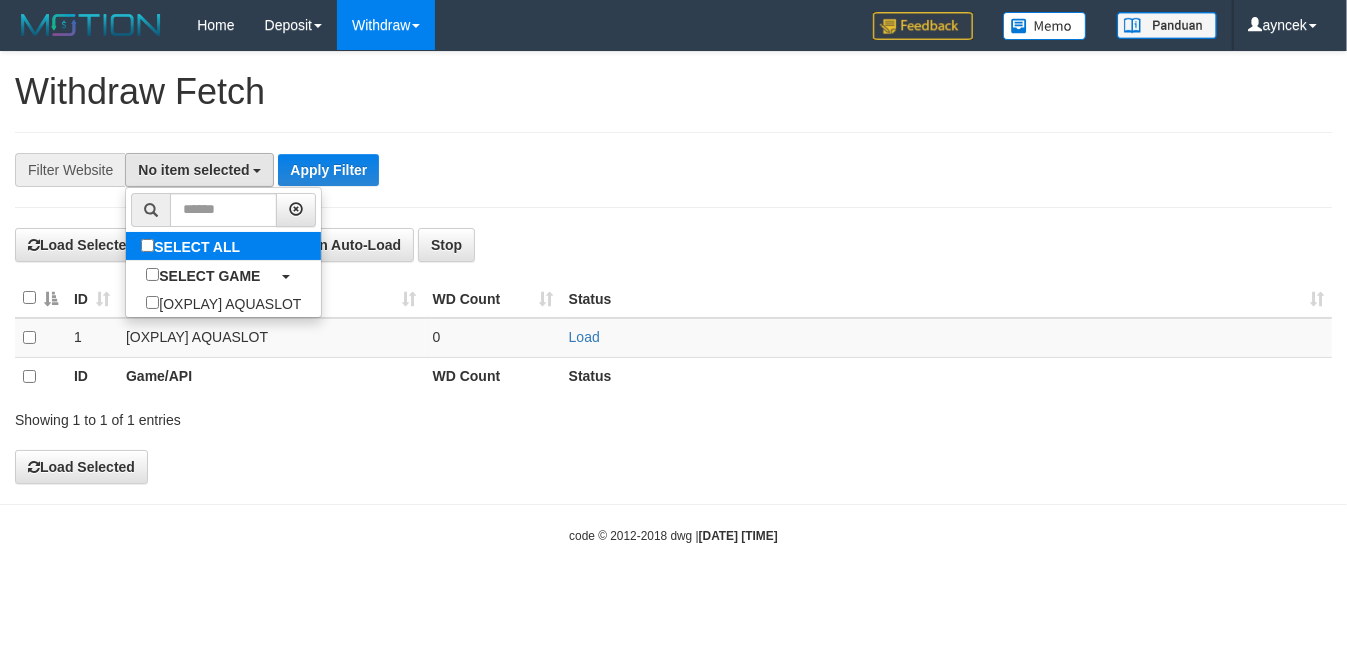select on "***" 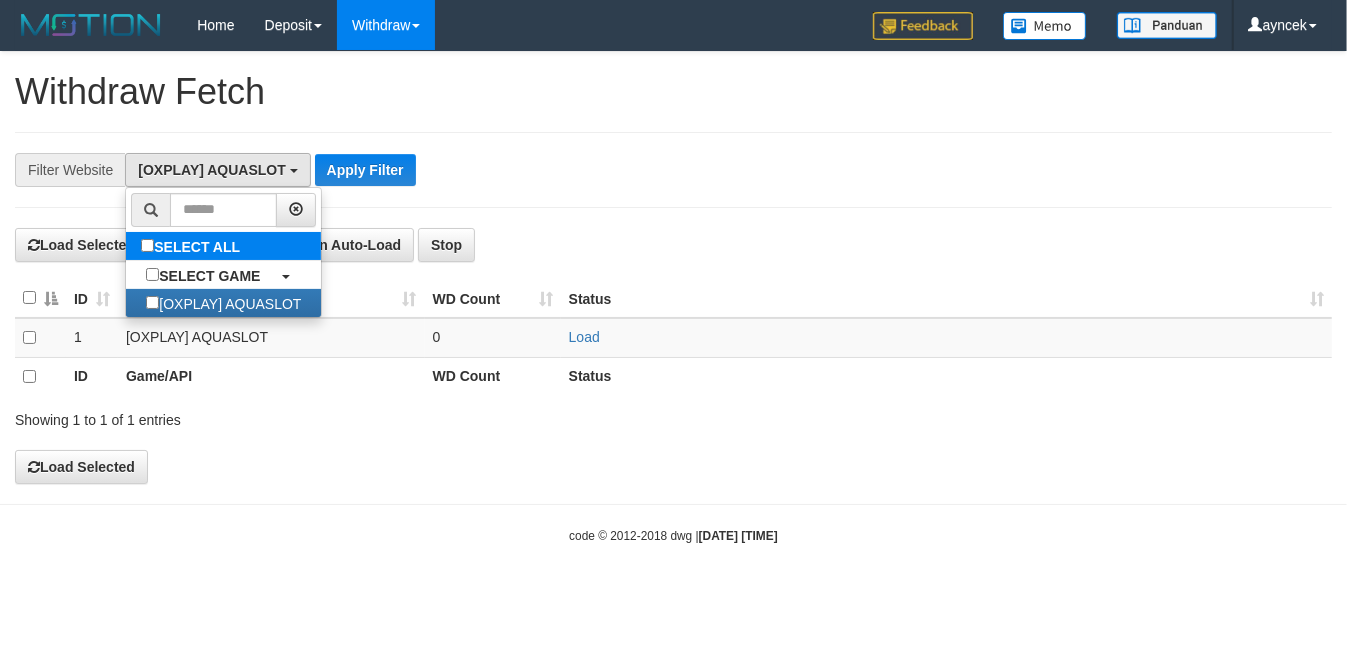 scroll, scrollTop: 18, scrollLeft: 0, axis: vertical 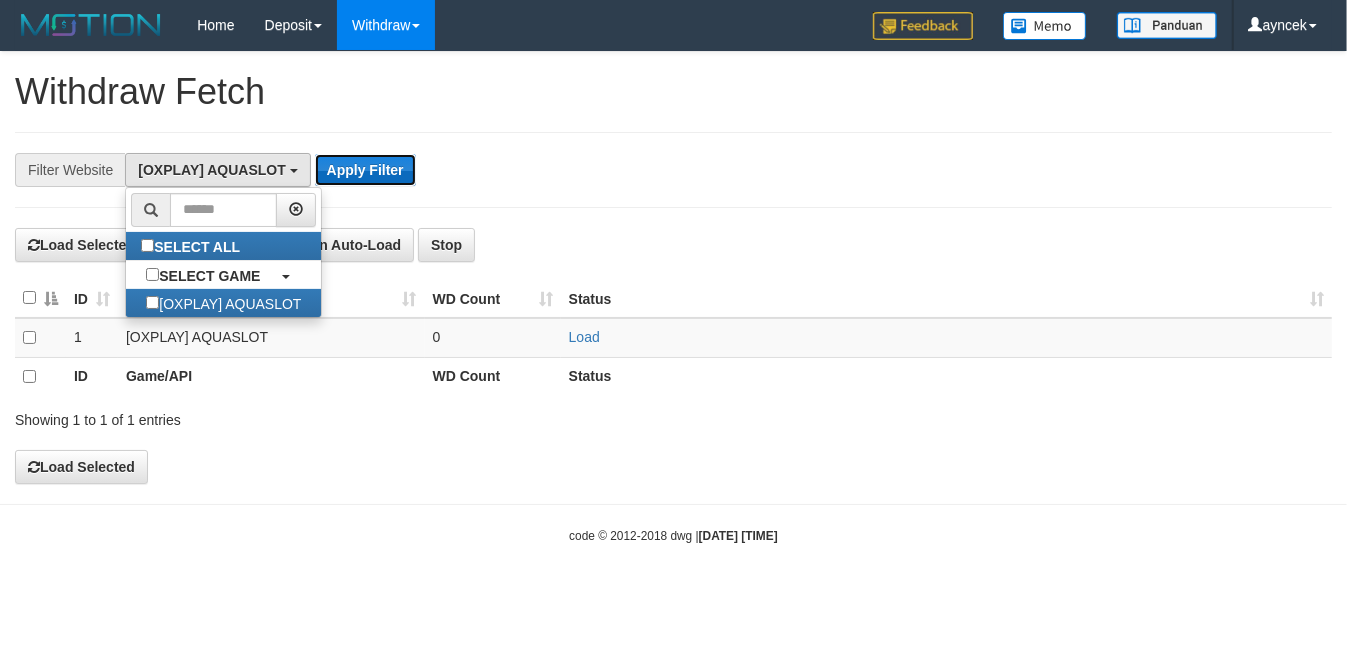 click on "Apply Filter" at bounding box center (365, 170) 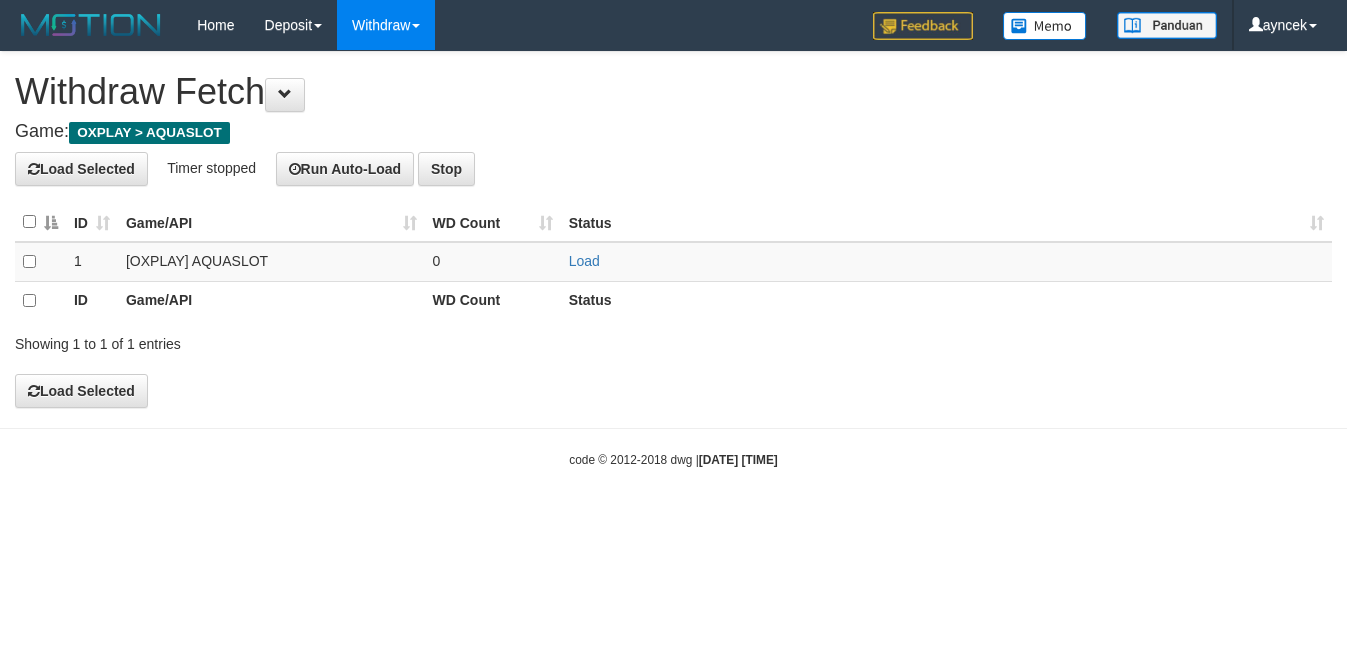 scroll, scrollTop: 0, scrollLeft: 0, axis: both 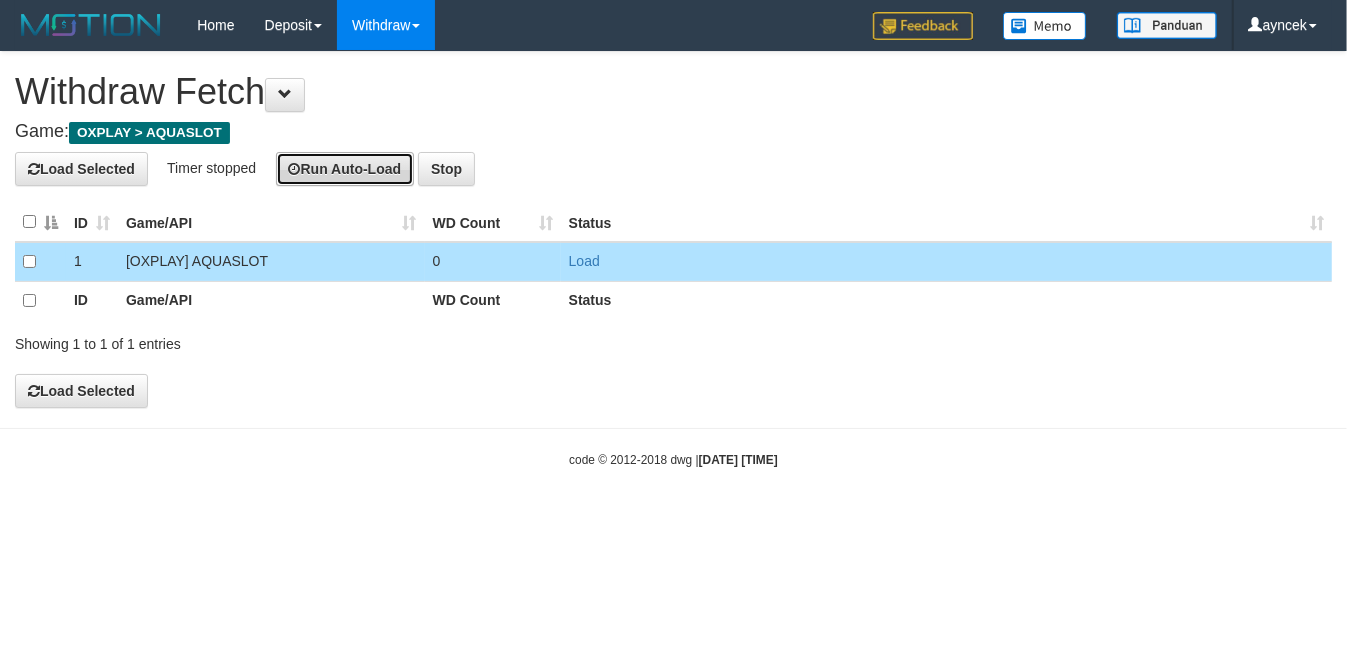 click on "Run Auto-Load" at bounding box center [345, 169] 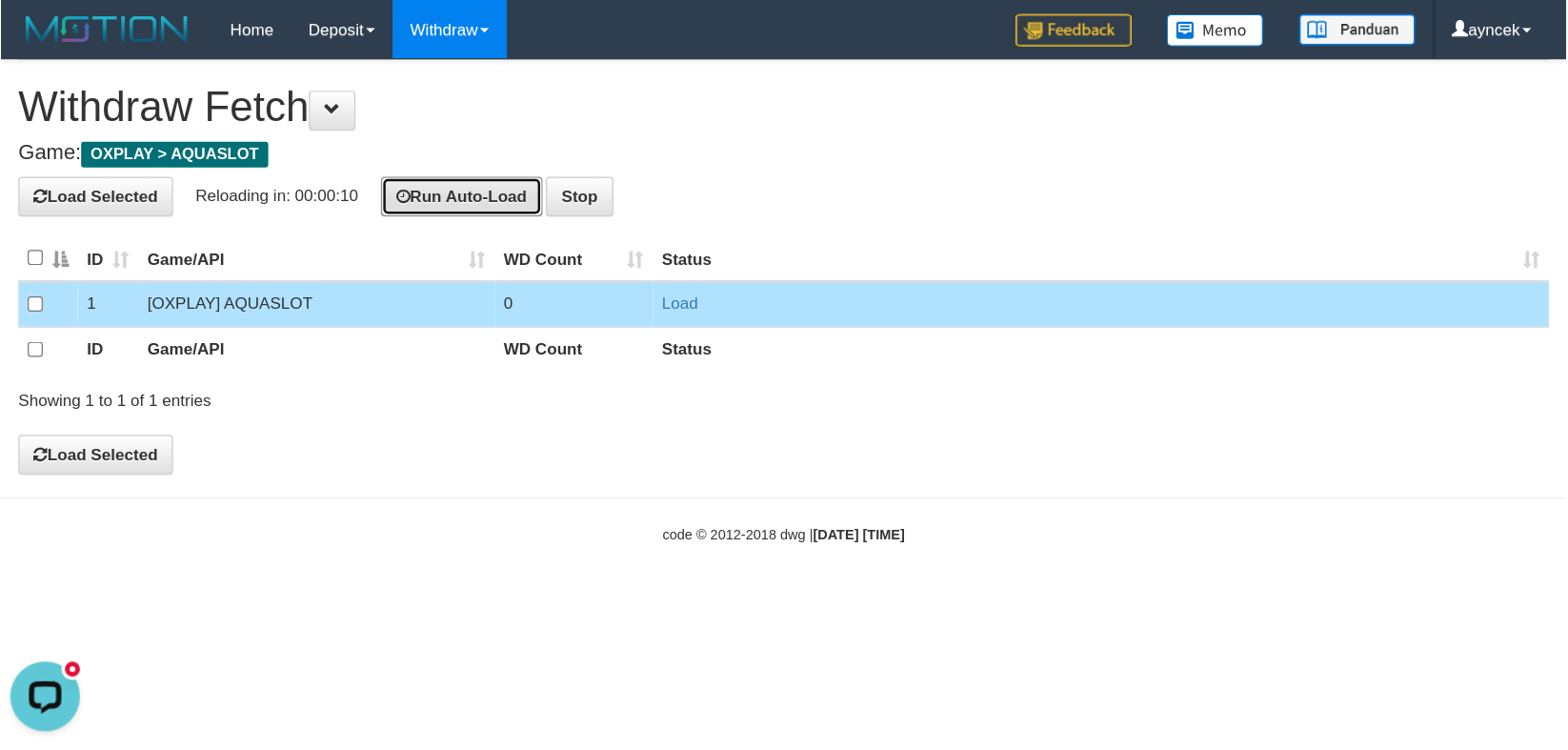 scroll, scrollTop: 0, scrollLeft: 0, axis: both 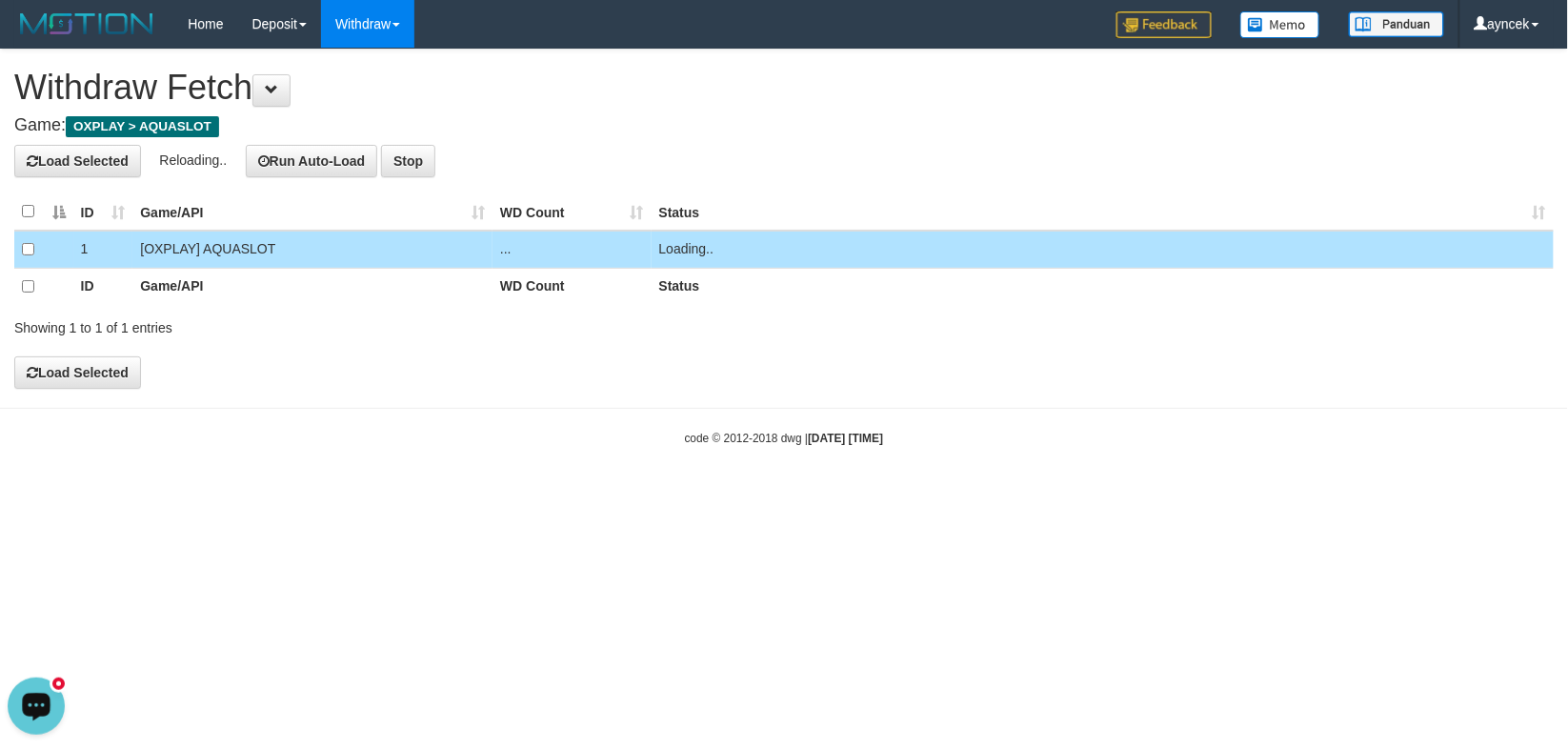 click at bounding box center (36, 704) 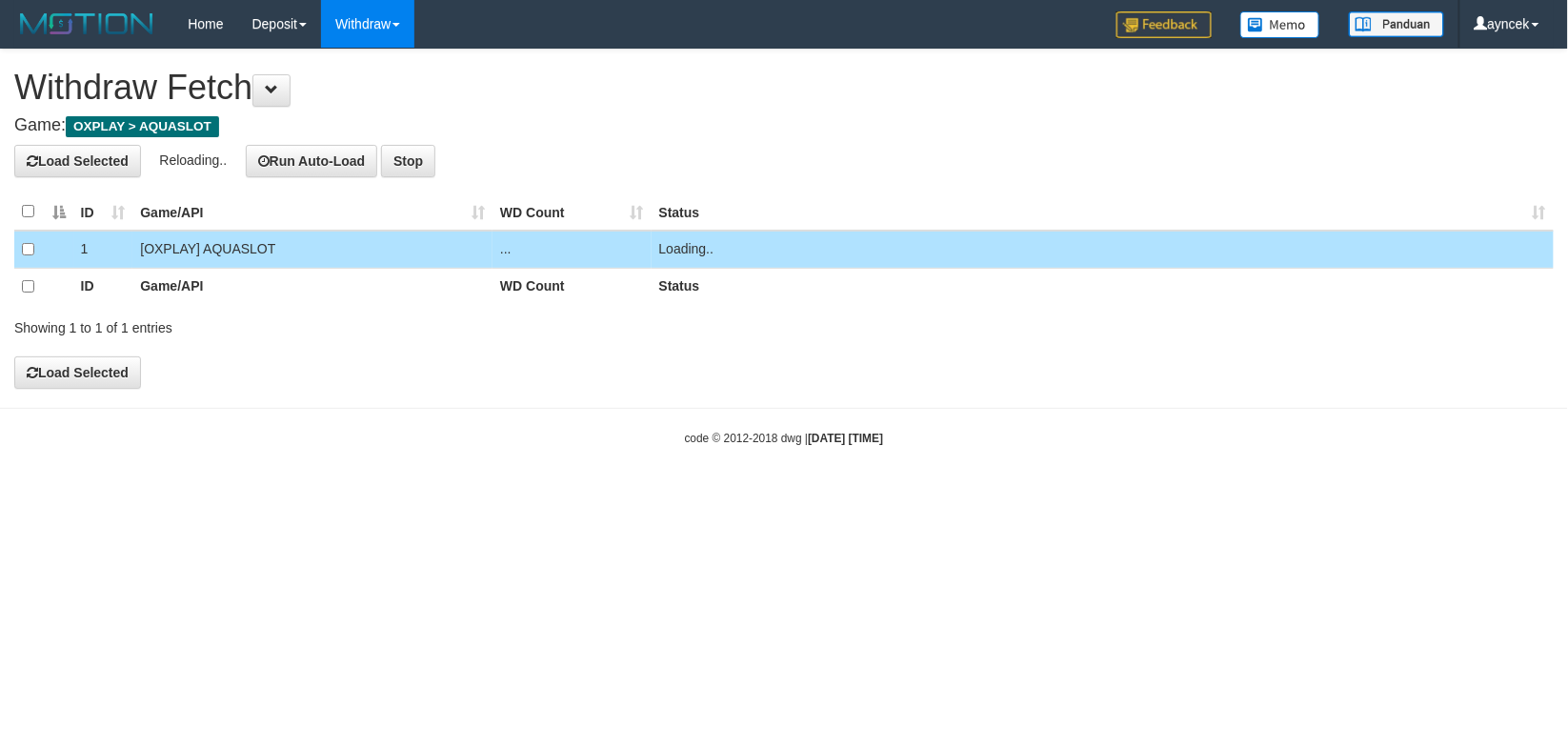 drag, startPoint x: 716, startPoint y: 654, endPoint x: 368, endPoint y: 385, distance: 439.84656 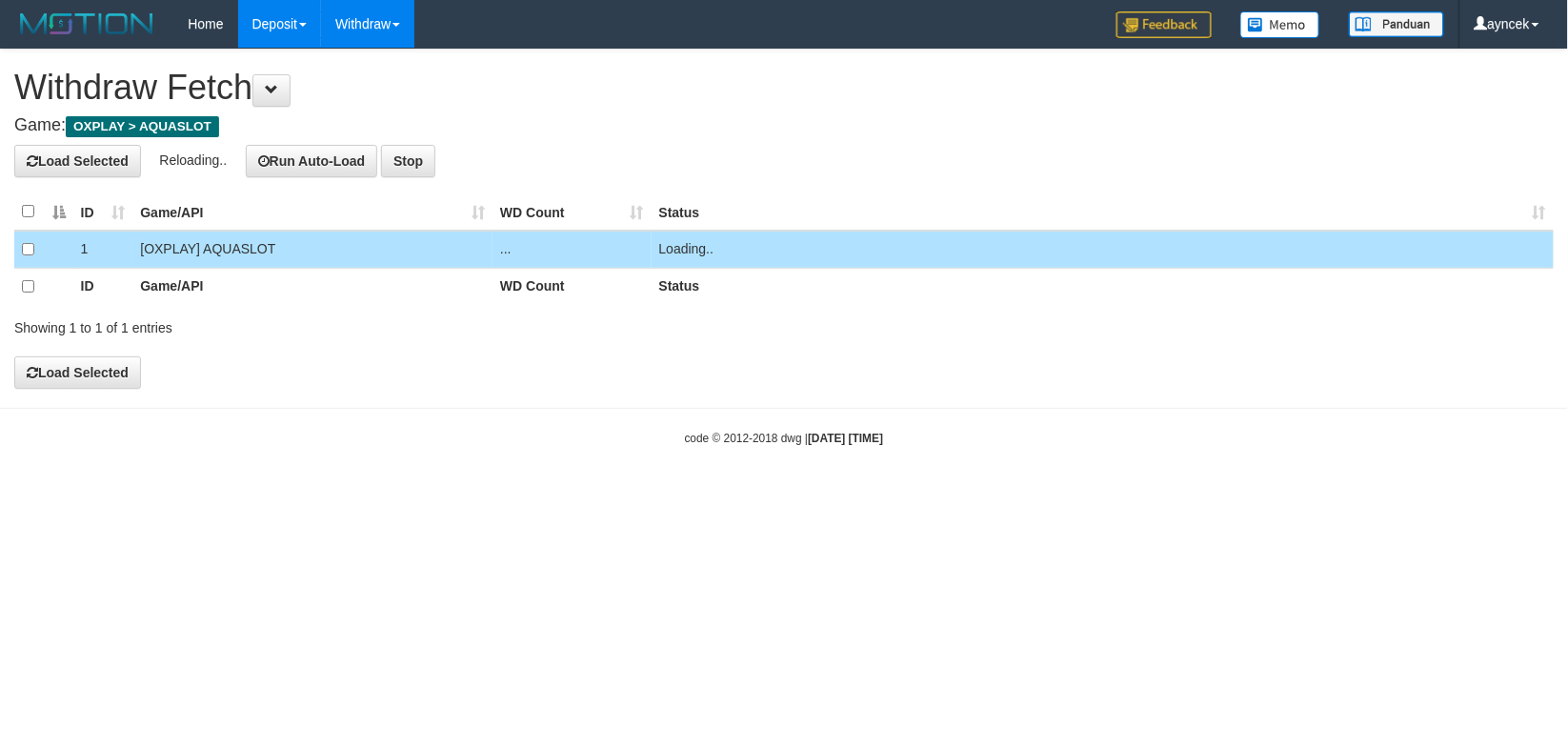 drag, startPoint x: 484, startPoint y: 76, endPoint x: 319, endPoint y: 0, distance: 181.66177 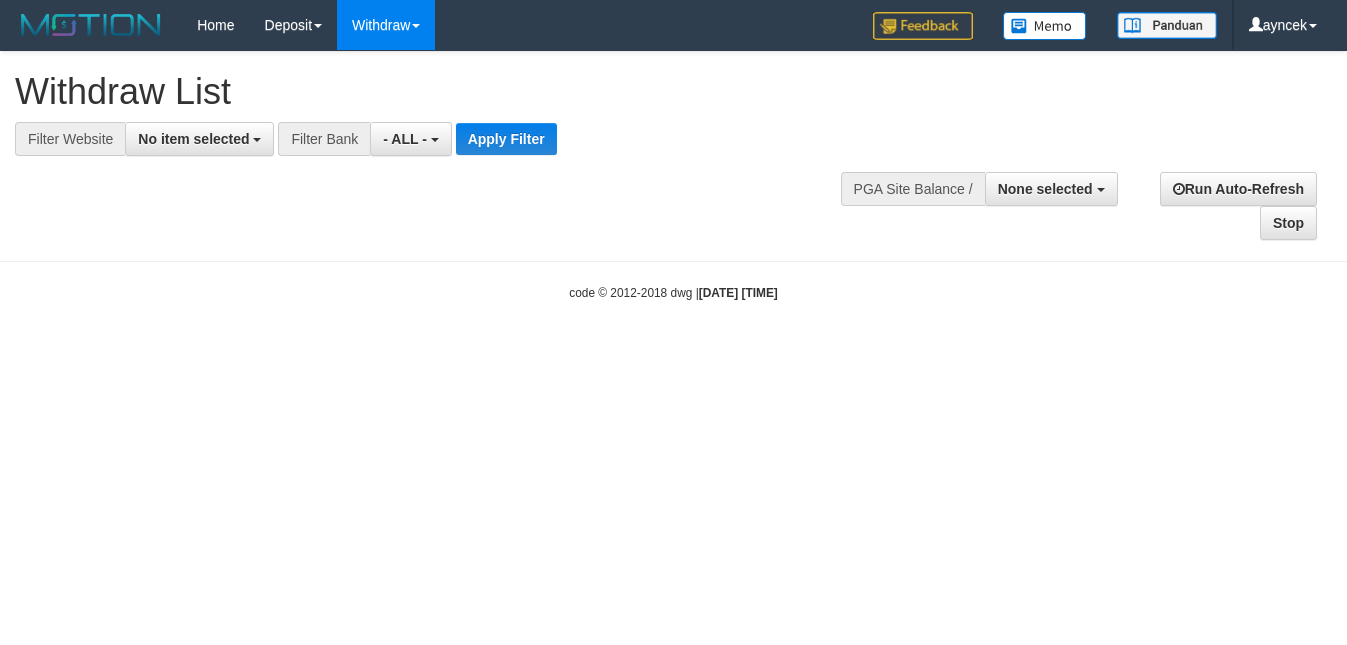 select 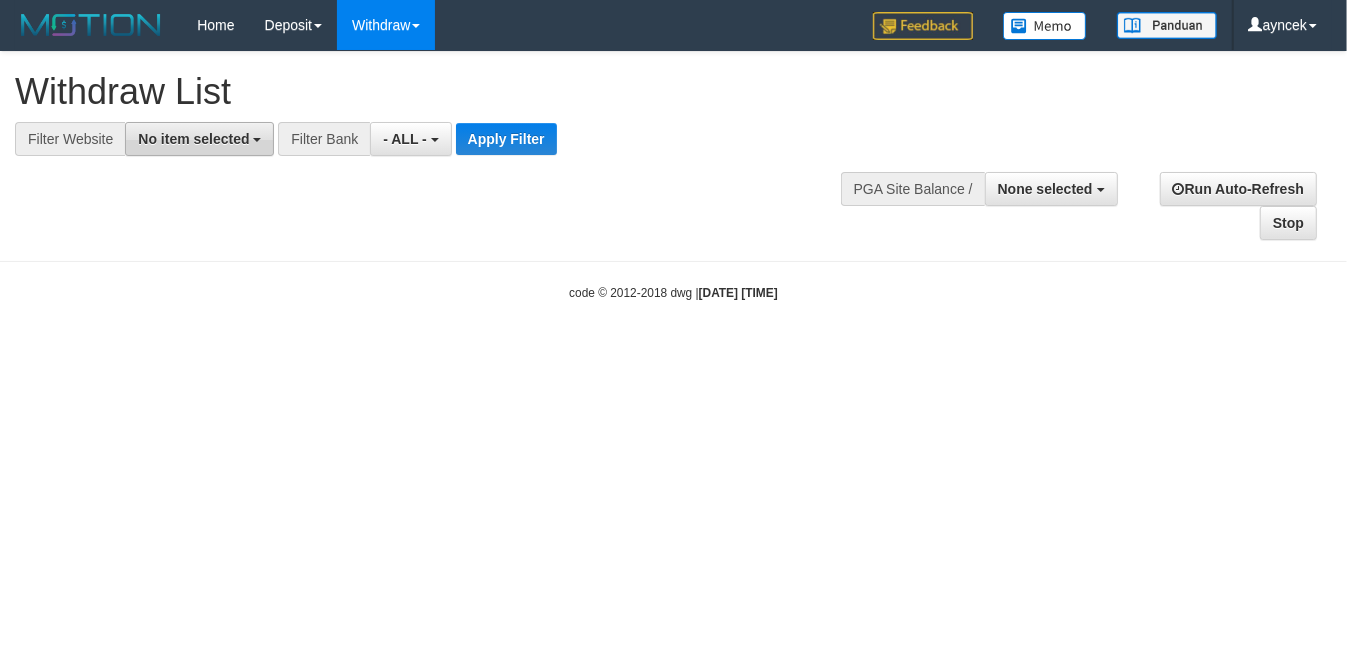 click on "No item selected" at bounding box center (193, 139) 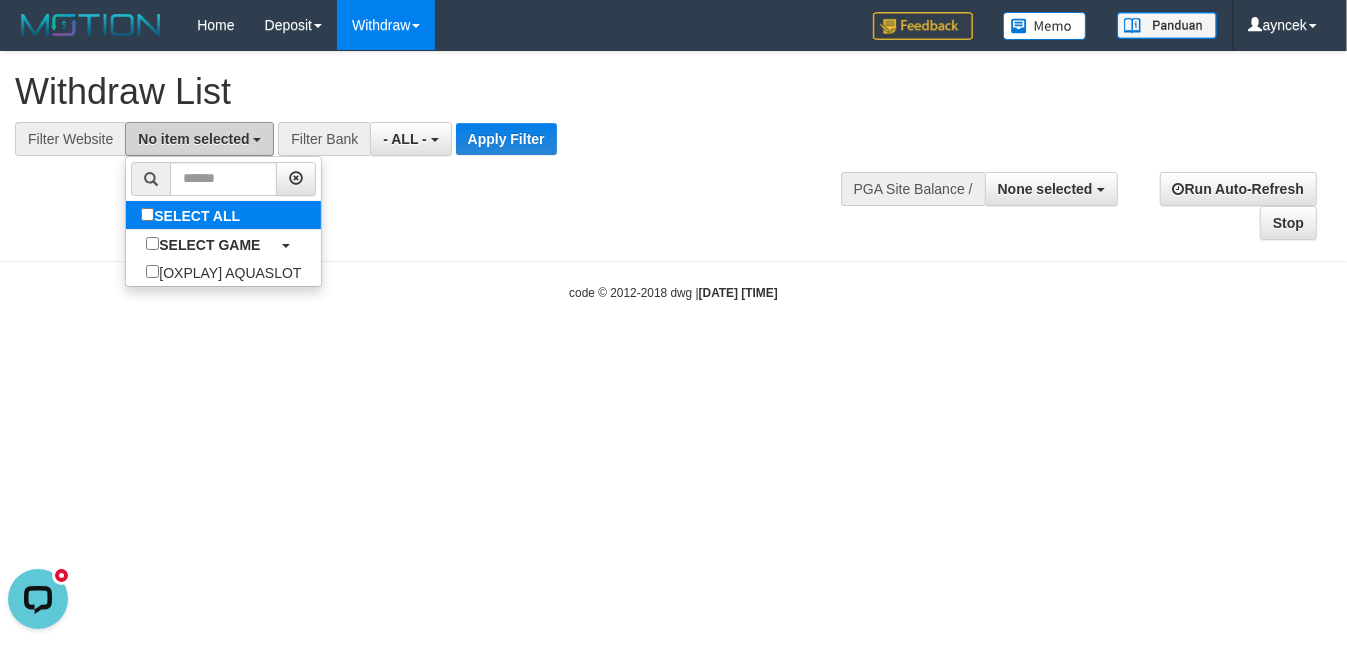 scroll, scrollTop: 0, scrollLeft: 0, axis: both 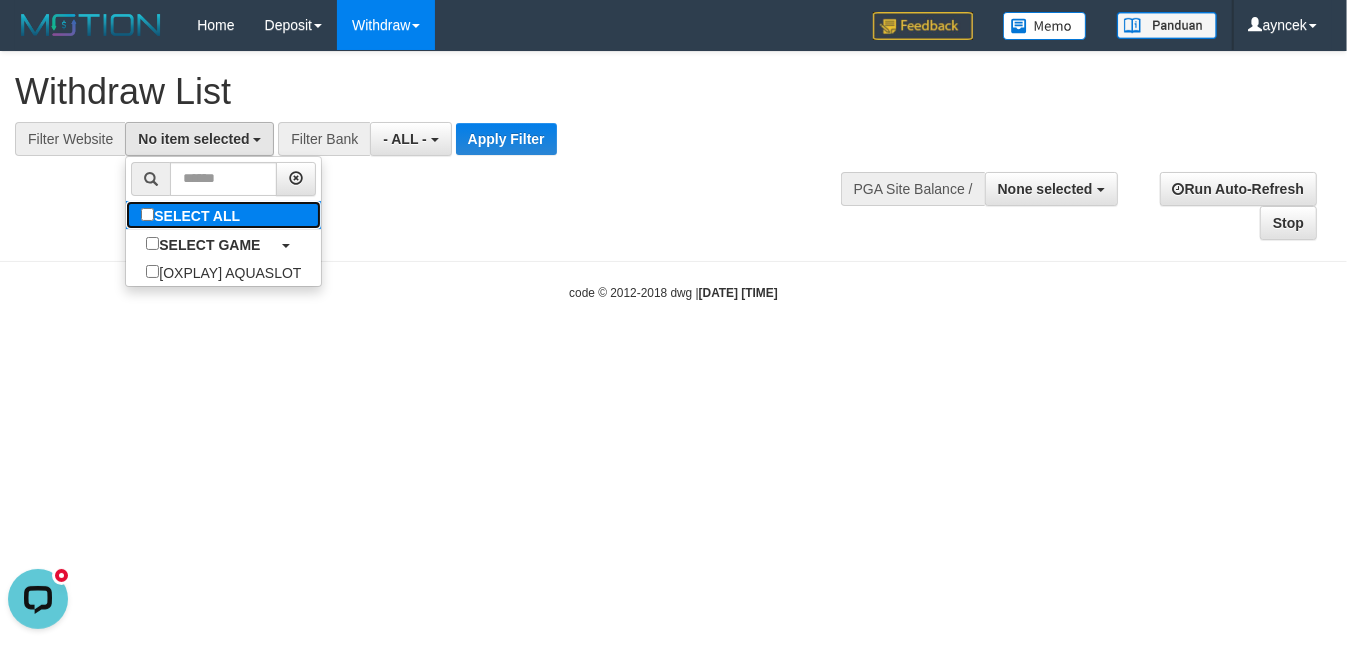 click on "SELECT ALL" at bounding box center [193, 215] 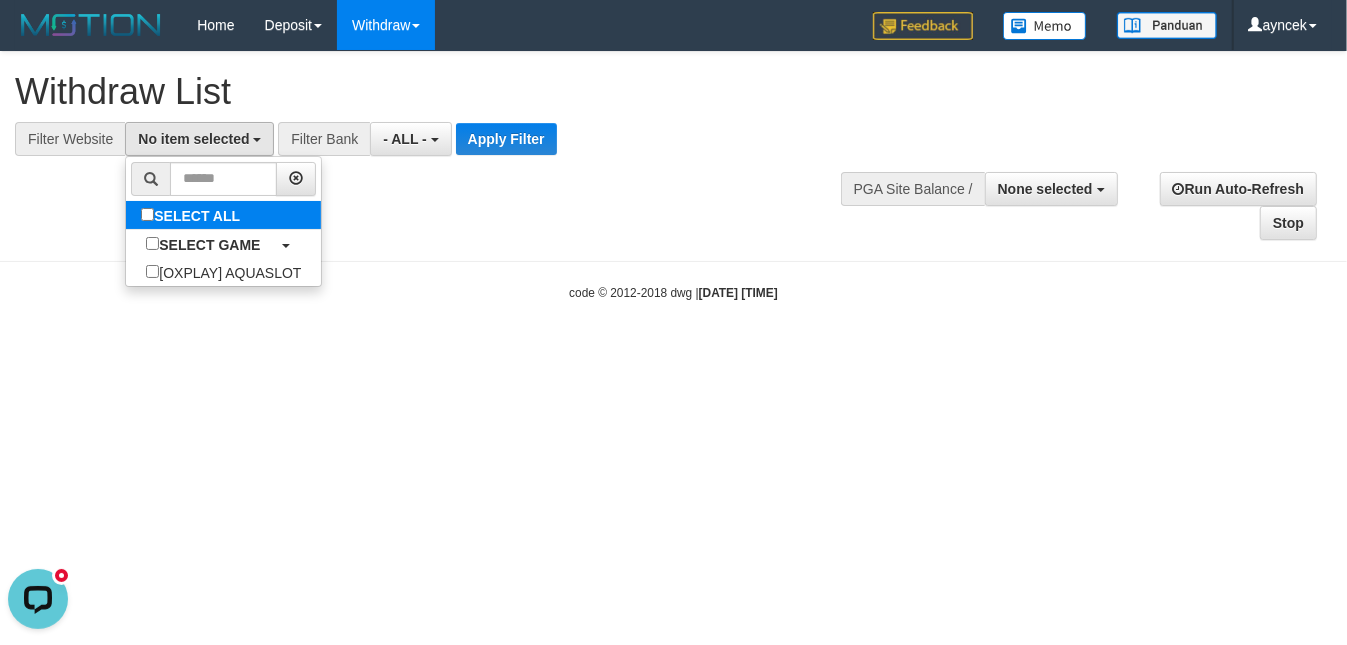 select on "***" 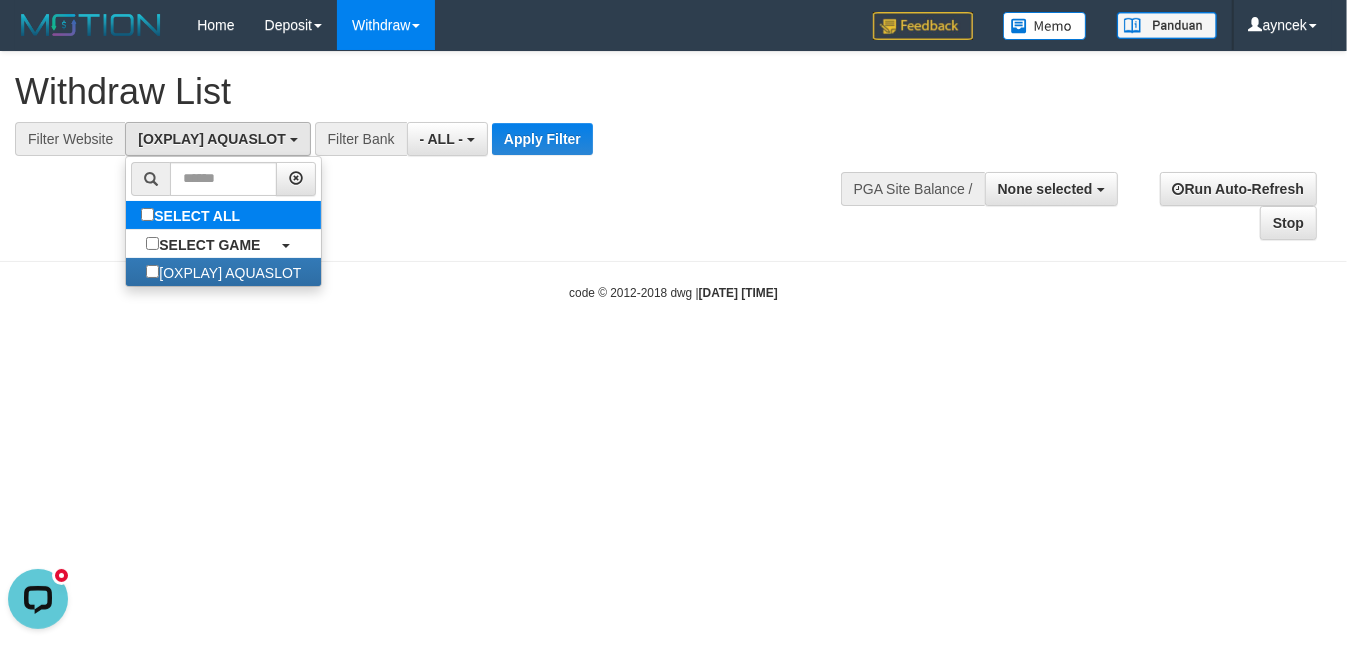 scroll, scrollTop: 18, scrollLeft: 0, axis: vertical 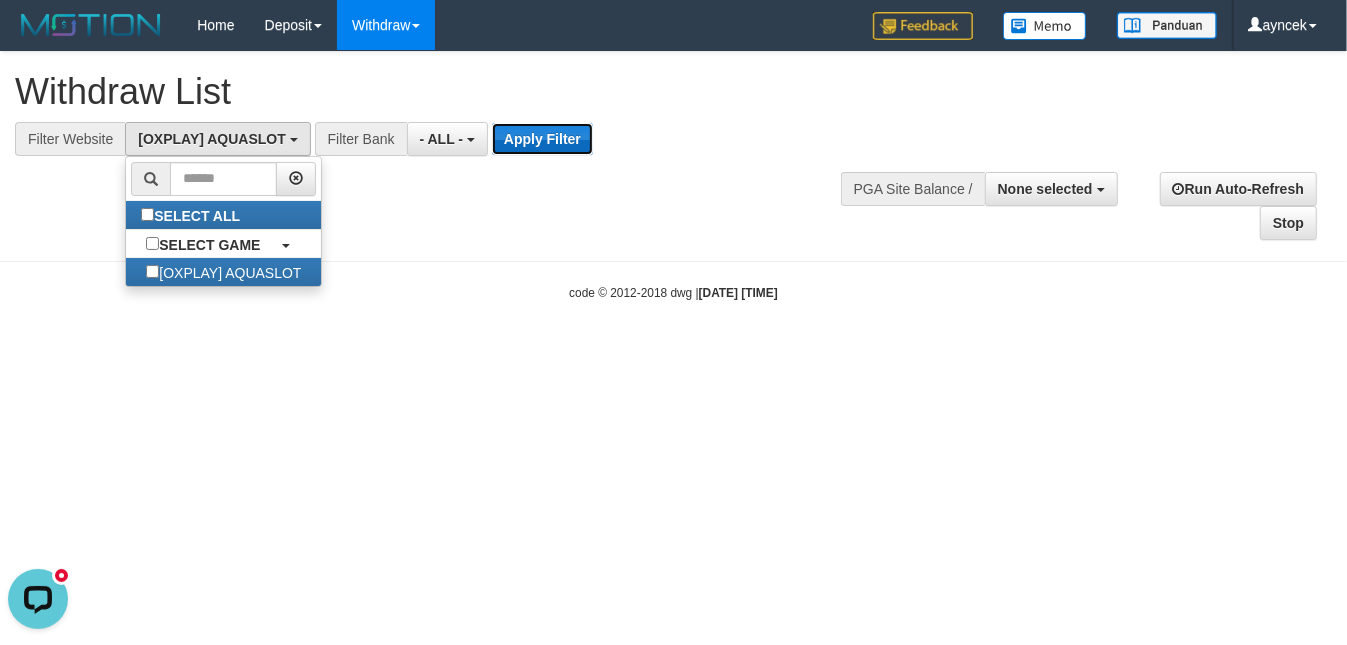 click on "Apply Filter" at bounding box center (542, 139) 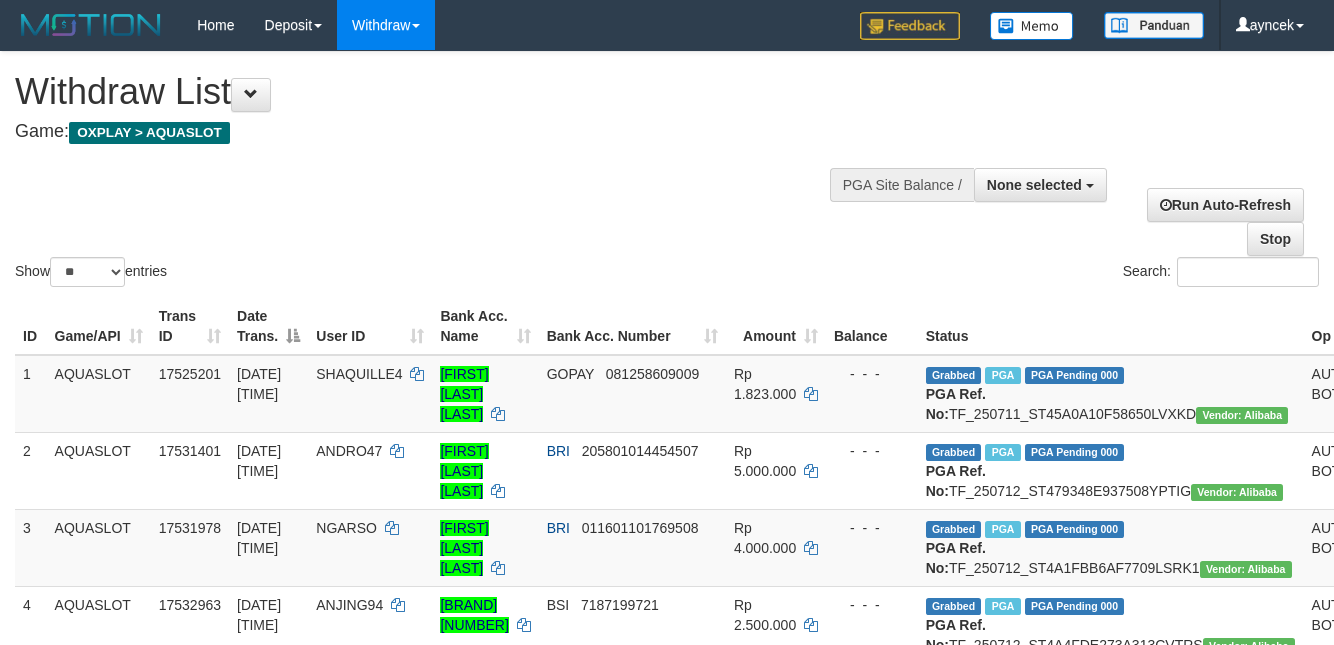 select 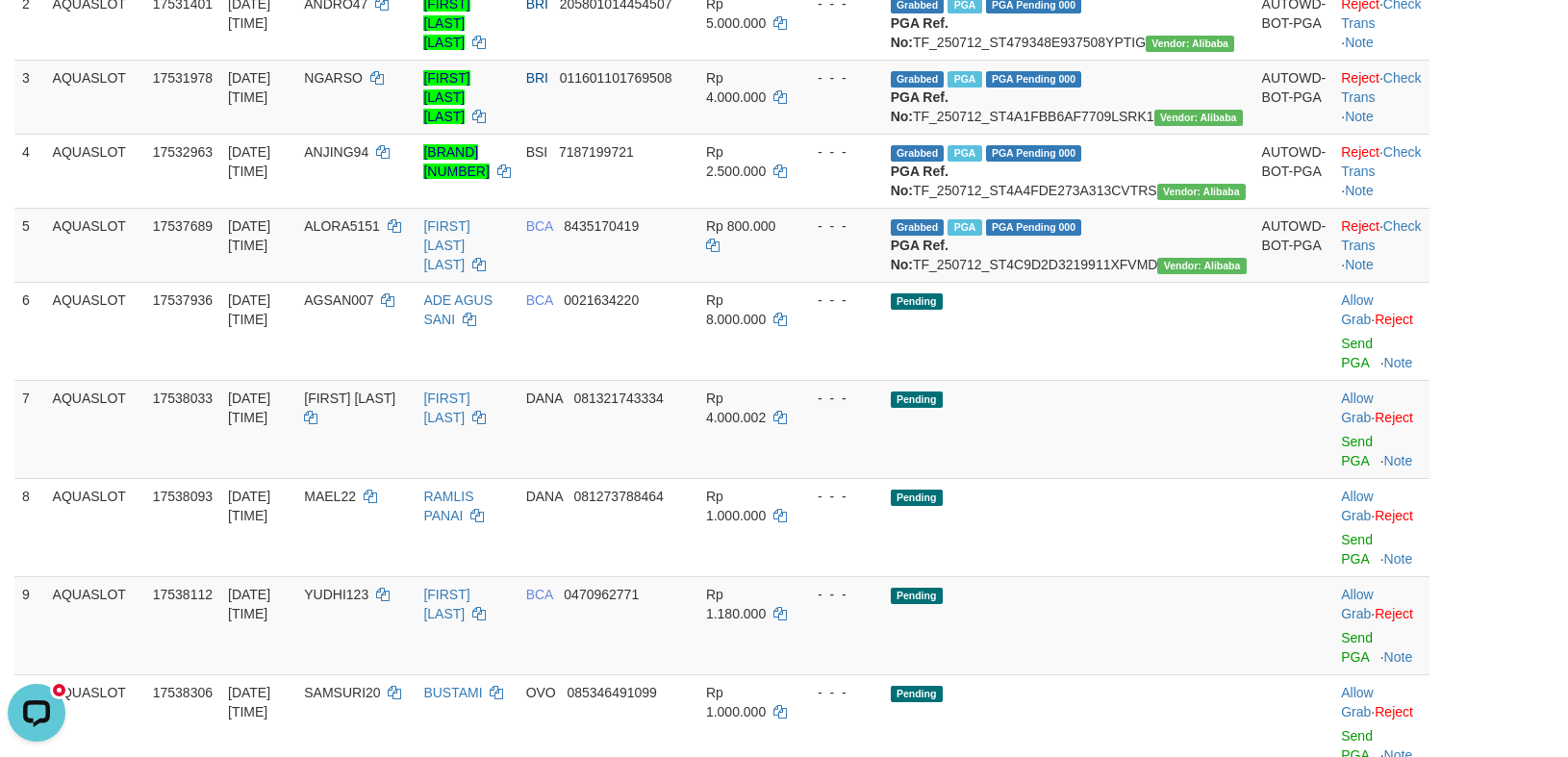 scroll, scrollTop: 0, scrollLeft: 0, axis: both 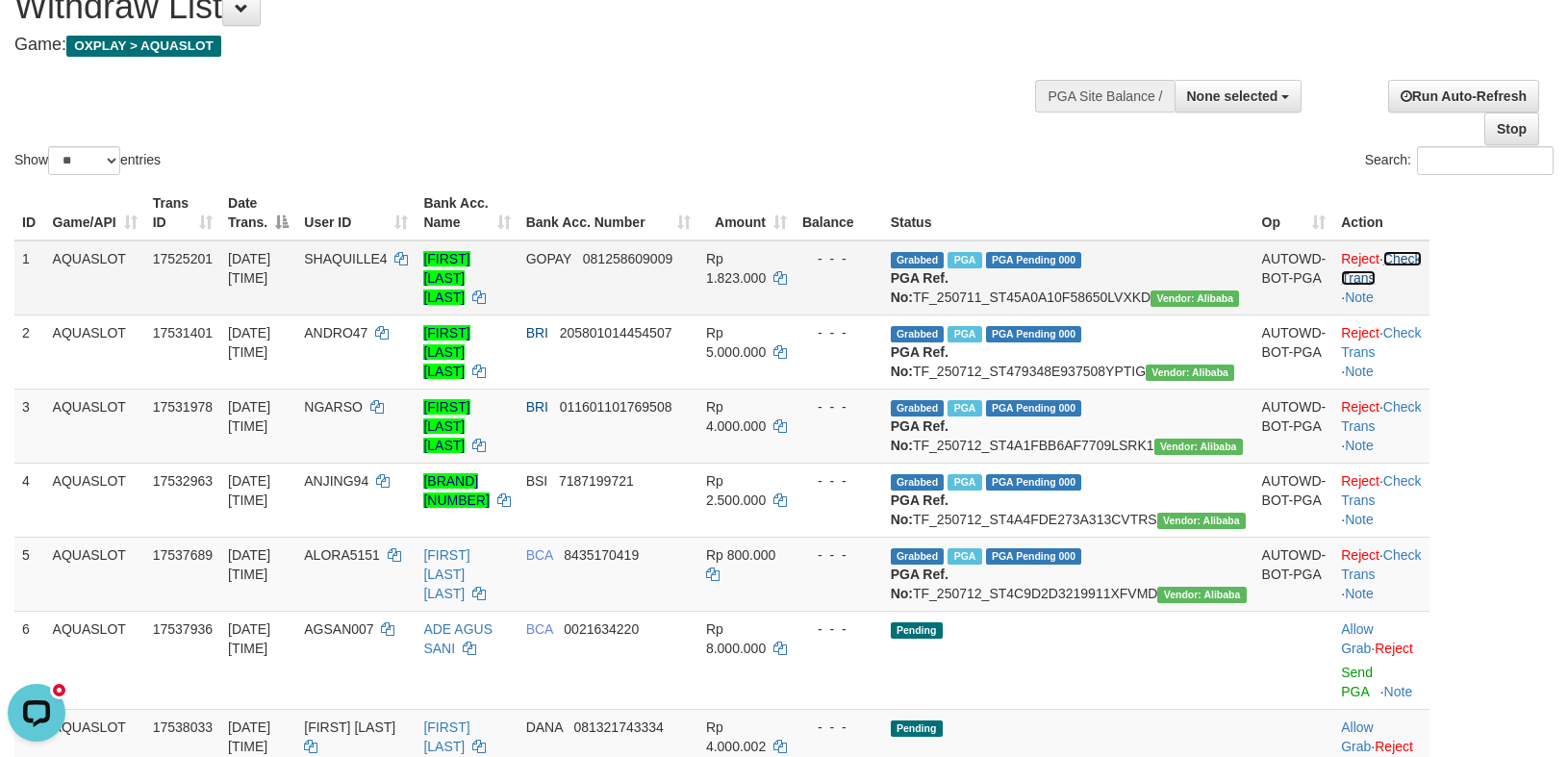 click on "Check Trans" at bounding box center [1380, 268] 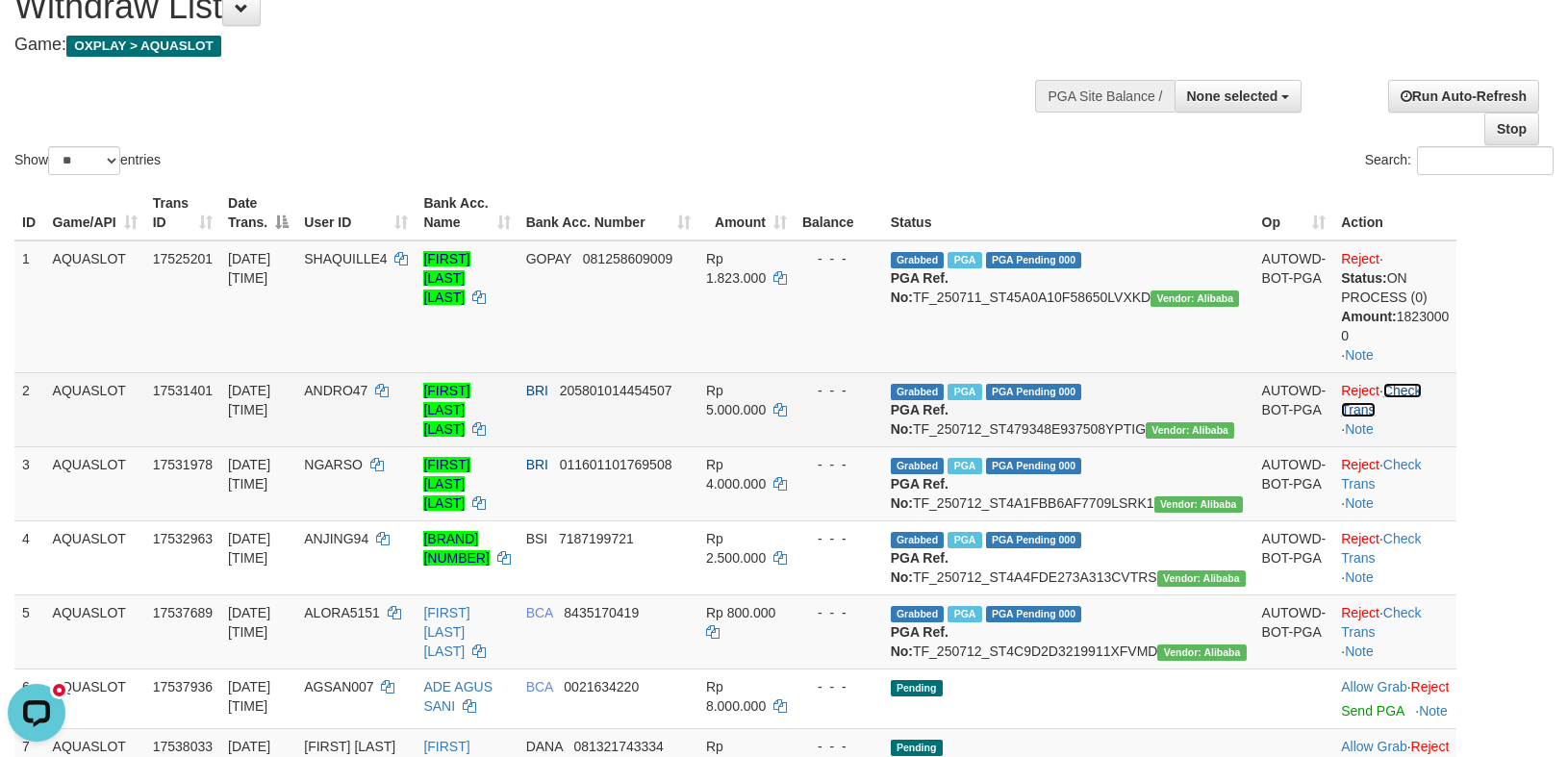 click on "Check Trans" at bounding box center [1380, 400] 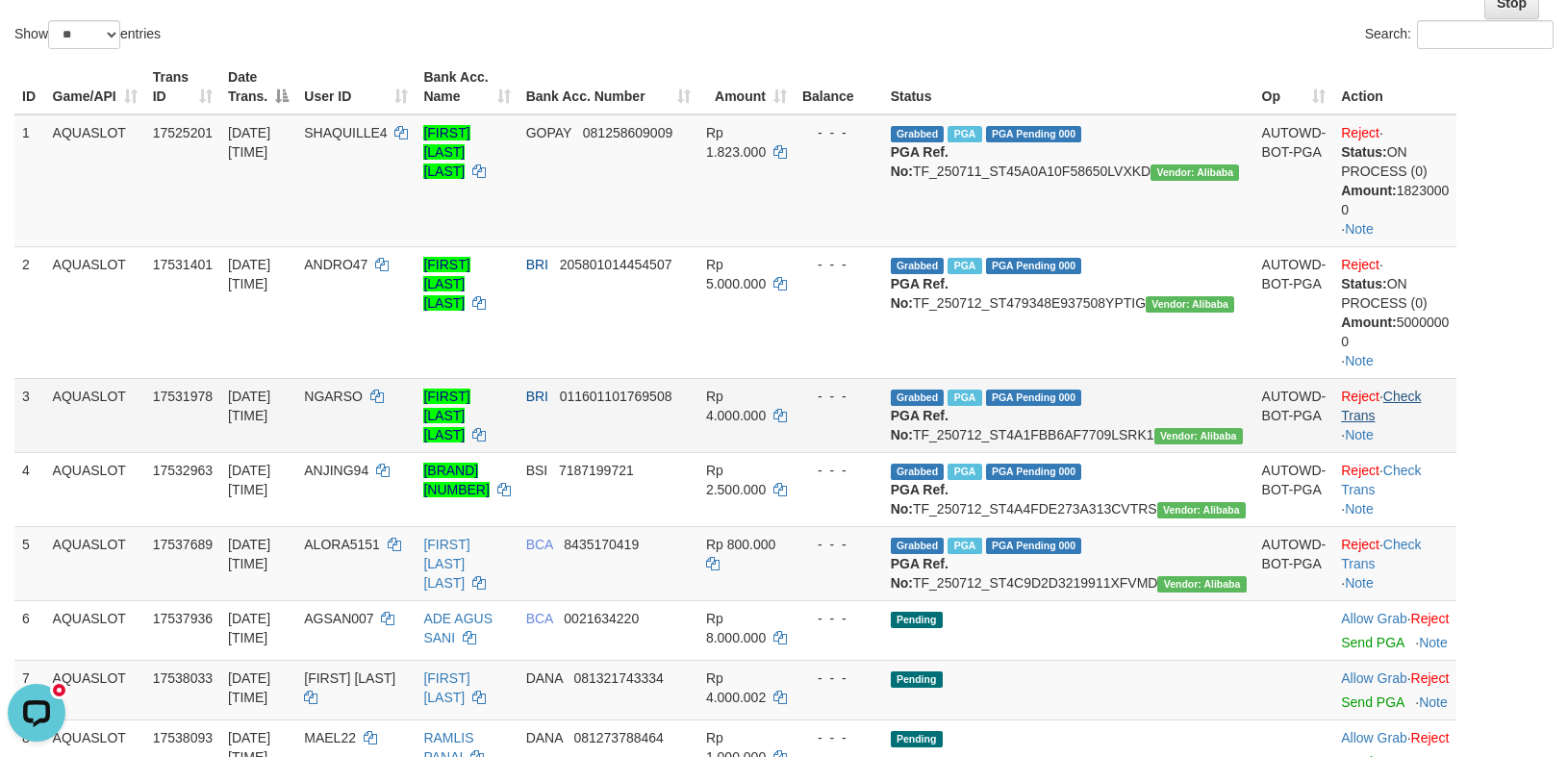 scroll, scrollTop: 260, scrollLeft: 0, axis: vertical 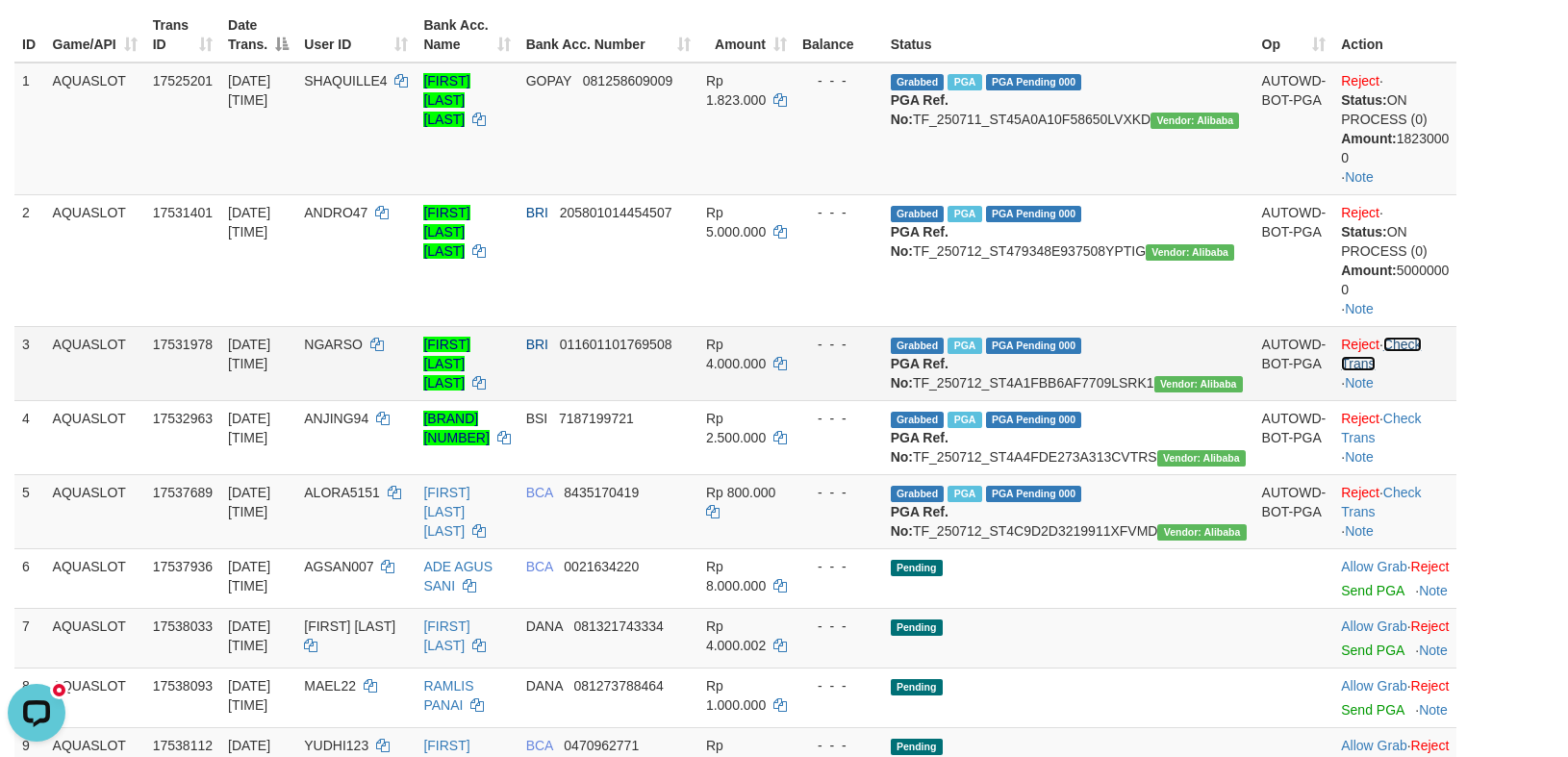 click on "Check Trans" at bounding box center [1380, 354] 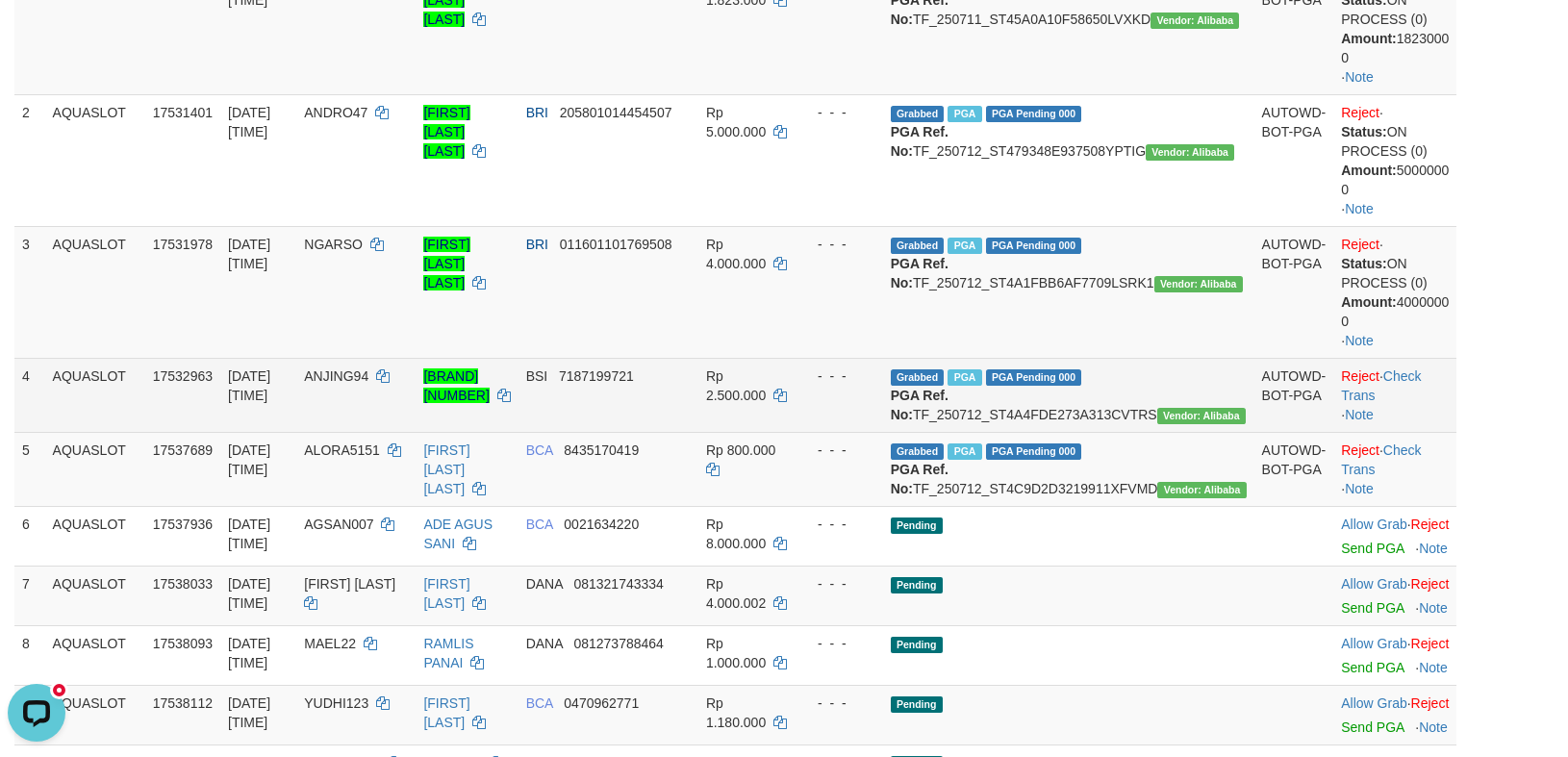 scroll, scrollTop: 438, scrollLeft: 0, axis: vertical 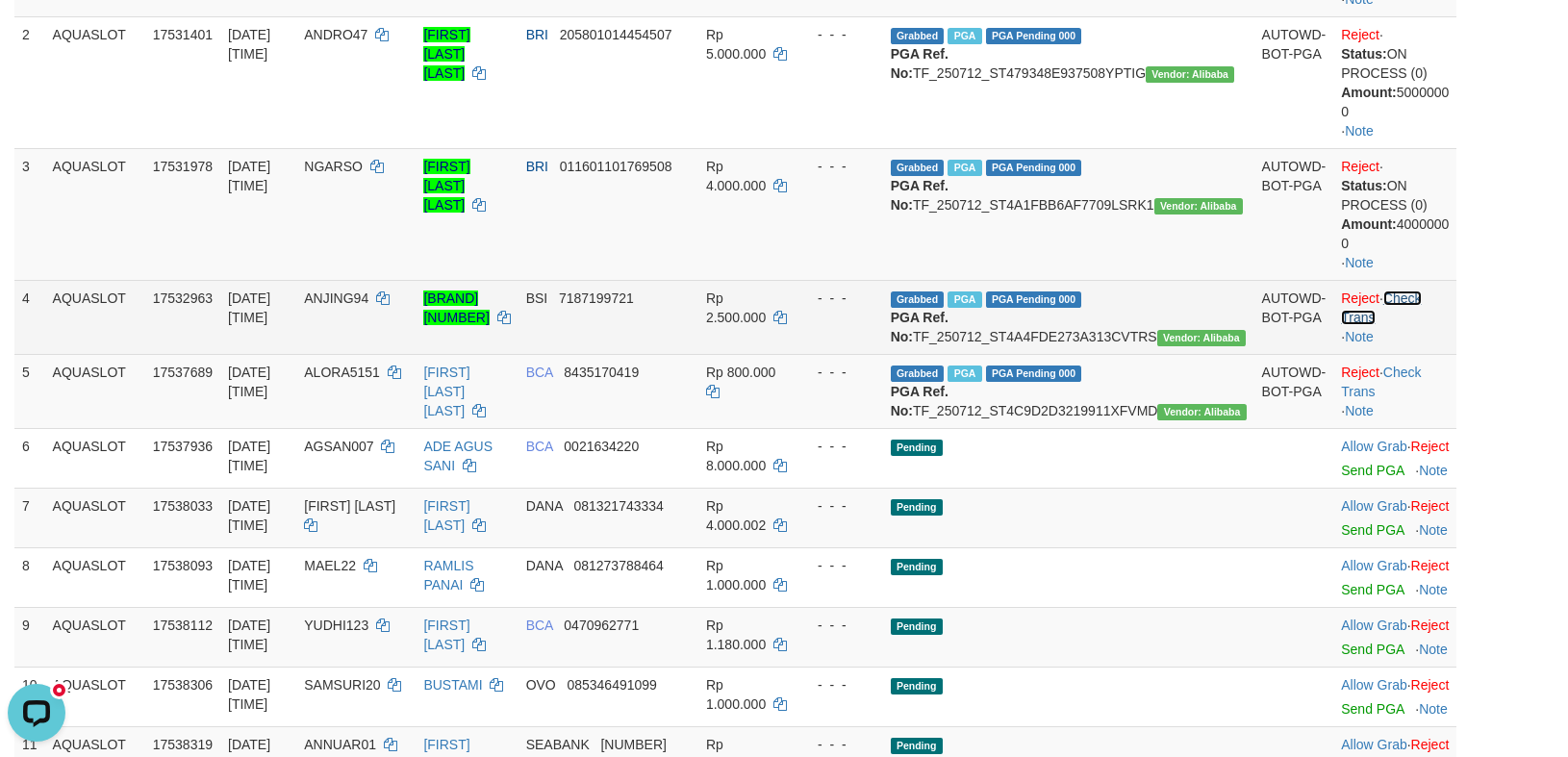 click on "Check Trans" at bounding box center (1380, 308) 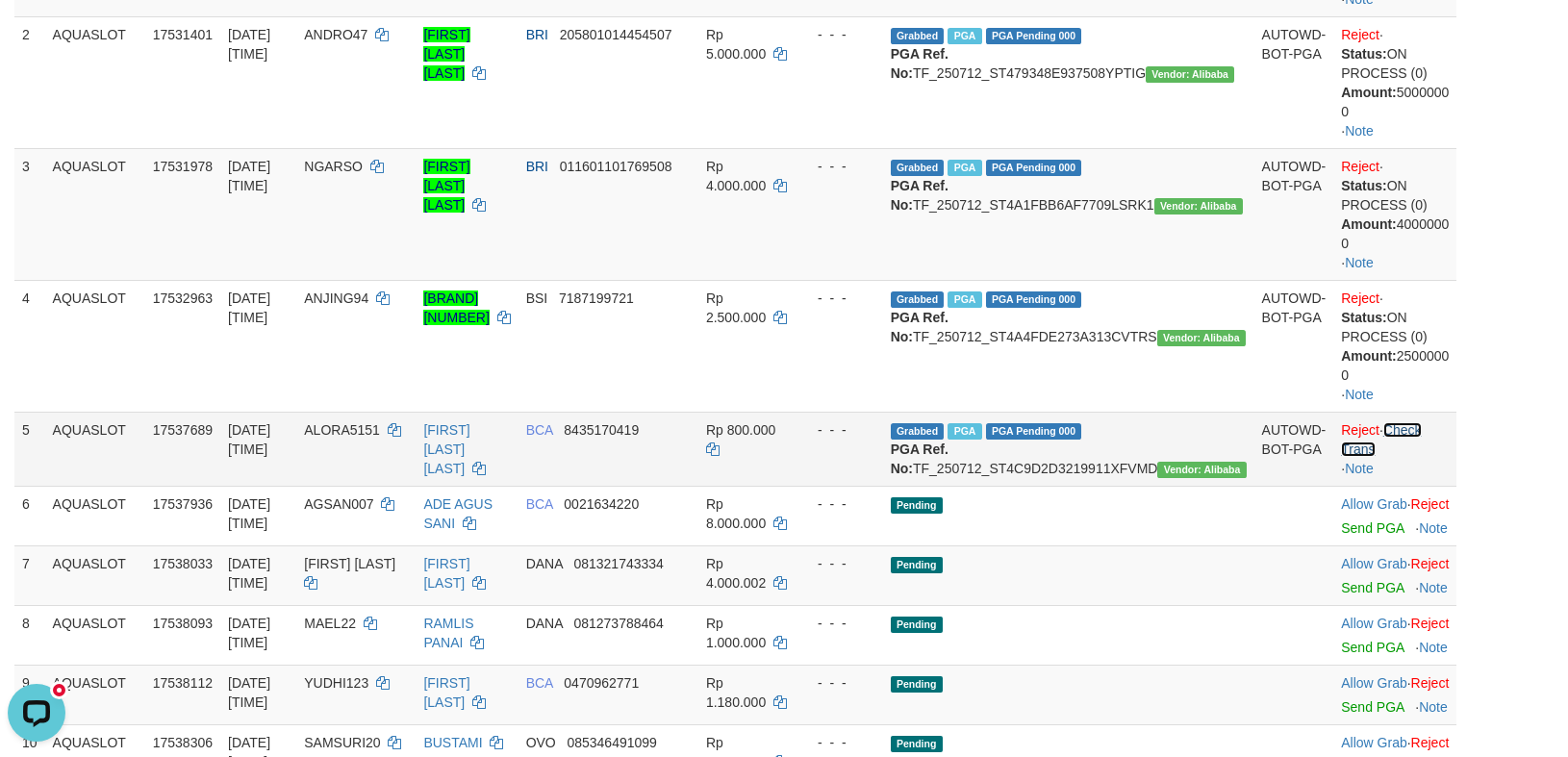 click on "Check Trans" at bounding box center (1380, 440) 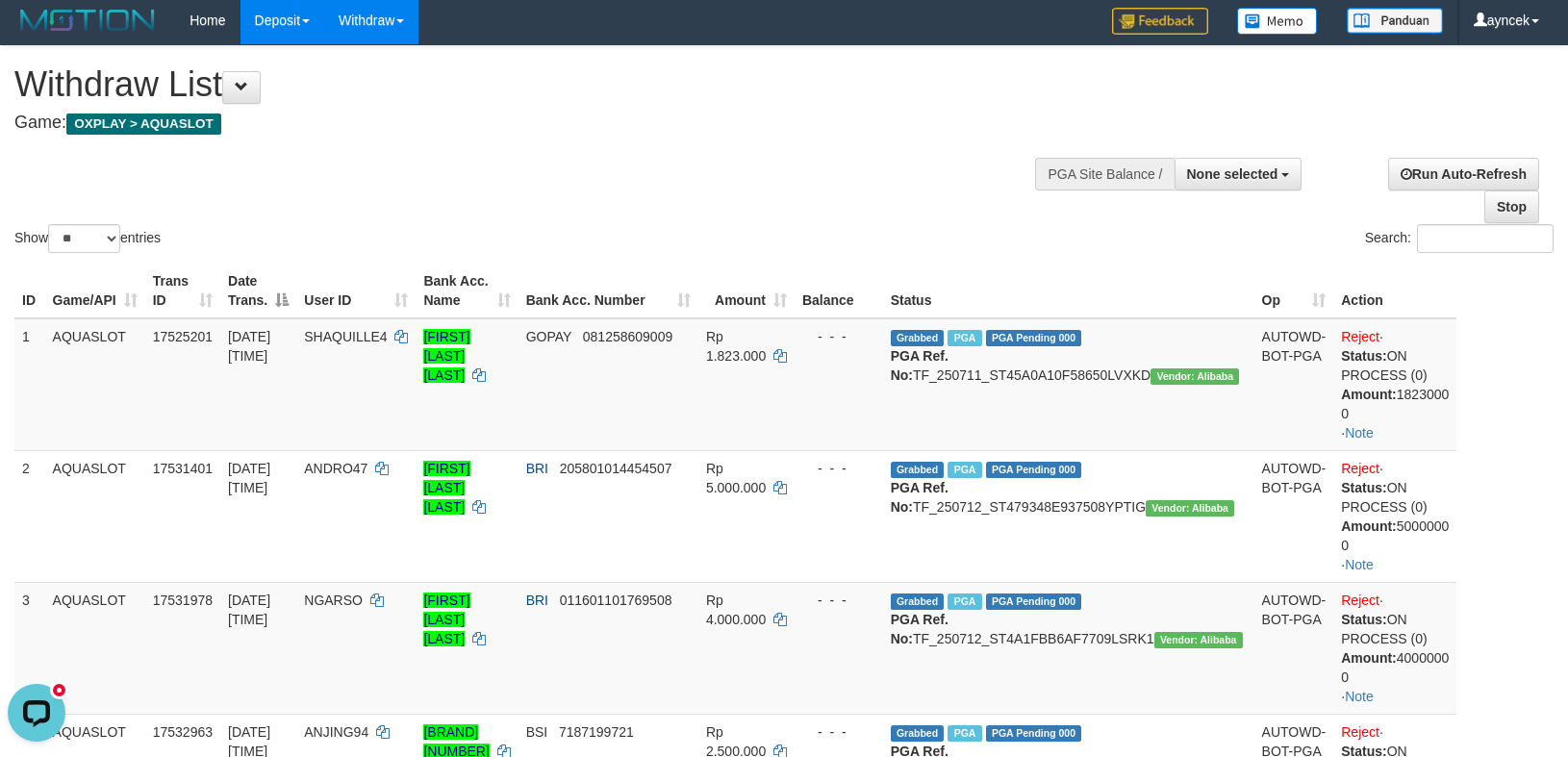 scroll, scrollTop: 0, scrollLeft: 0, axis: both 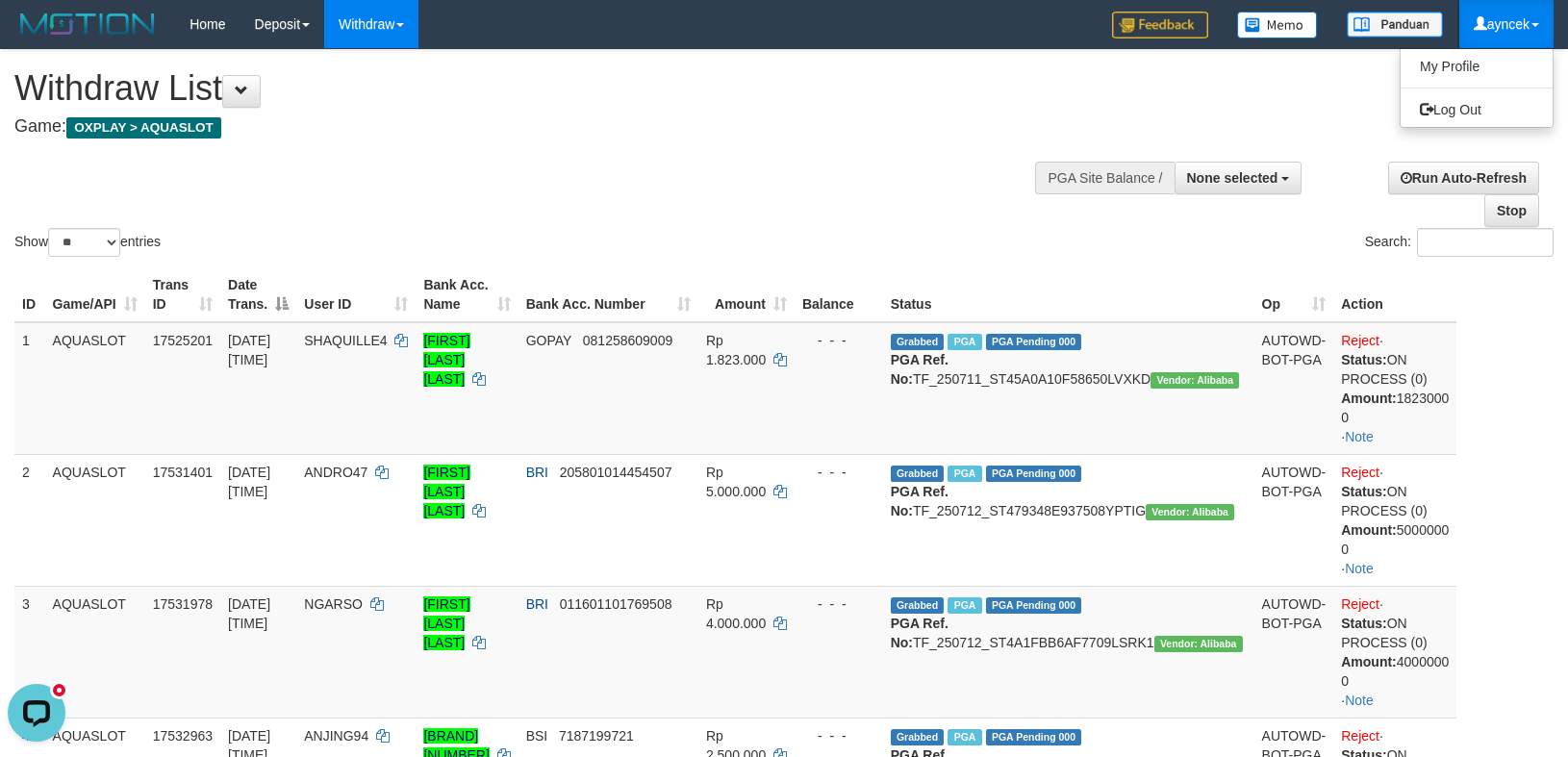 click on "ayncek" at bounding box center (1506, 24) 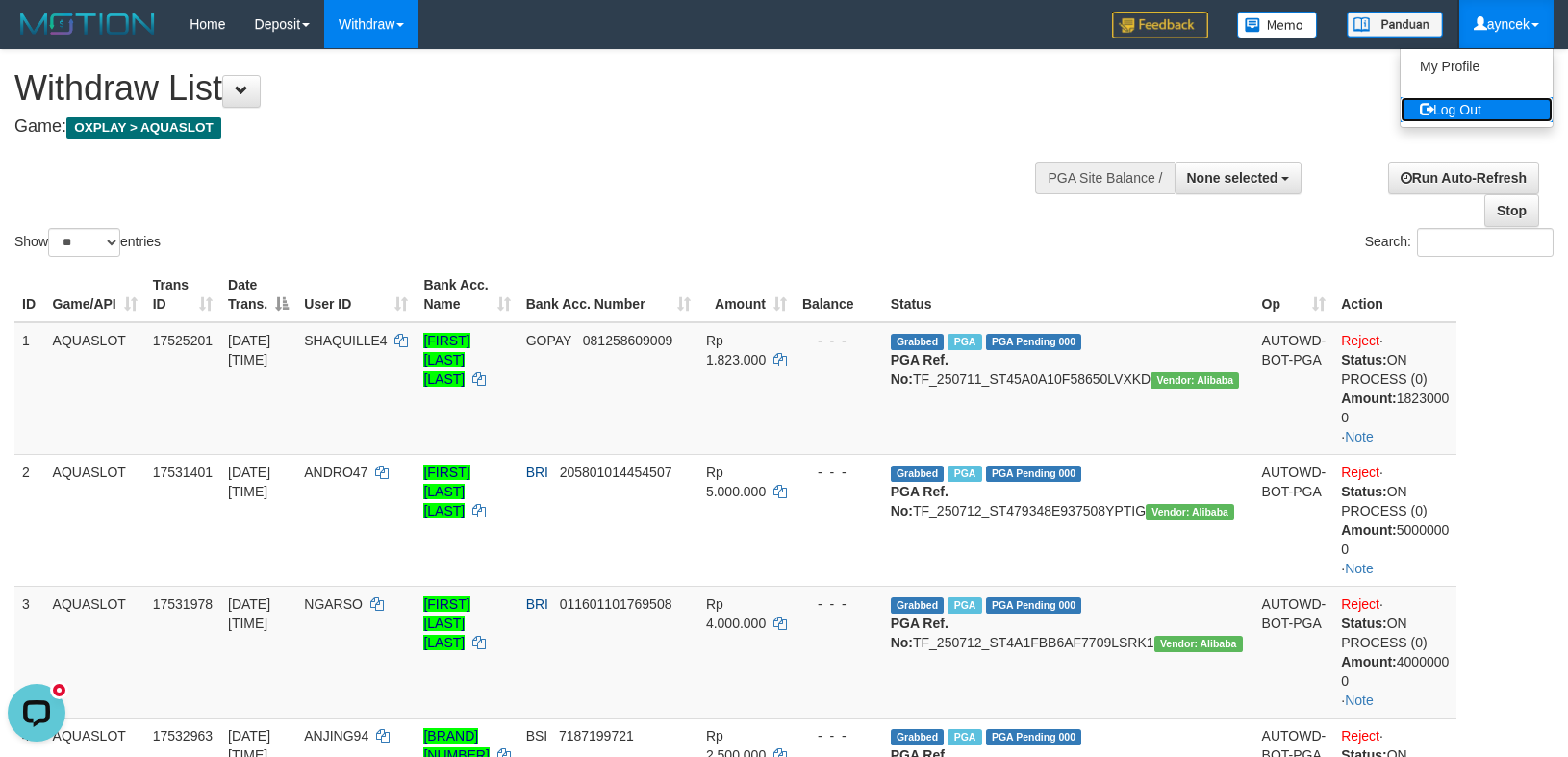 click on "Log Out" at bounding box center (1477, 110) 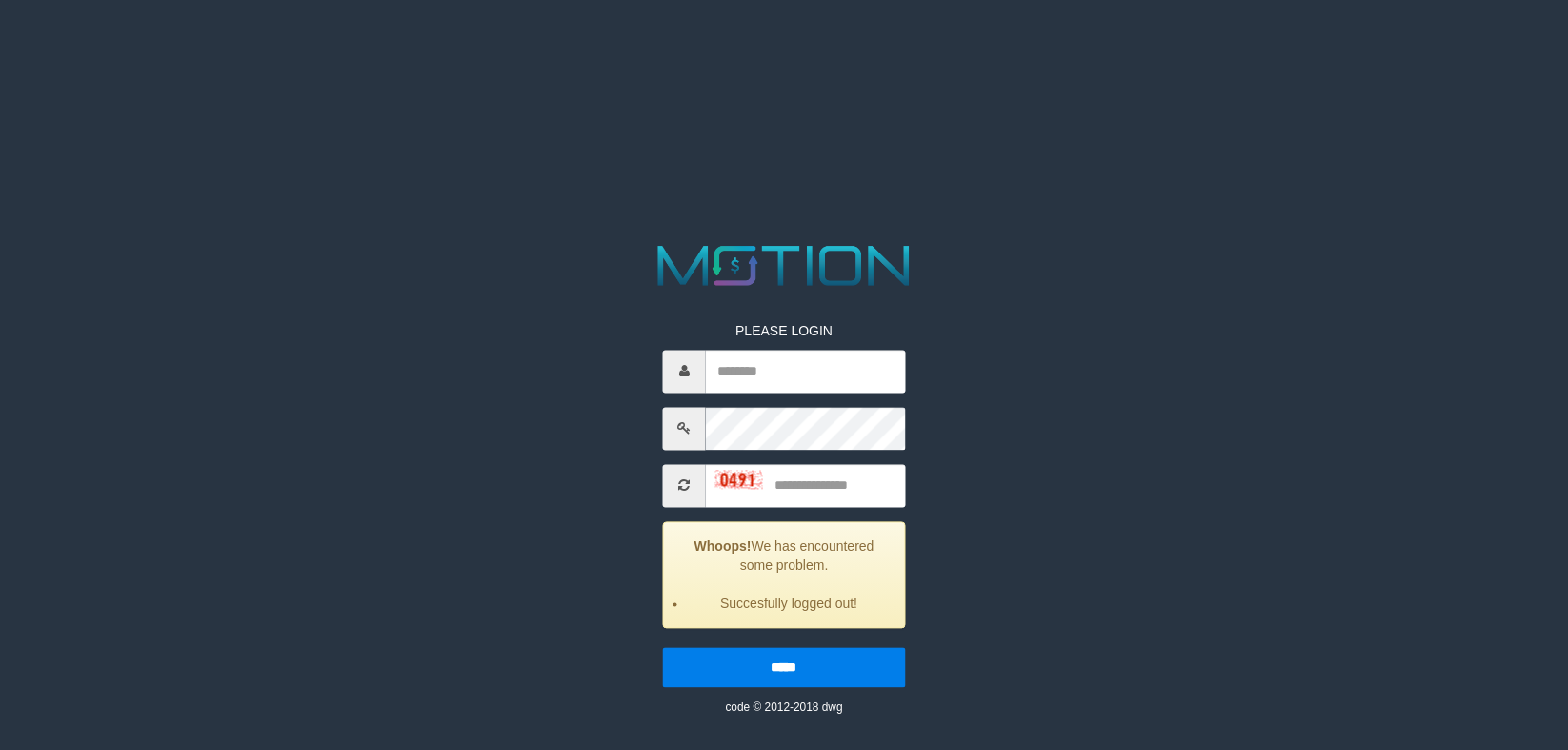 scroll, scrollTop: 0, scrollLeft: 0, axis: both 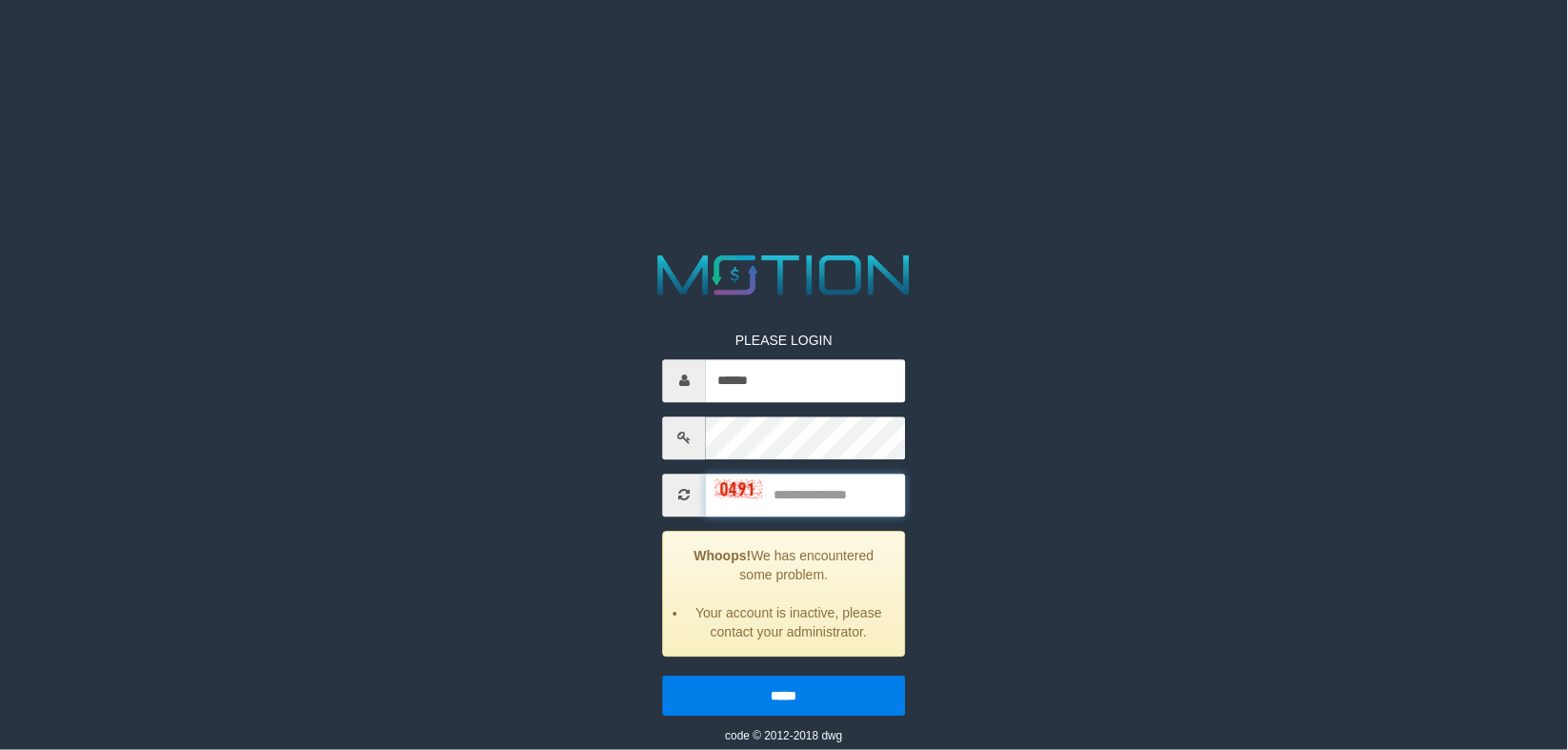 click at bounding box center (805, 495) 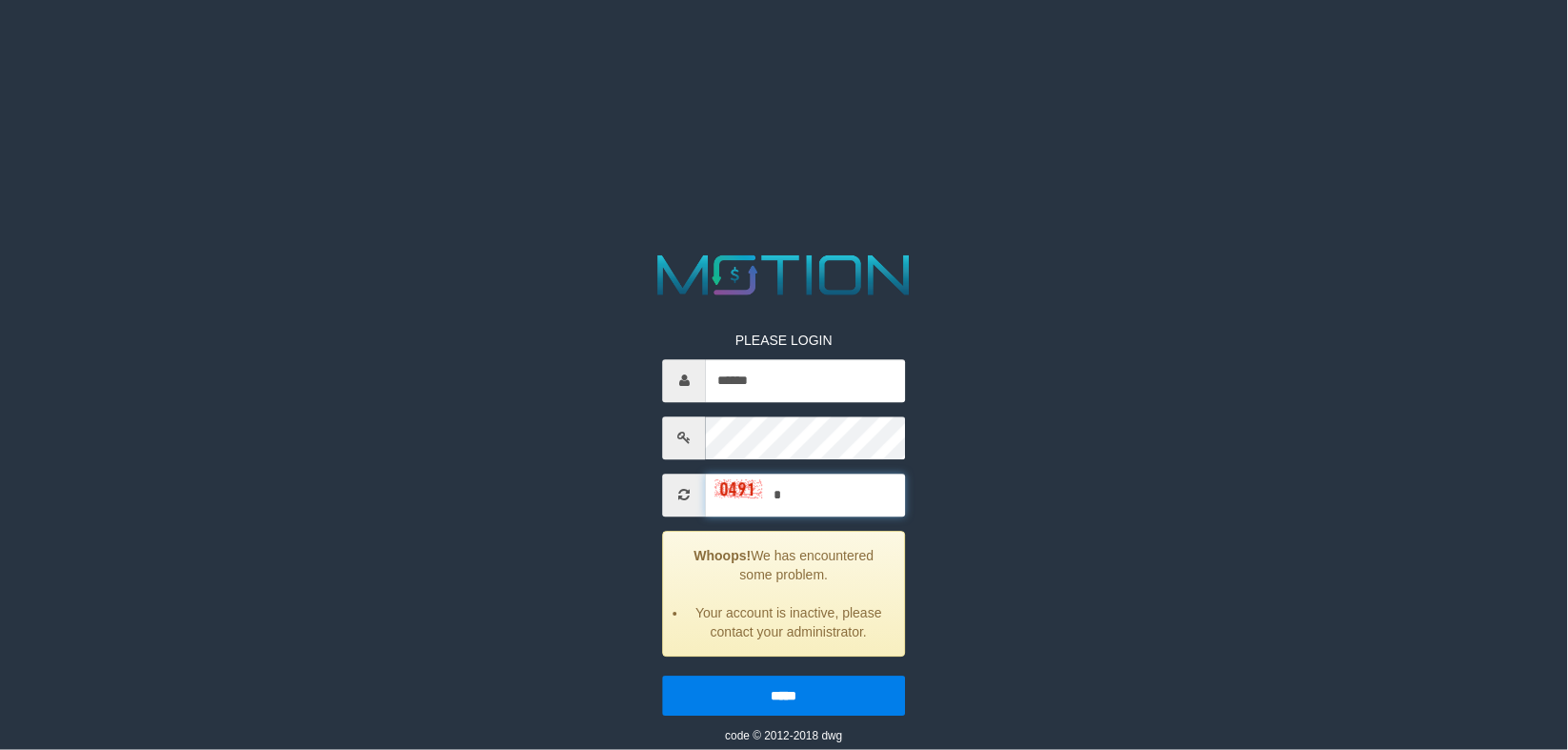 scroll, scrollTop: 0, scrollLeft: 0, axis: both 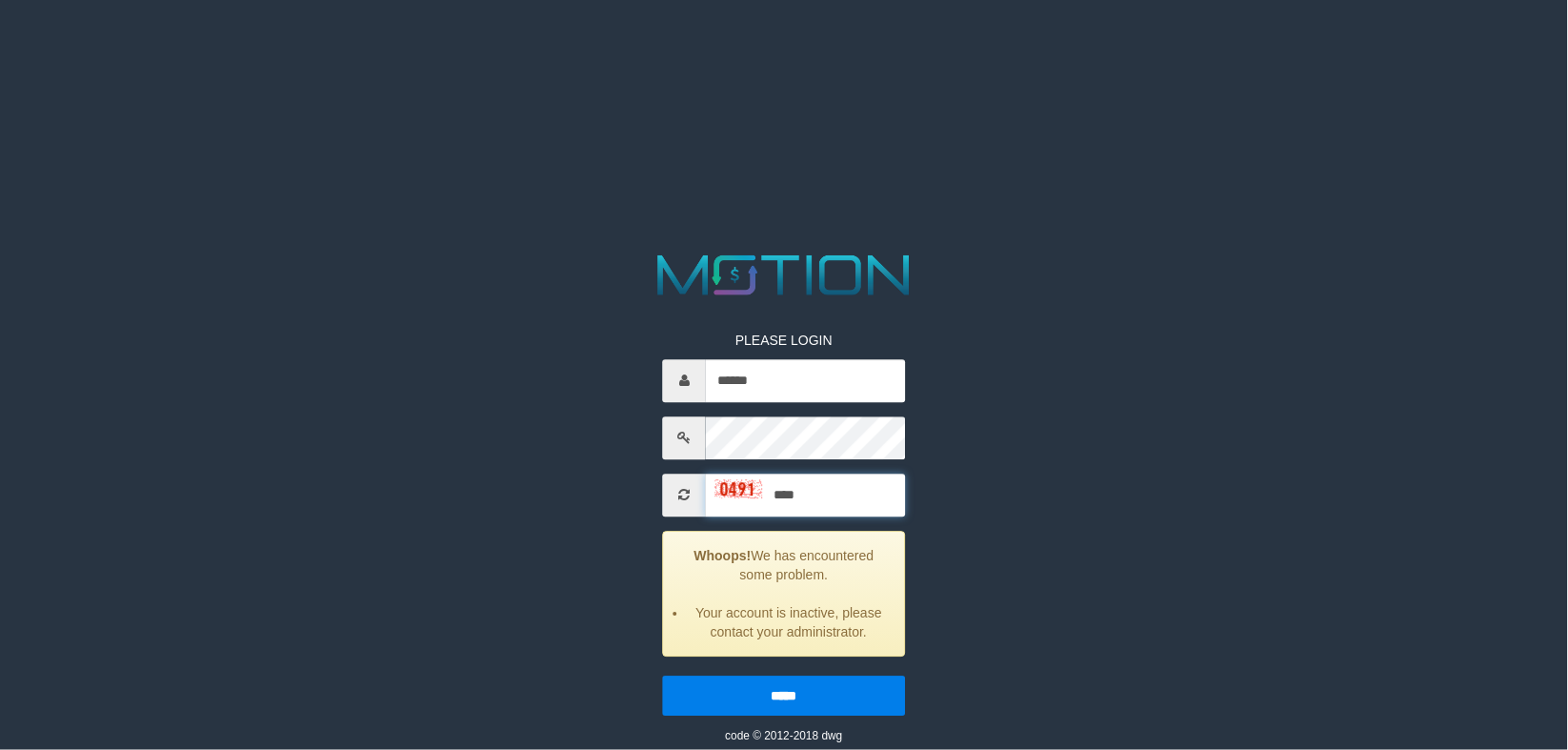 type on "****" 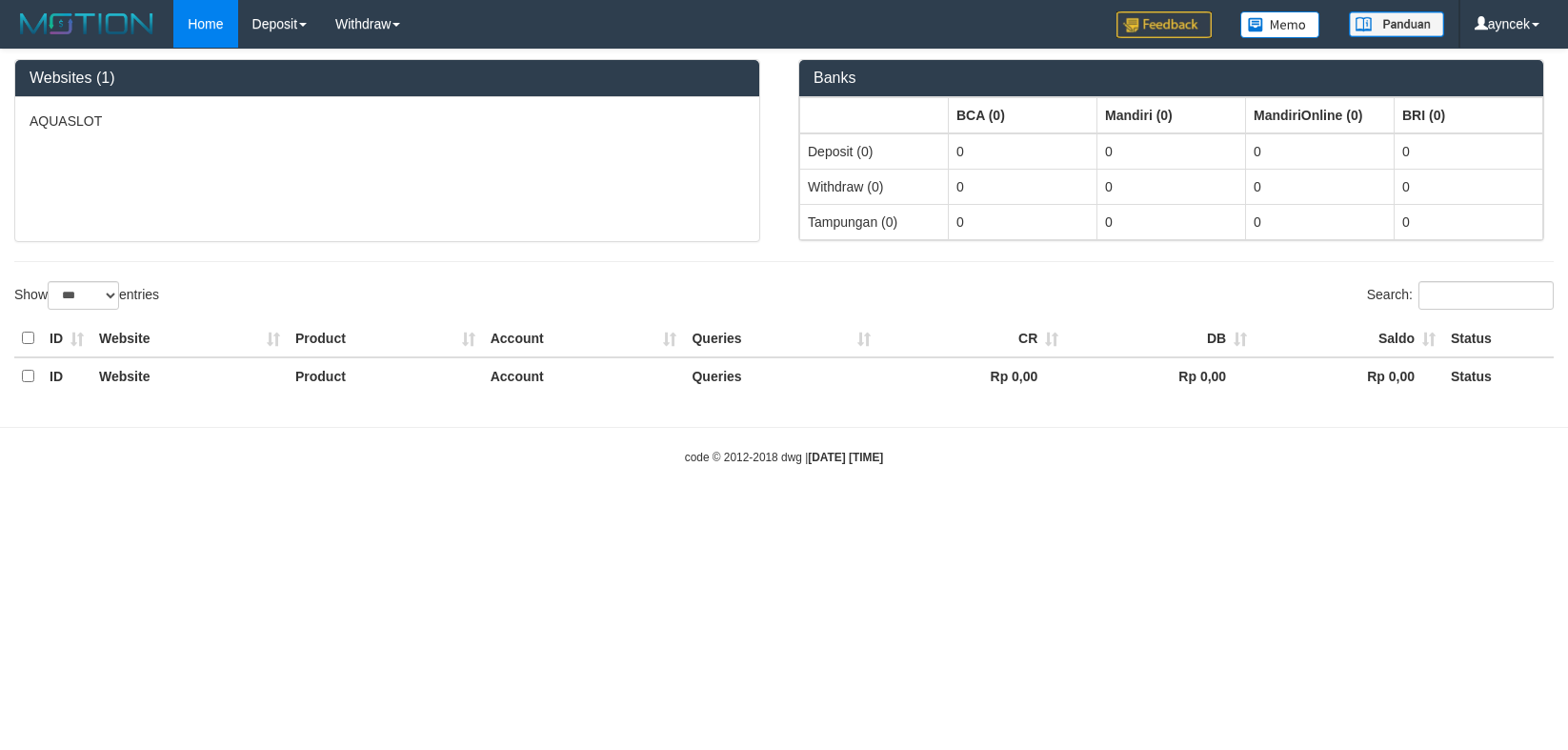 select on "***" 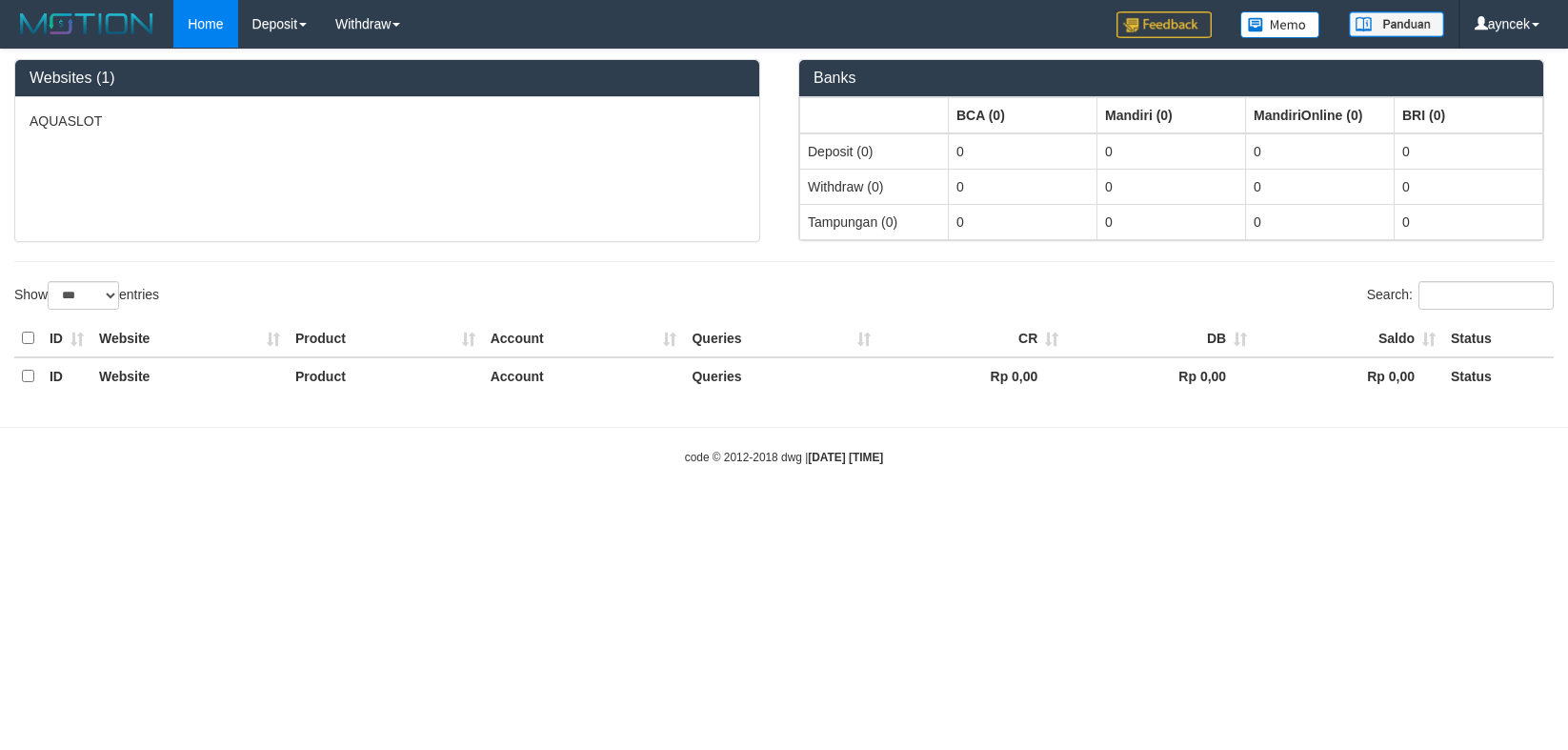 scroll, scrollTop: 0, scrollLeft: 0, axis: both 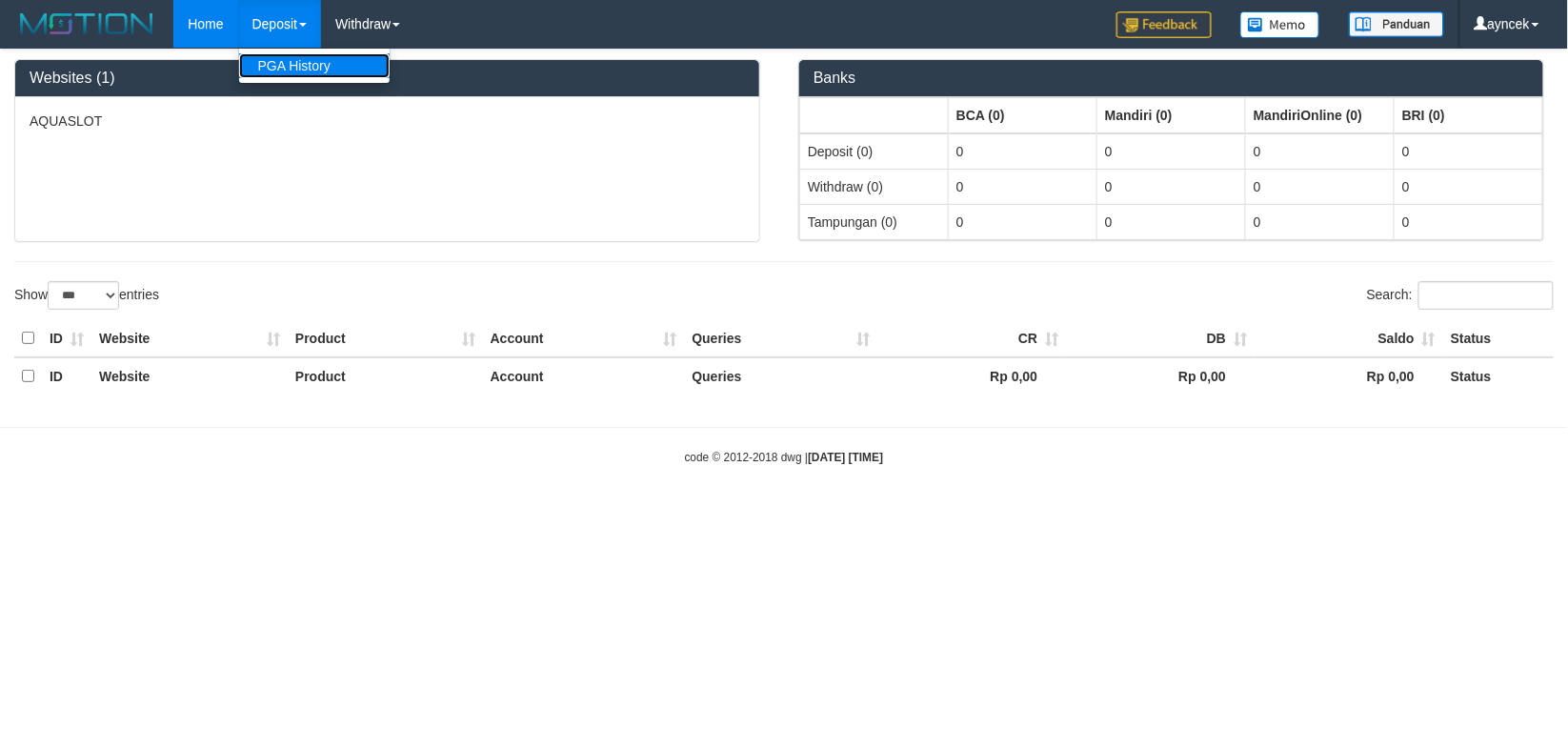 click on "PGA History" at bounding box center [314, 66] 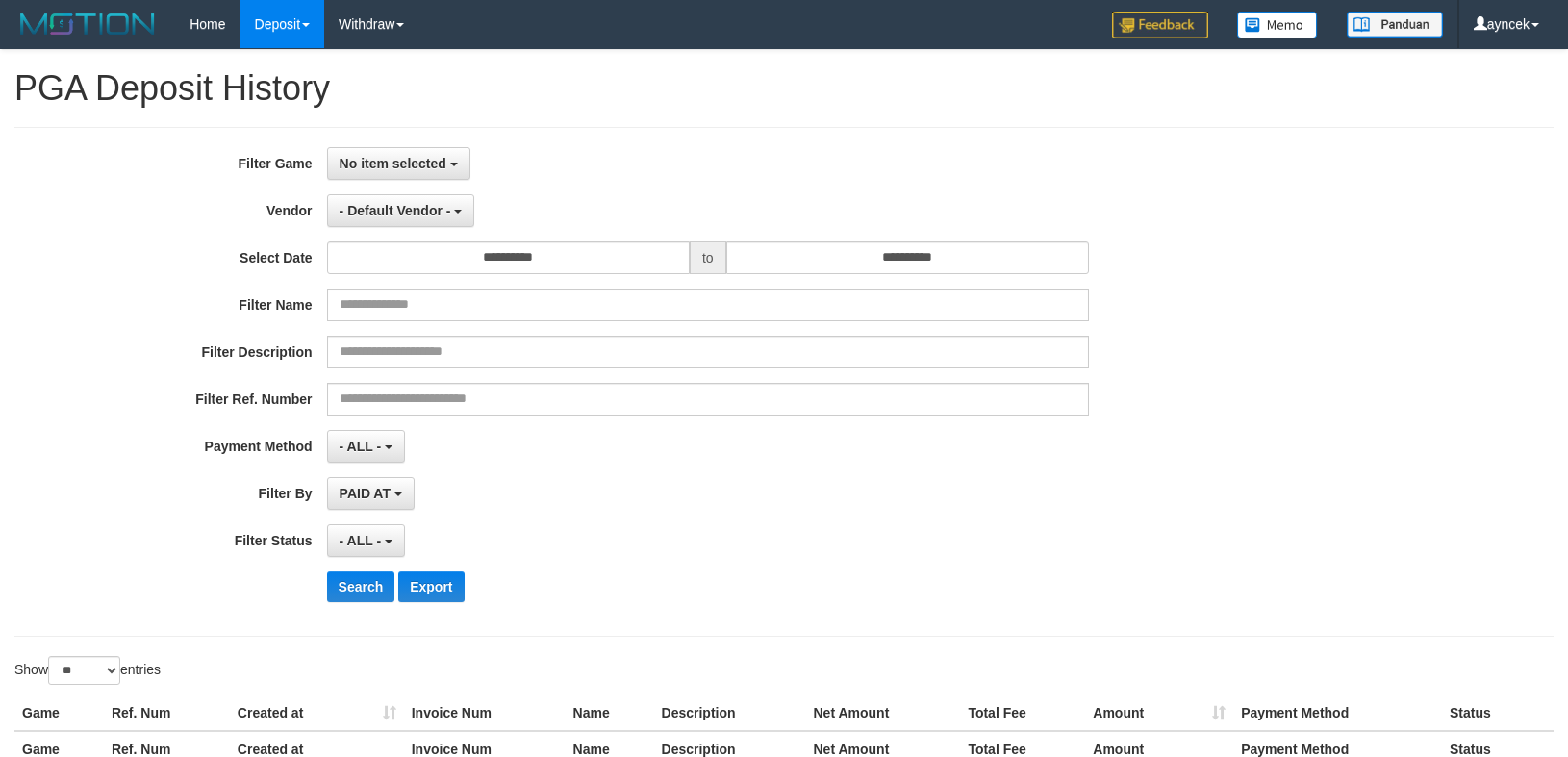 select 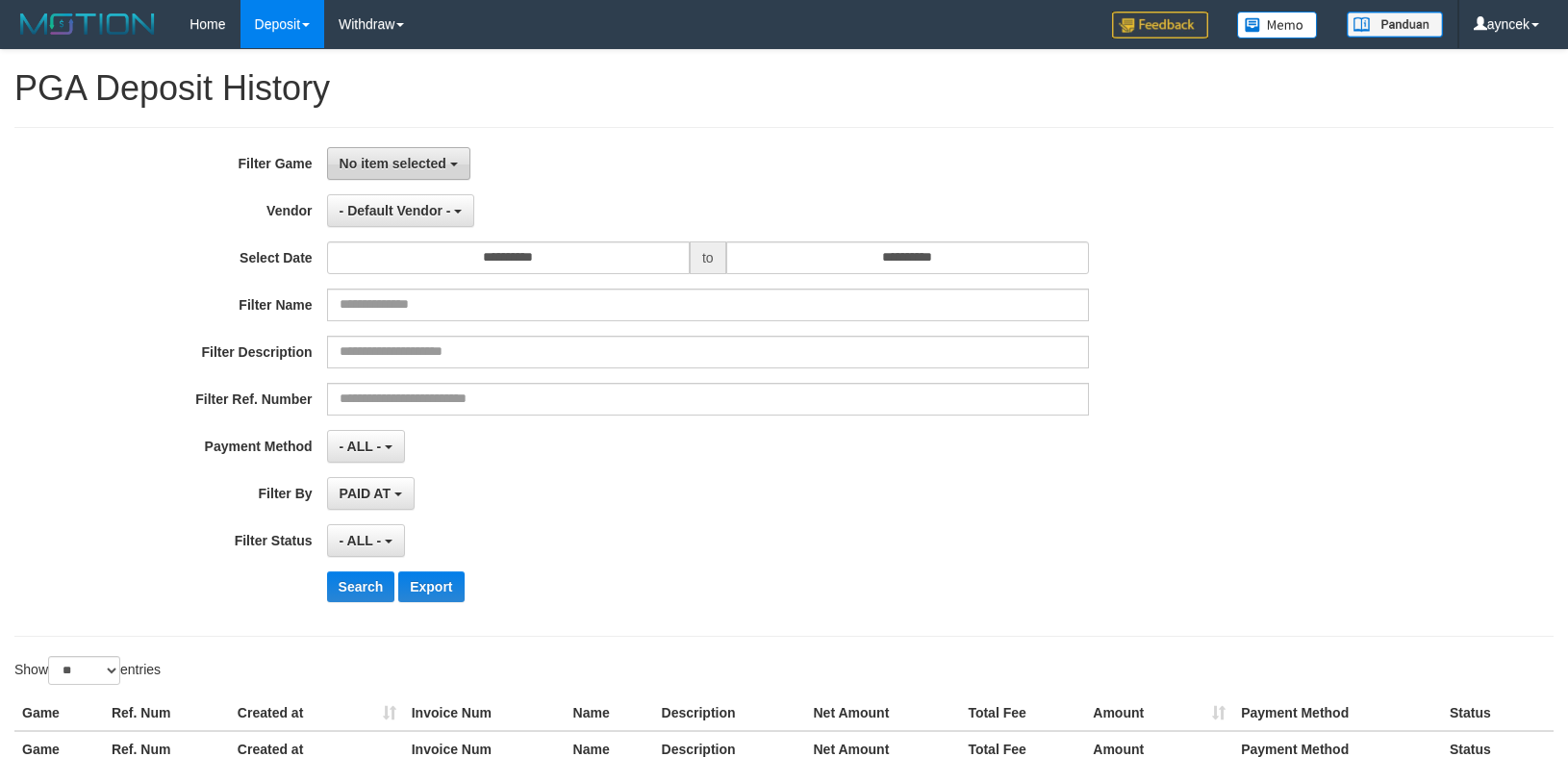 click on "No item selected" at bounding box center (392, 164) 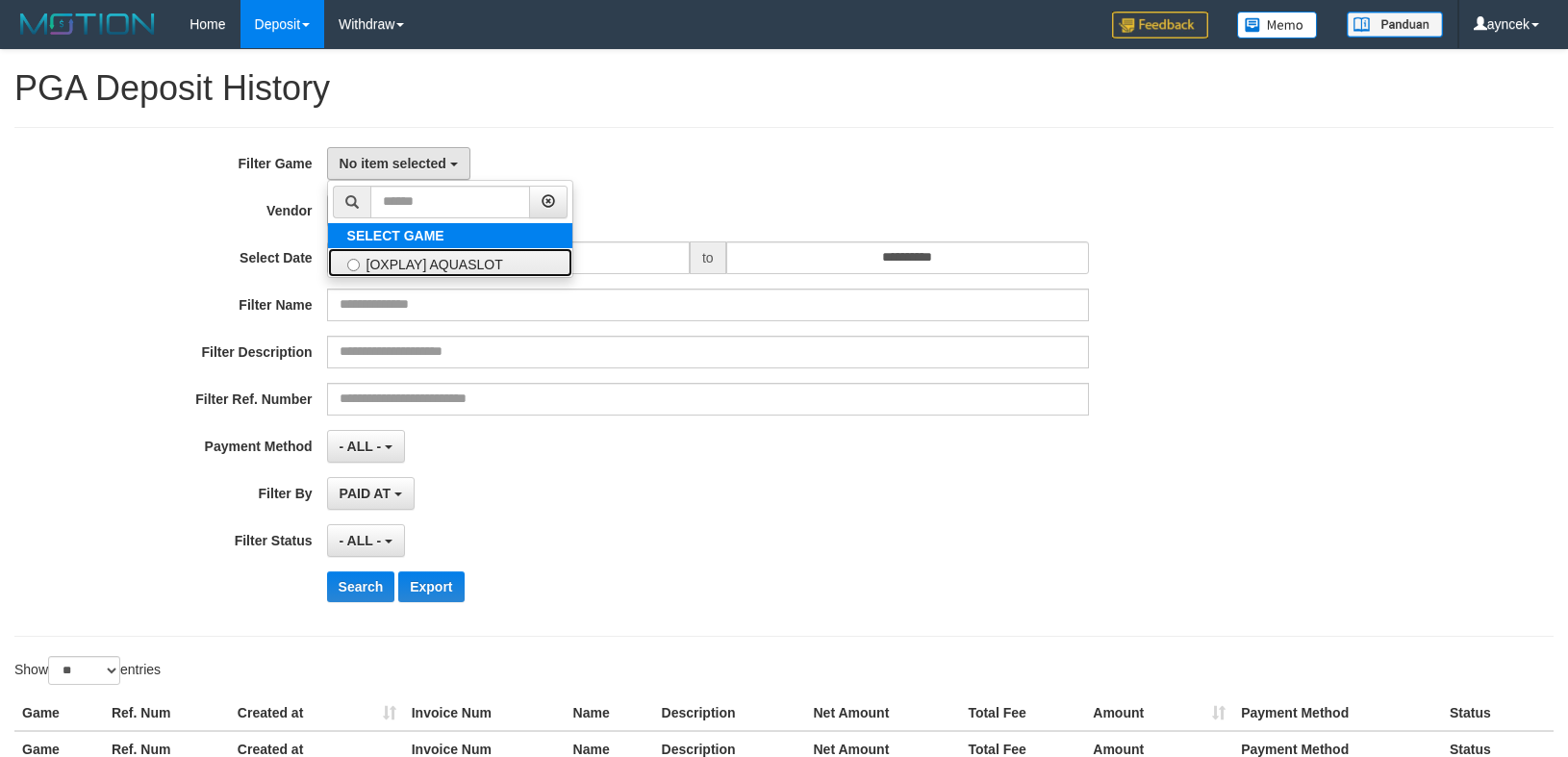 drag, startPoint x: 428, startPoint y: 254, endPoint x: 401, endPoint y: 232, distance: 34.82815 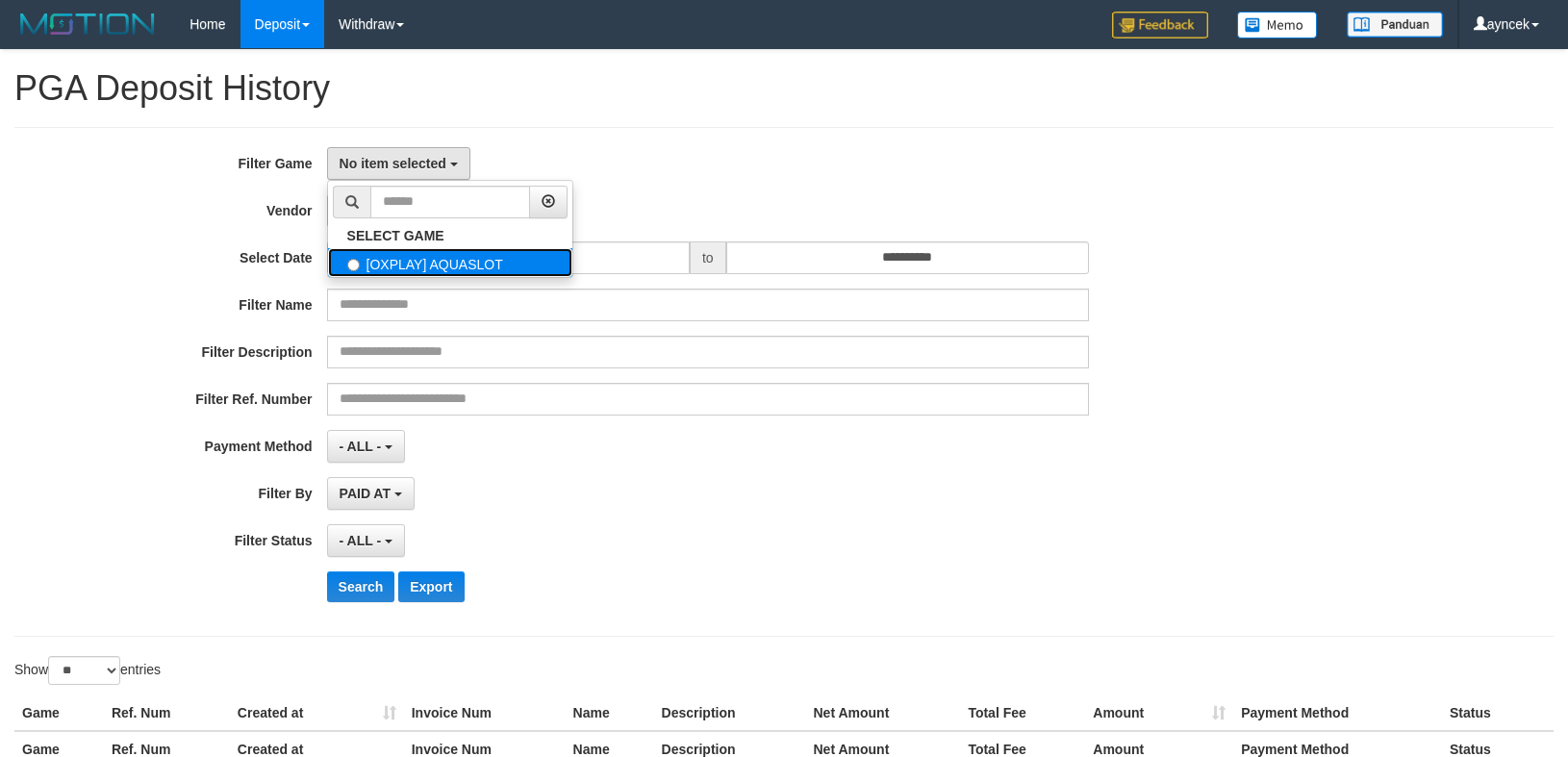 click on "[OXPLAY] AQUASLOT" at bounding box center (450, 263) 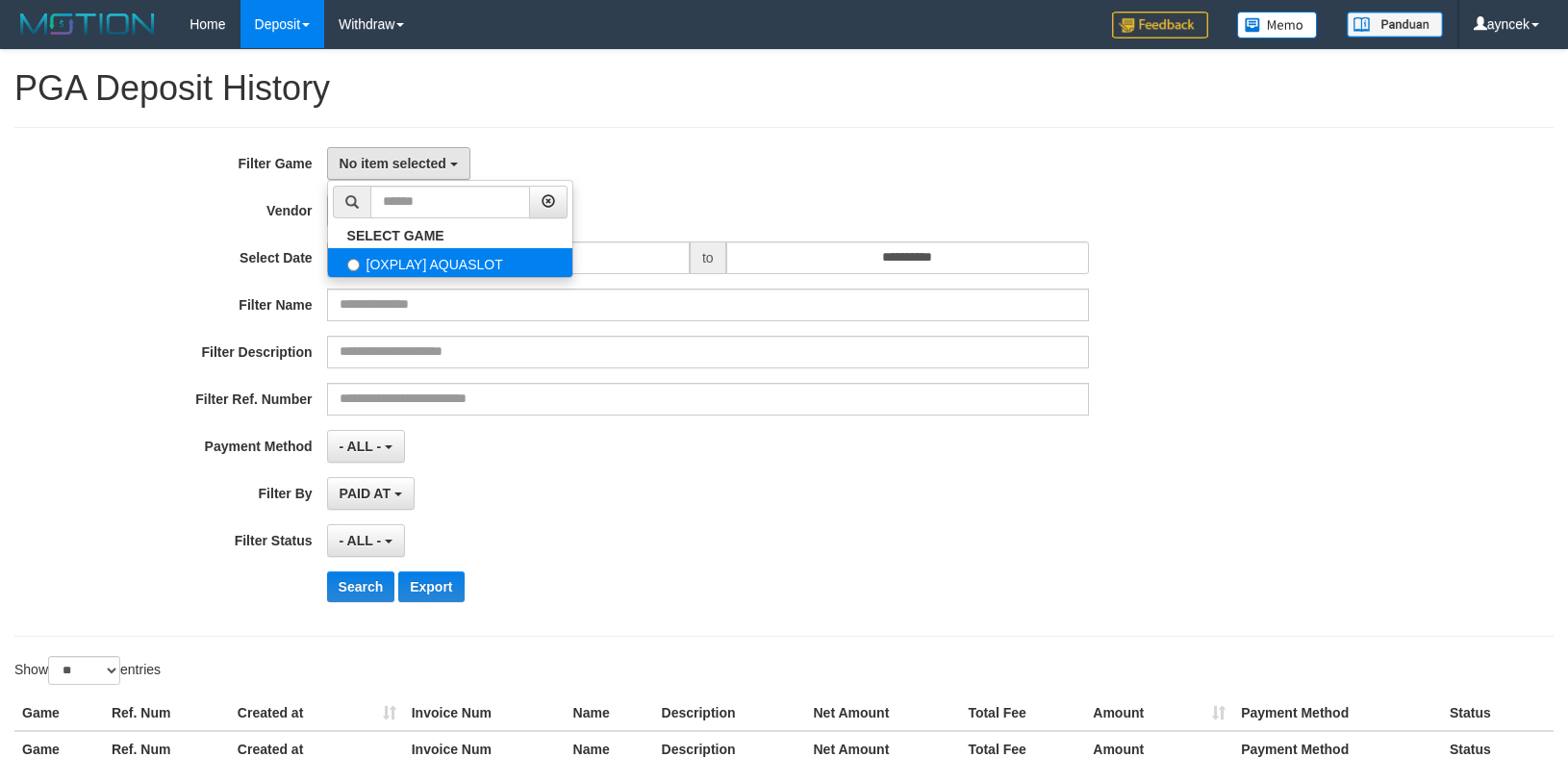 select on "***" 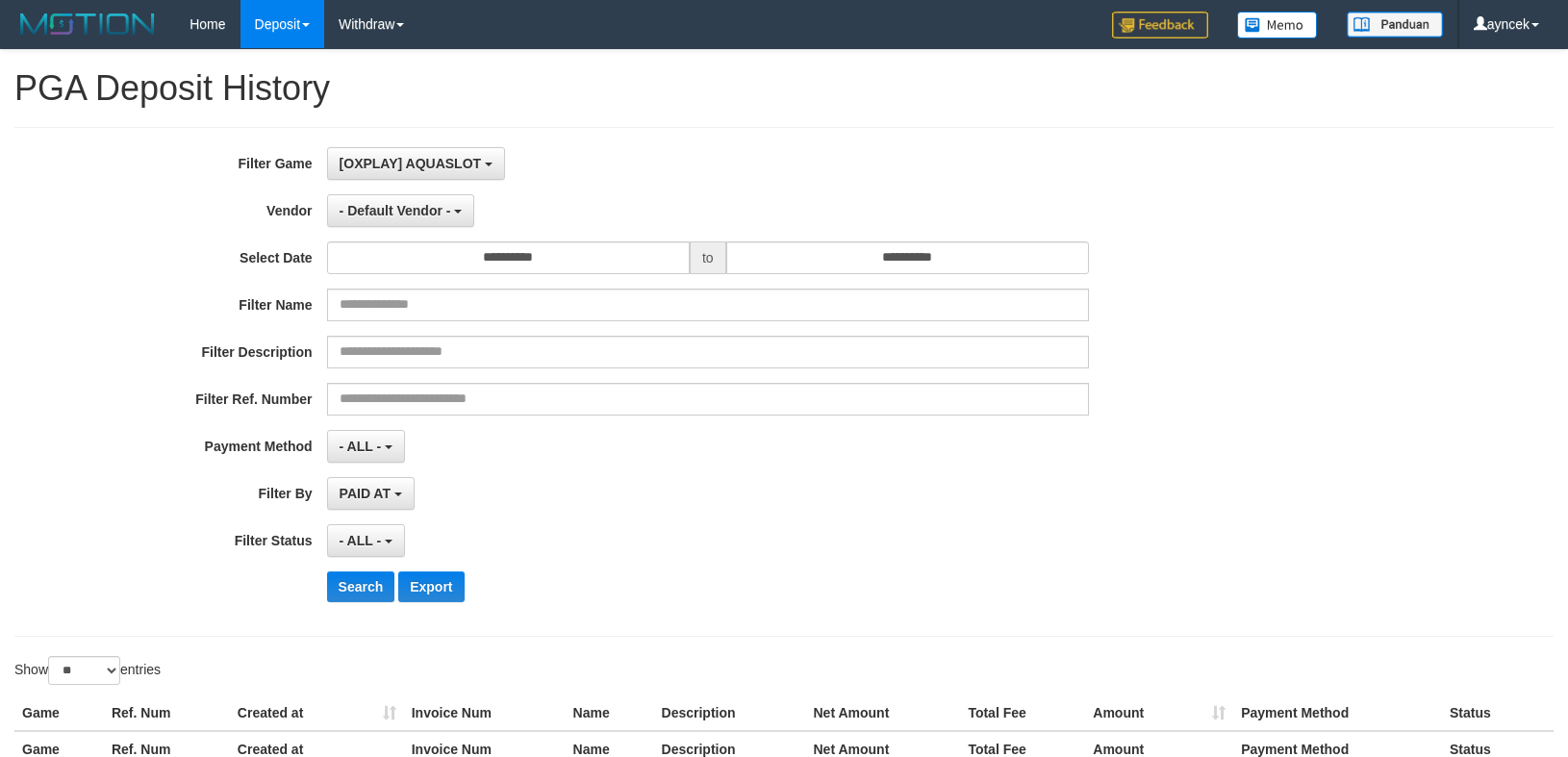 scroll, scrollTop: 16, scrollLeft: 0, axis: vertical 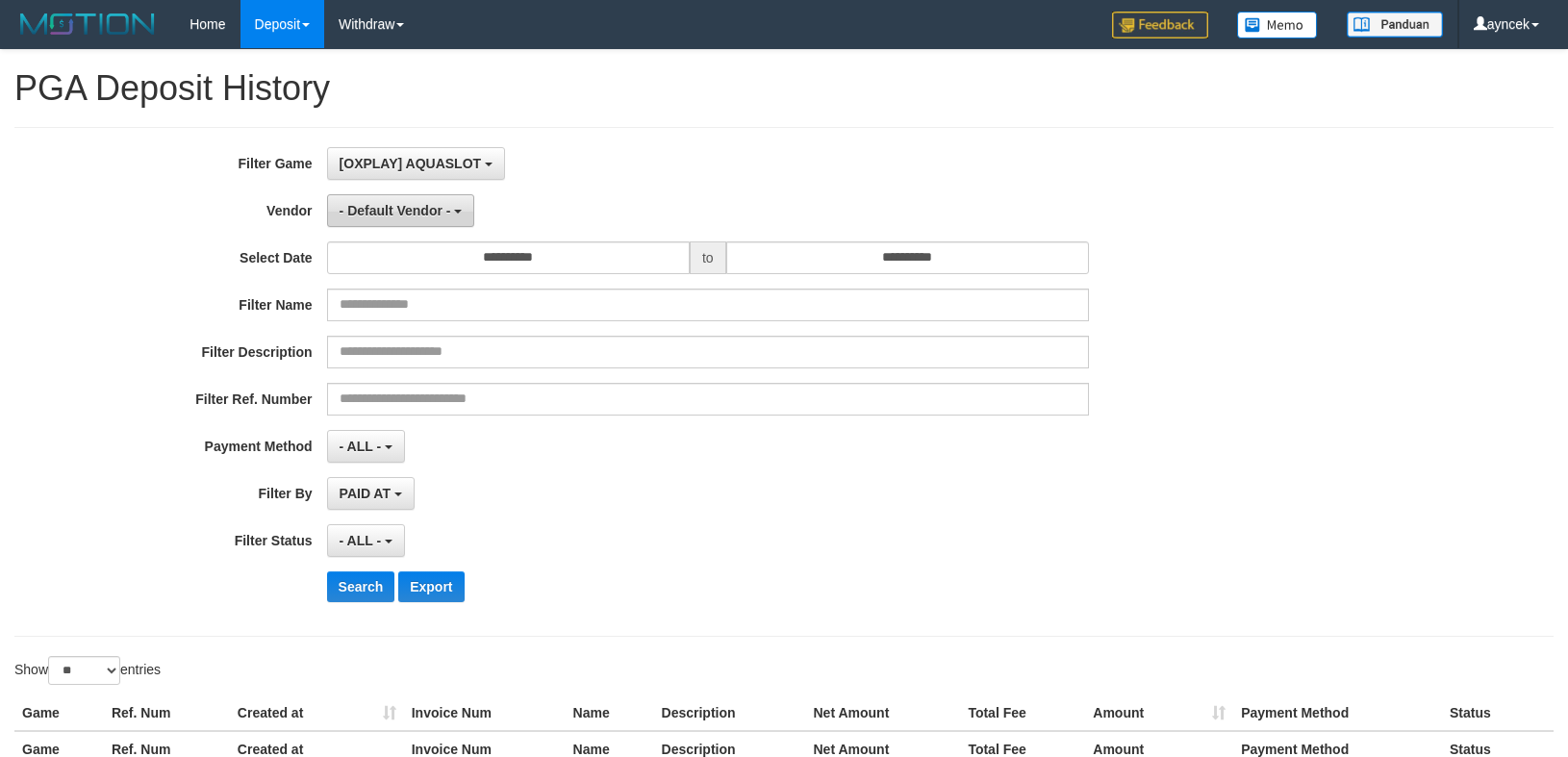 click on "- Default Vendor -" at bounding box center (395, 211) 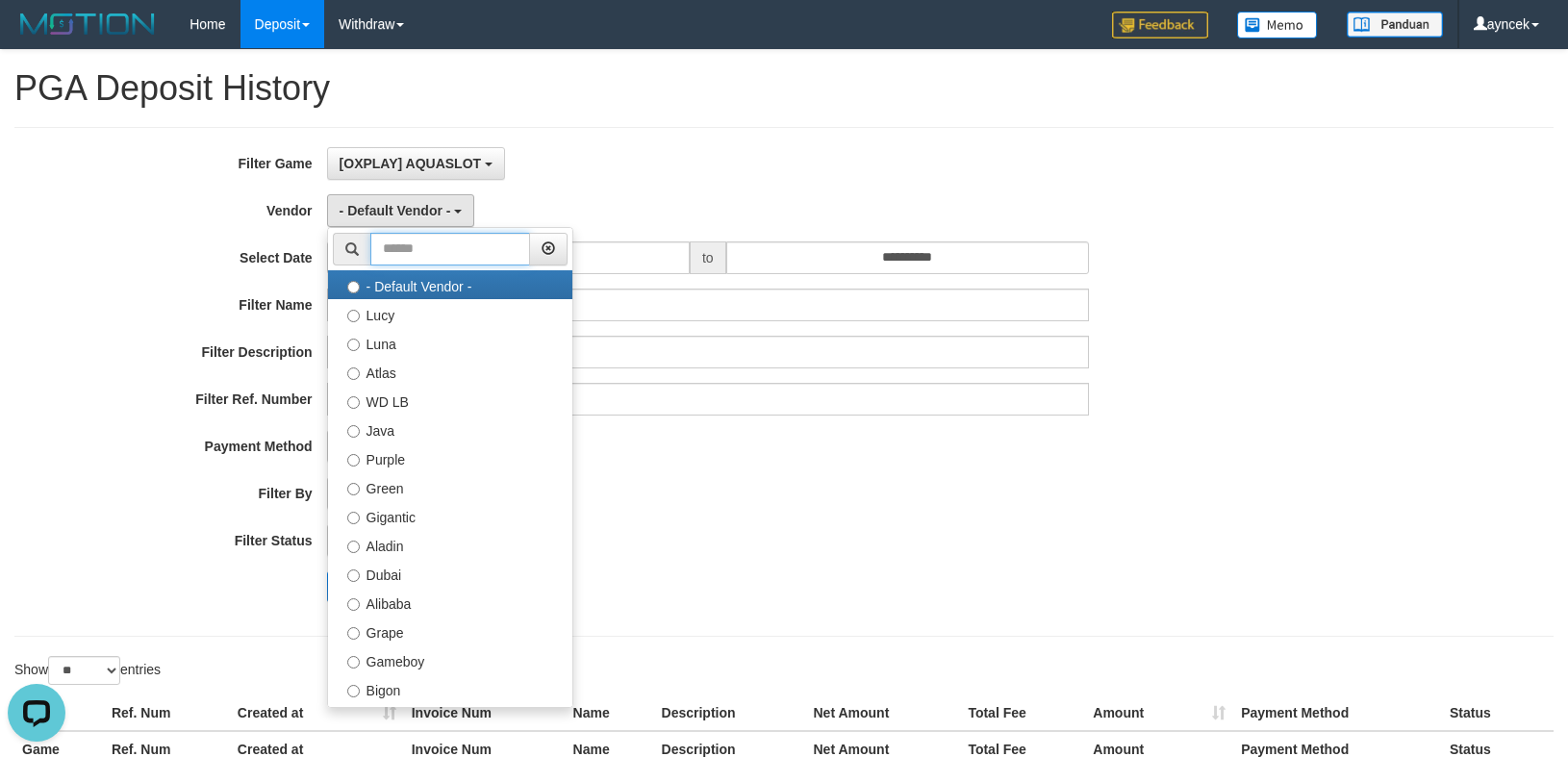 click at bounding box center (450, 249) 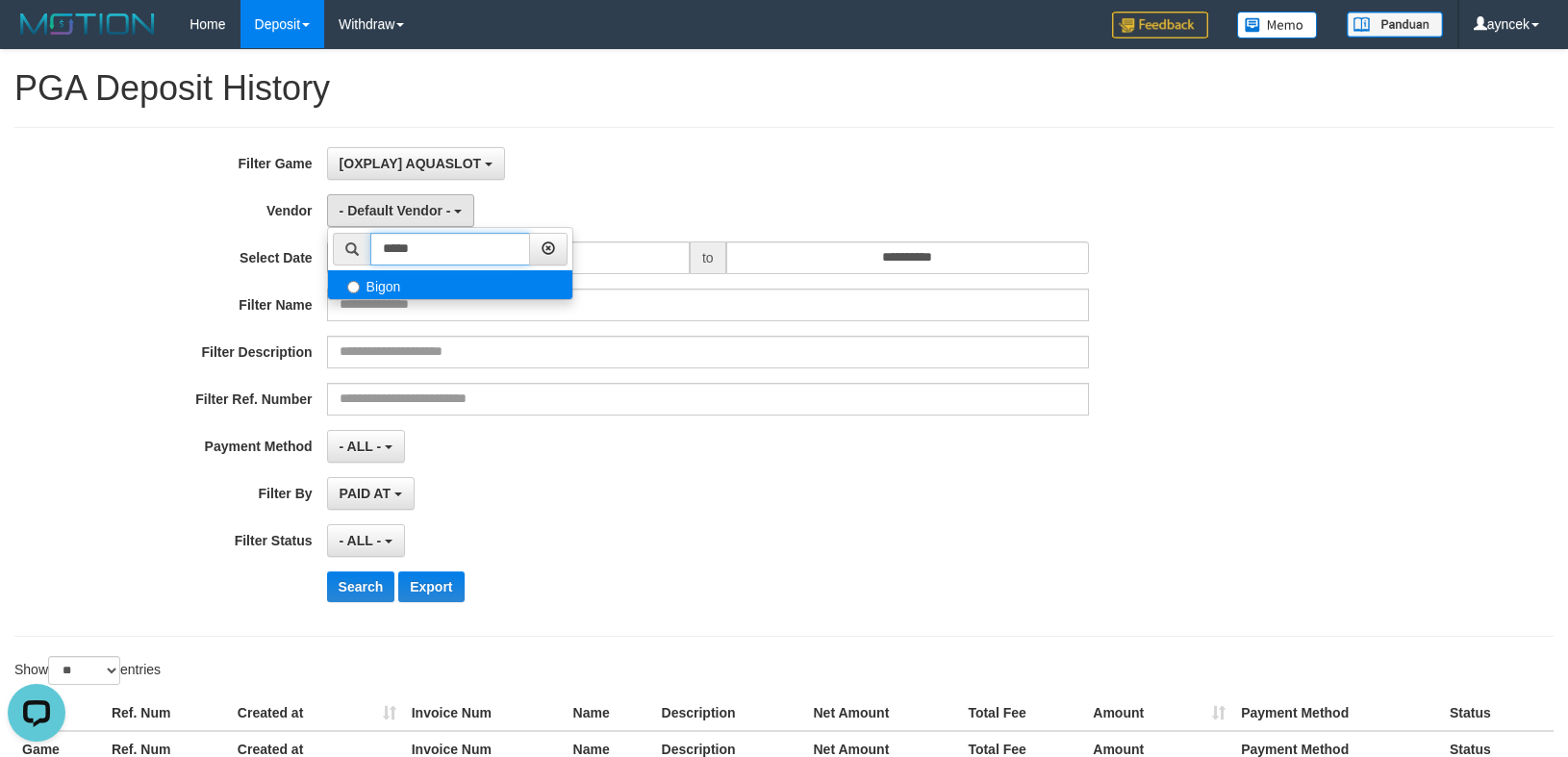 type on "*****" 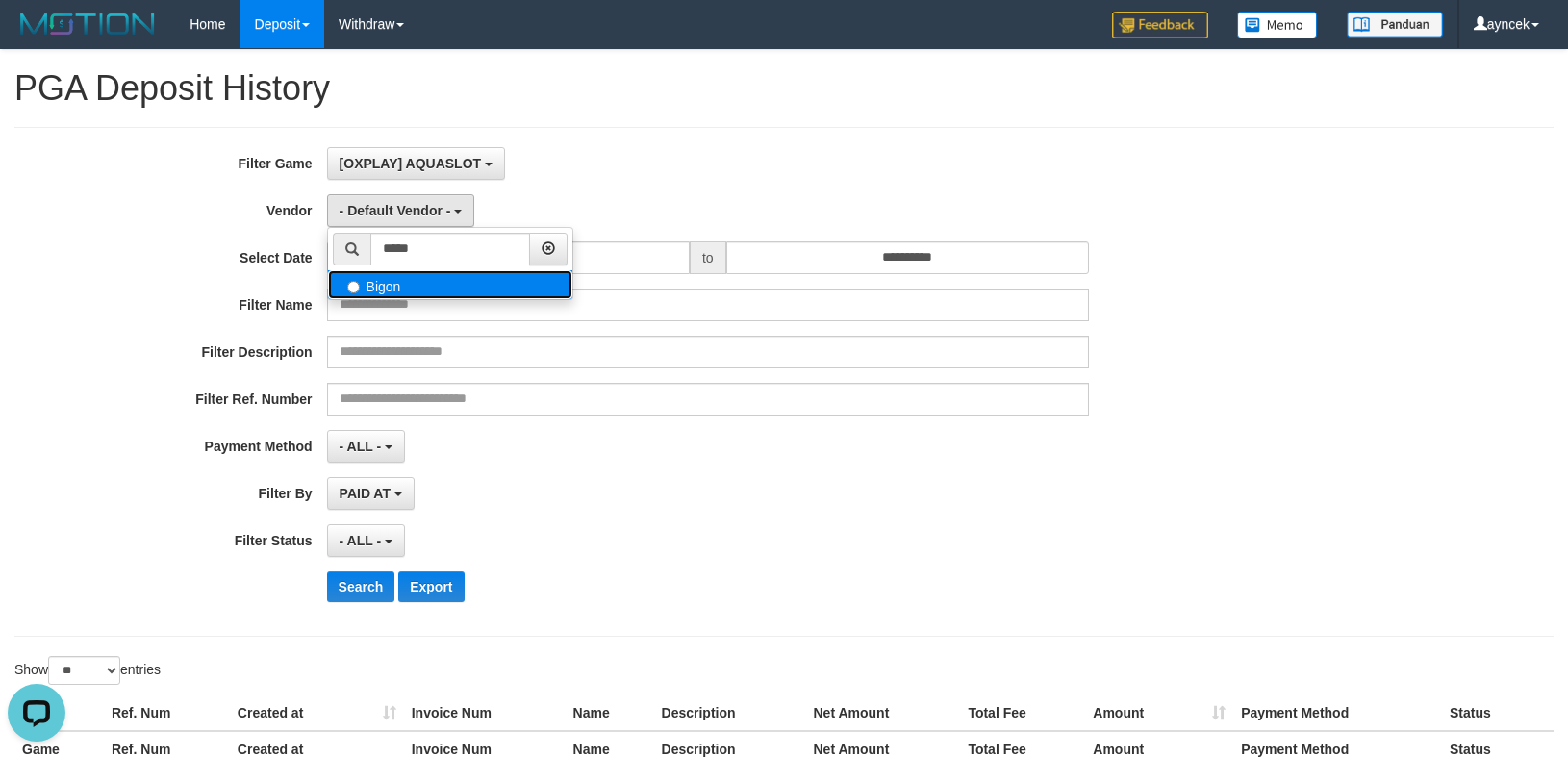 click on "Bigon" at bounding box center (450, 285) 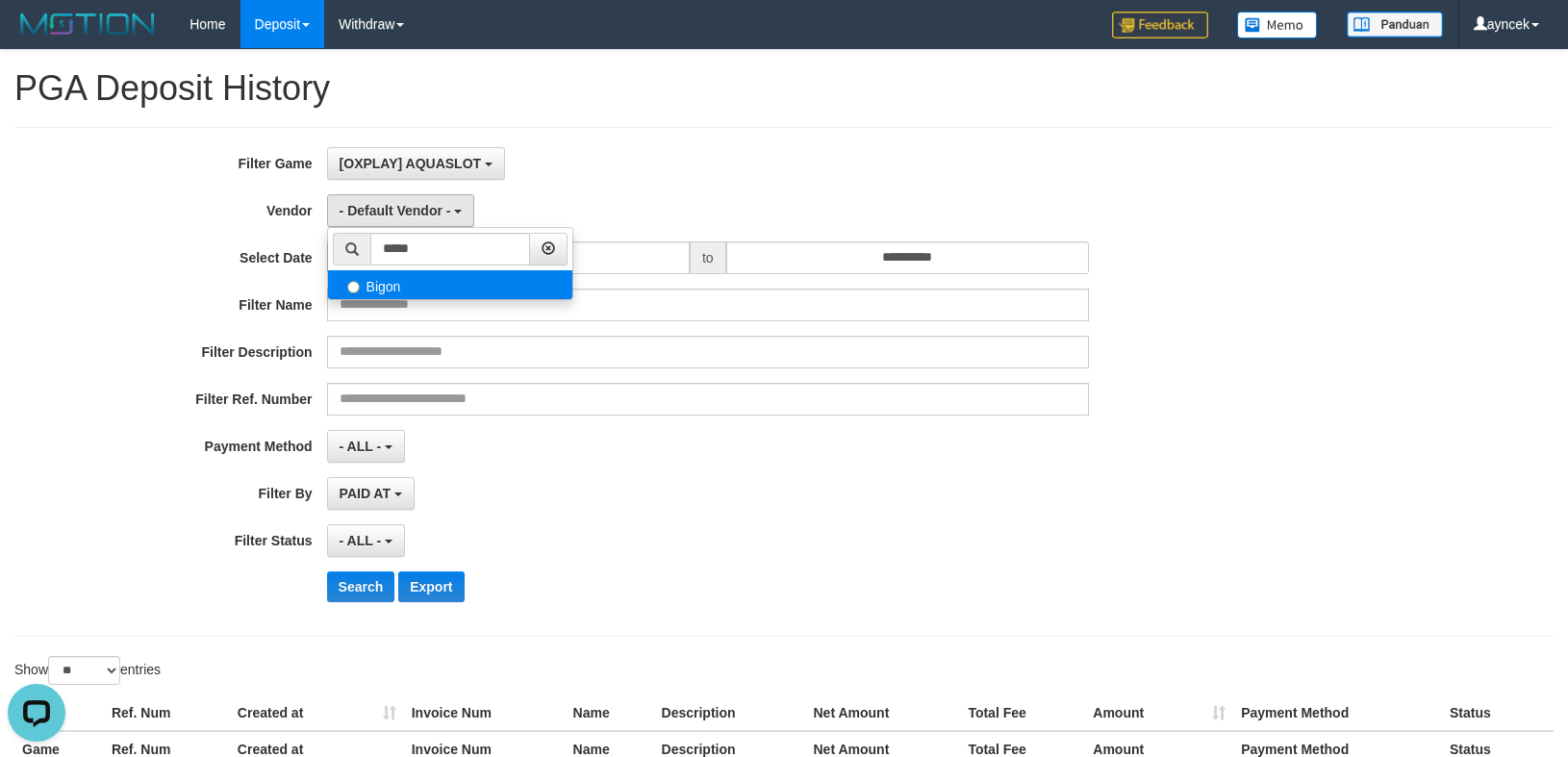 select on "**********" 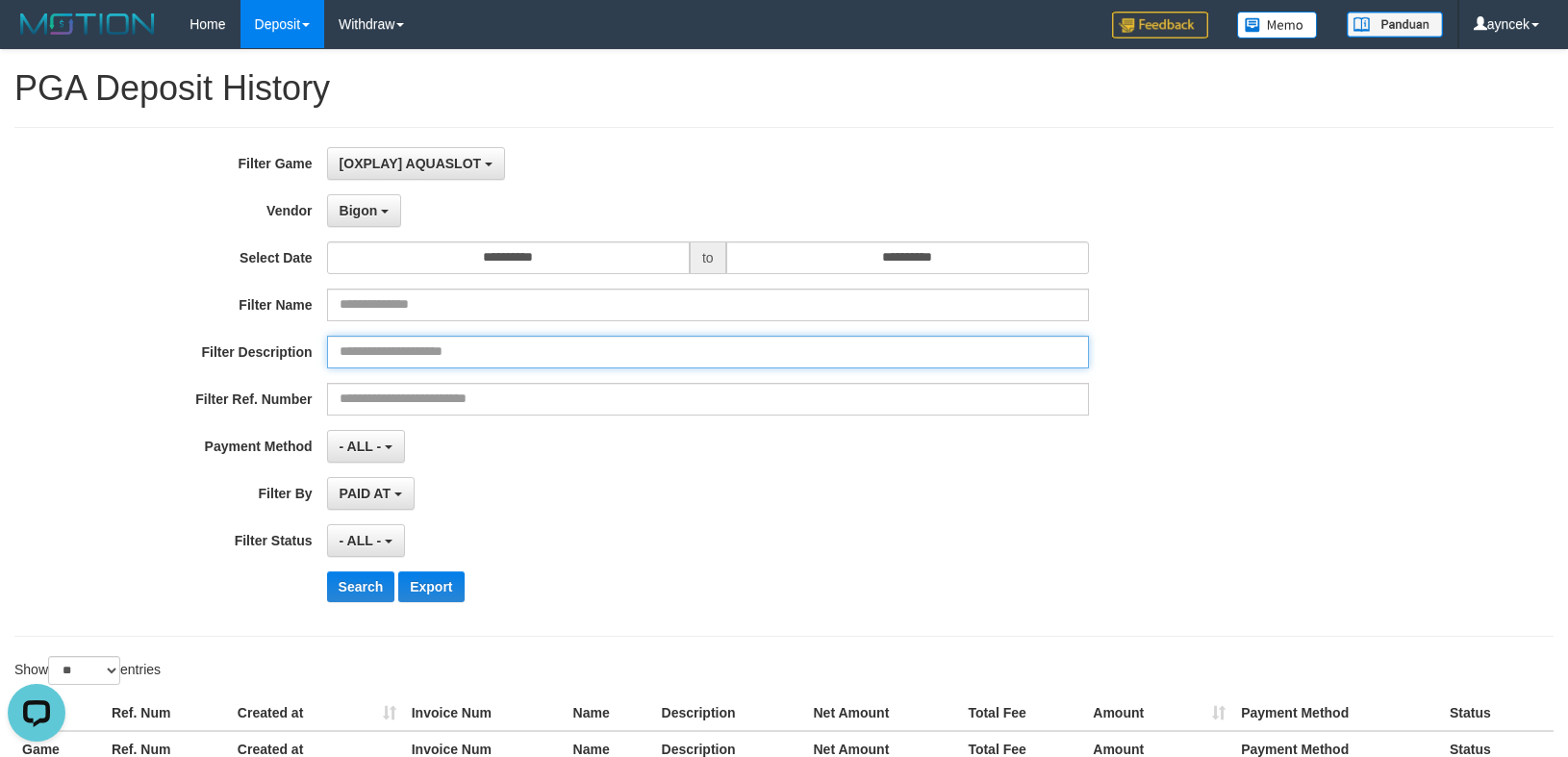 click at bounding box center [708, 352] 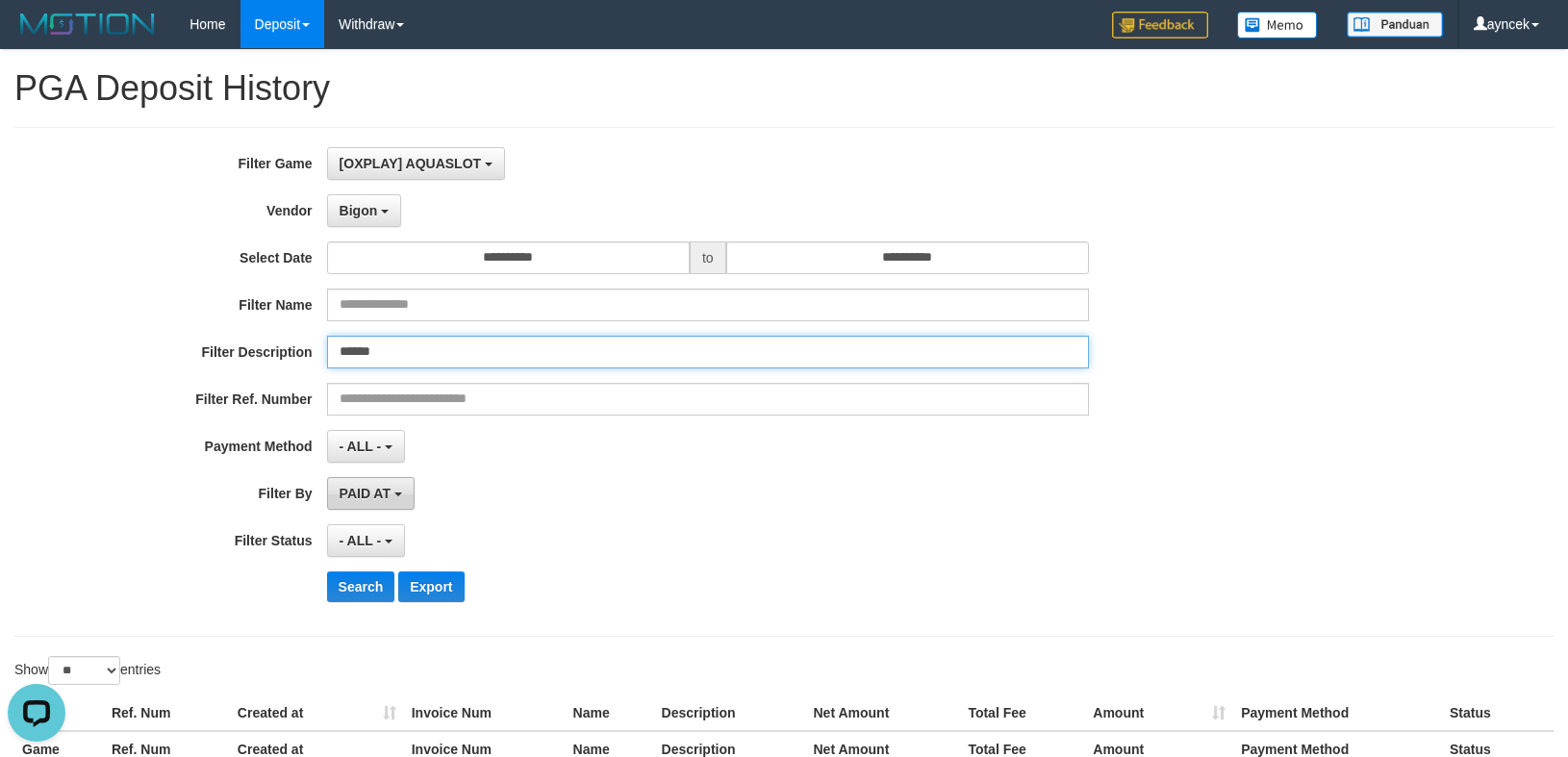 type on "******" 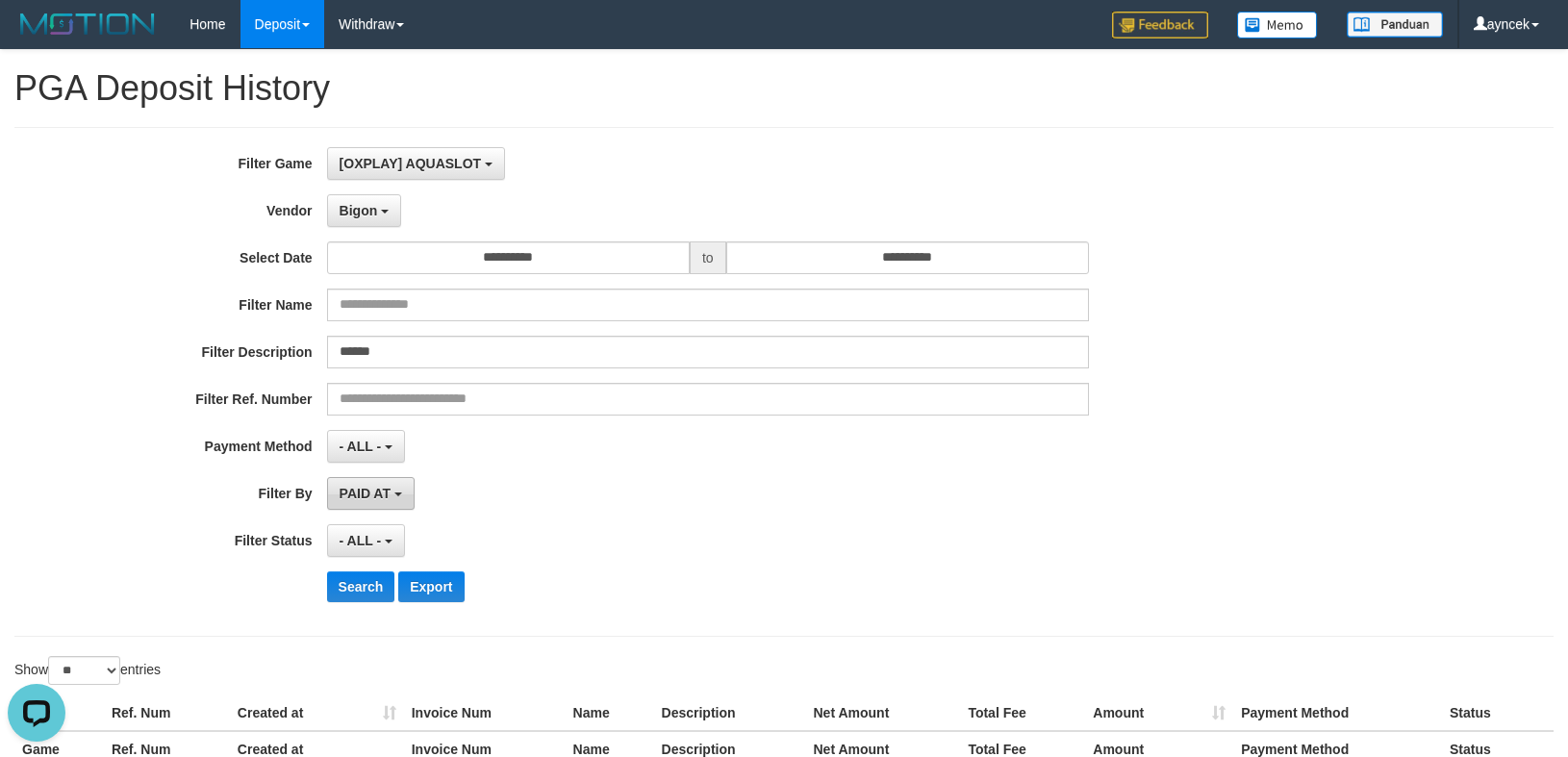 click on "PAID AT" at bounding box center (365, 493) 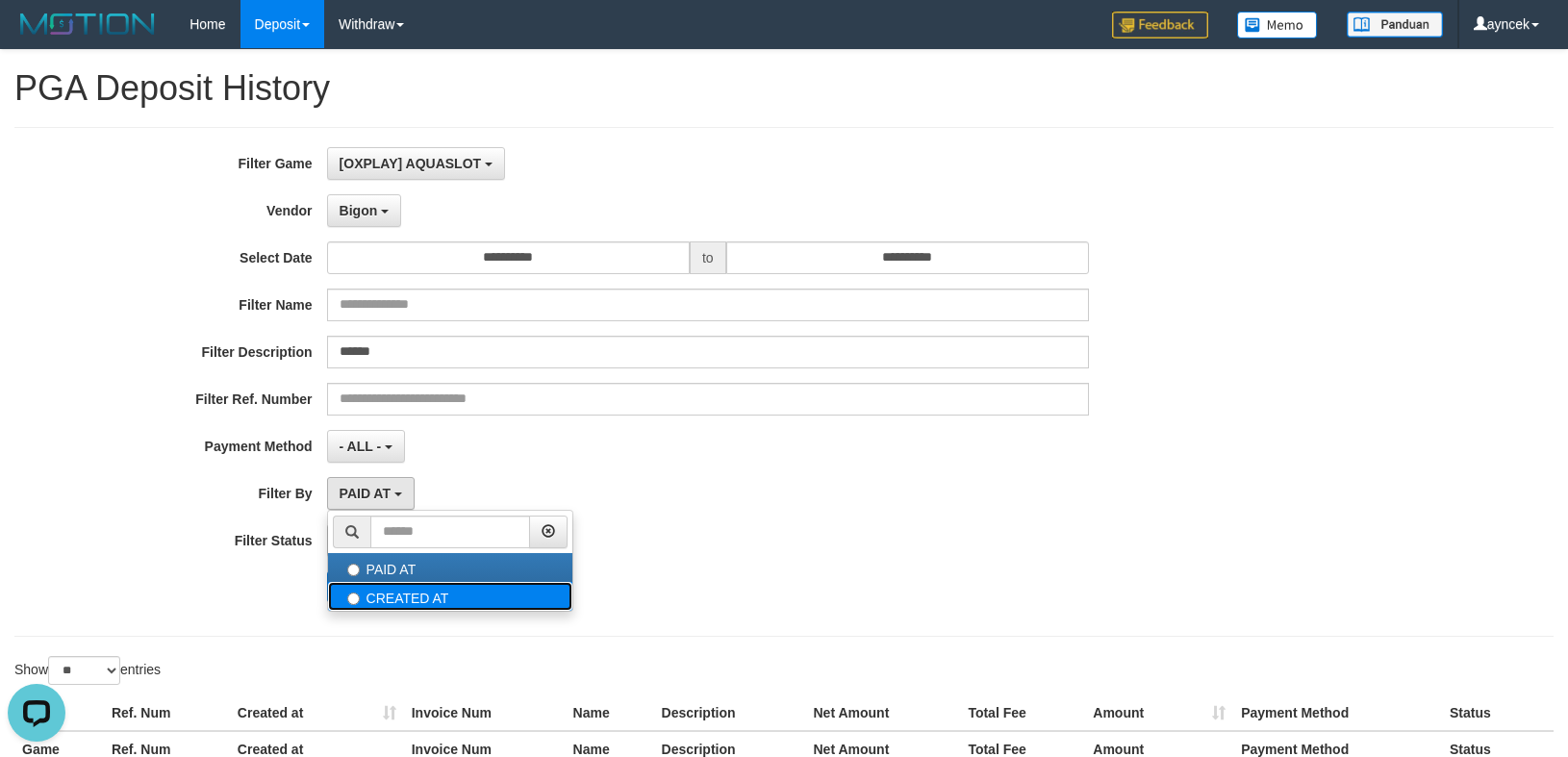 click on "CREATED AT" at bounding box center (450, 596) 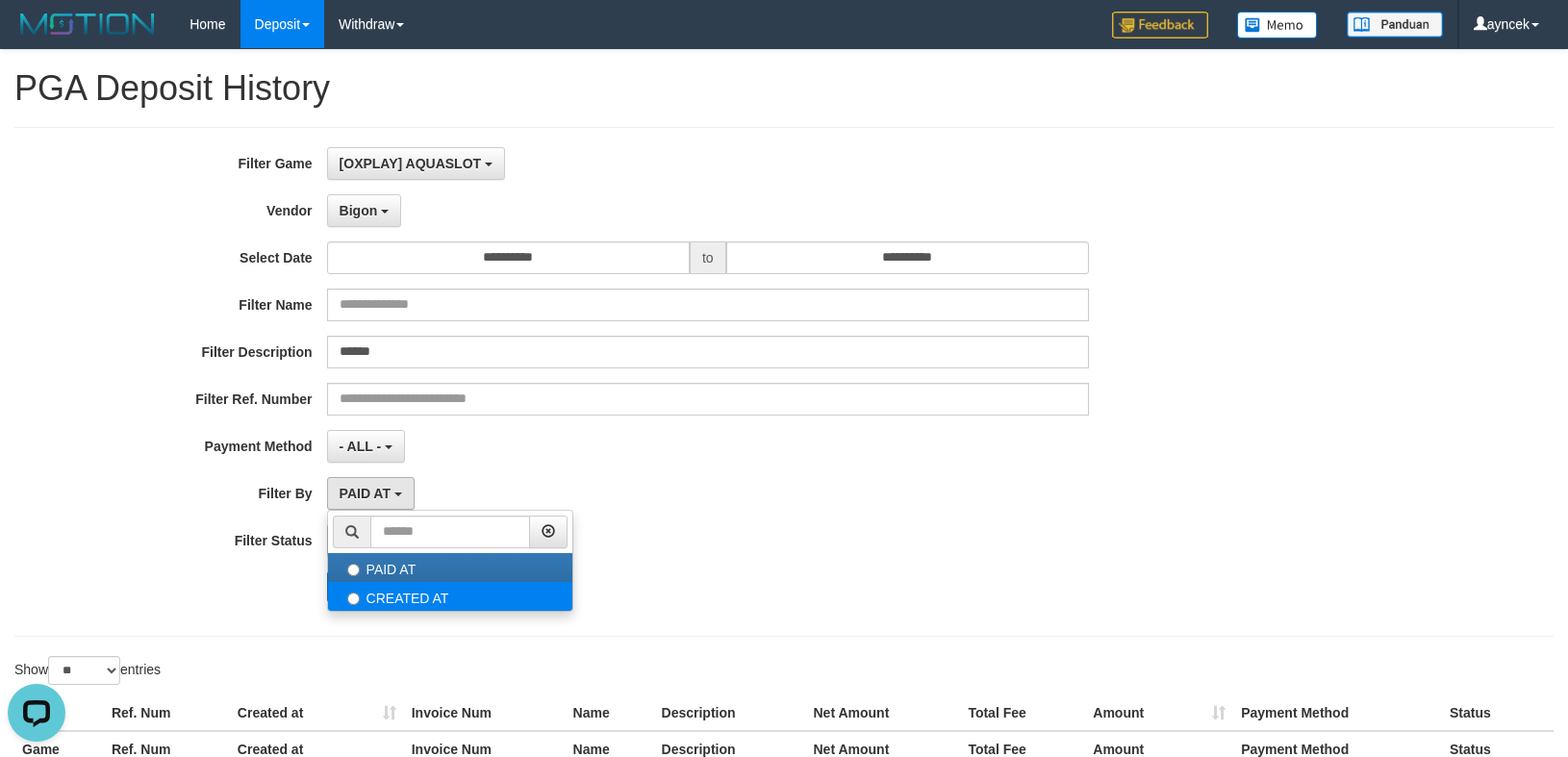 select on "*" 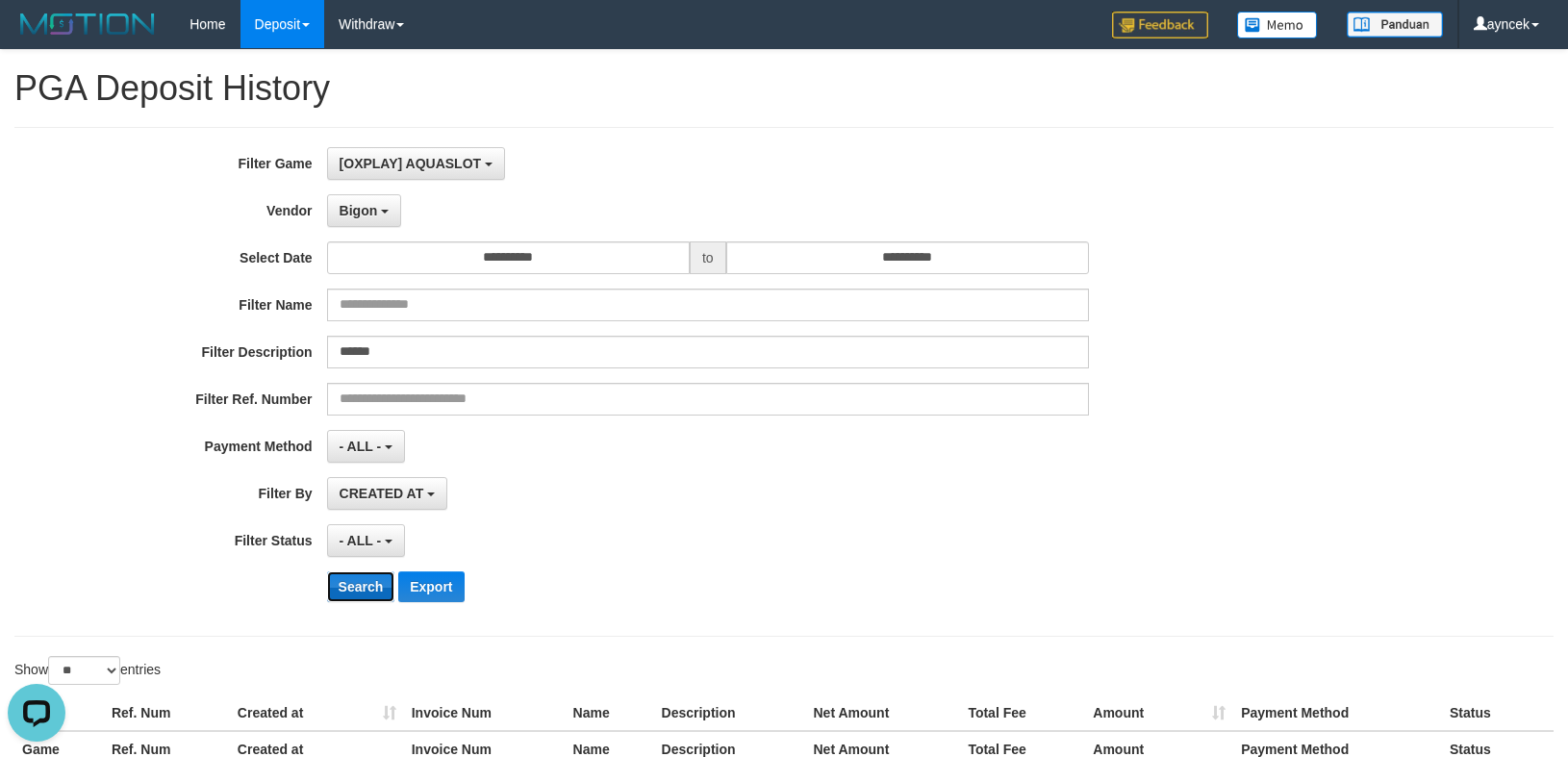 click on "Search" at bounding box center (361, 587) 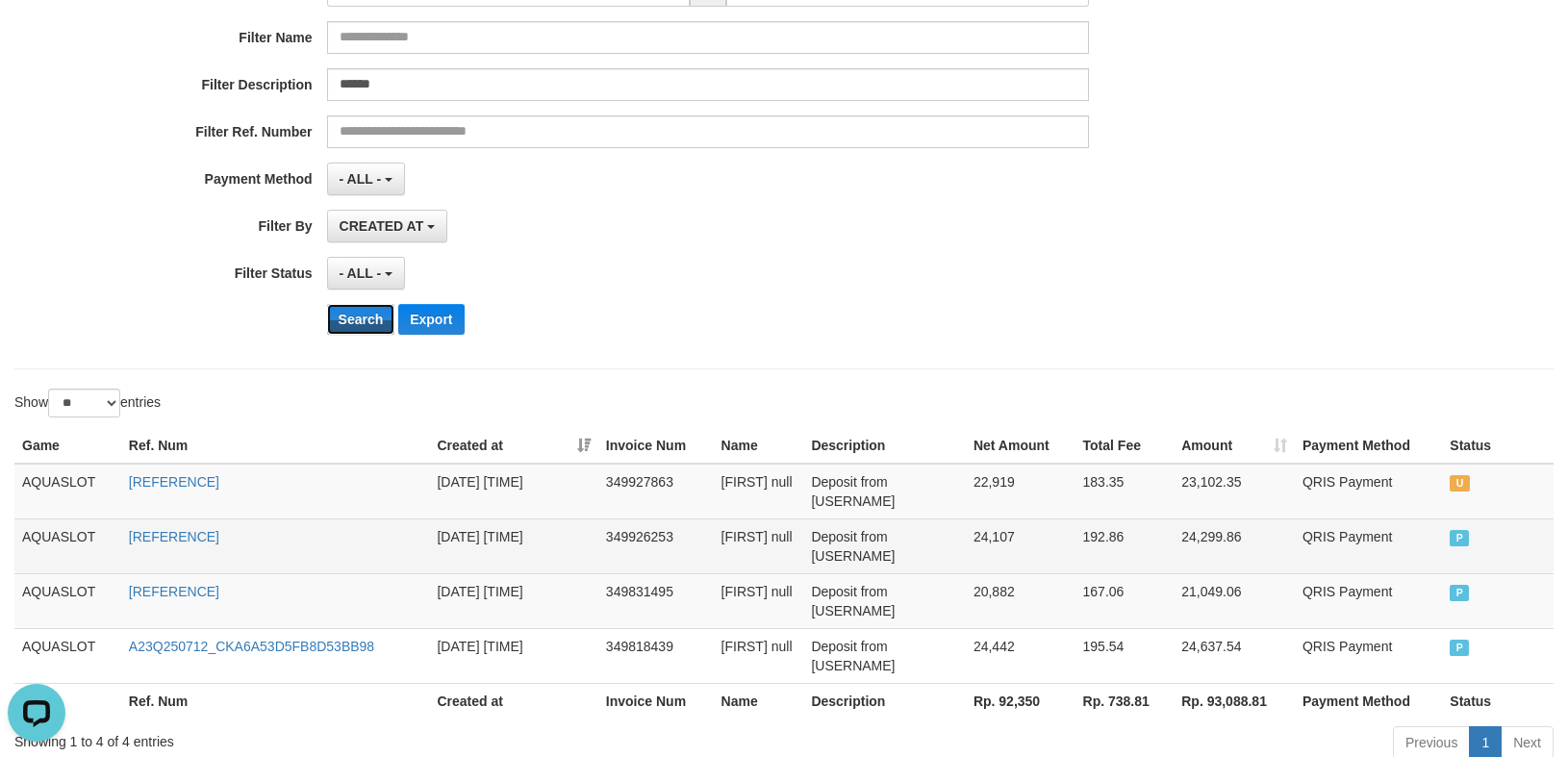 scroll, scrollTop: 308, scrollLeft: 0, axis: vertical 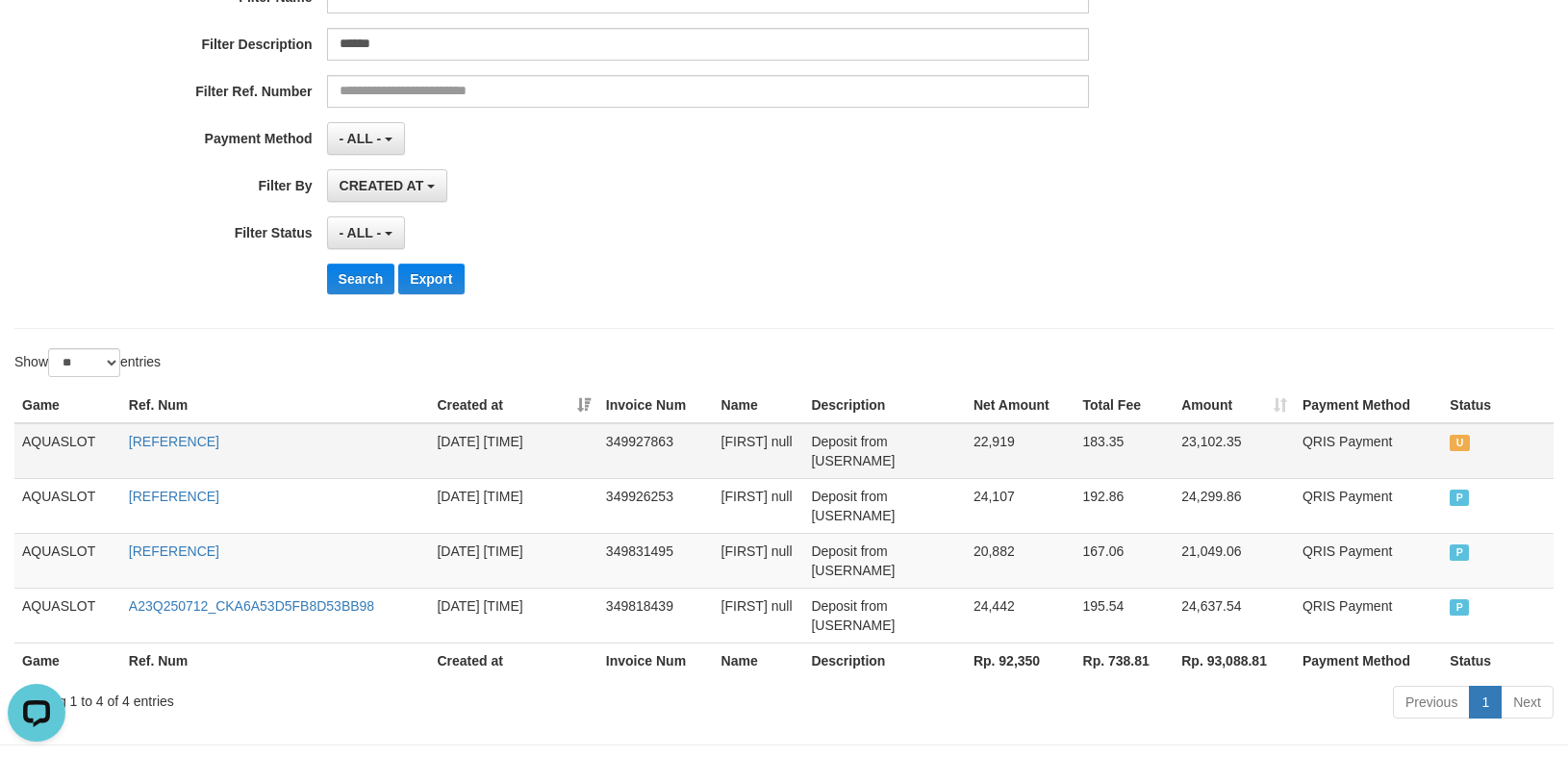 click on "A23Q250712_CKAB253756B47751B7D" at bounding box center (275, 451) 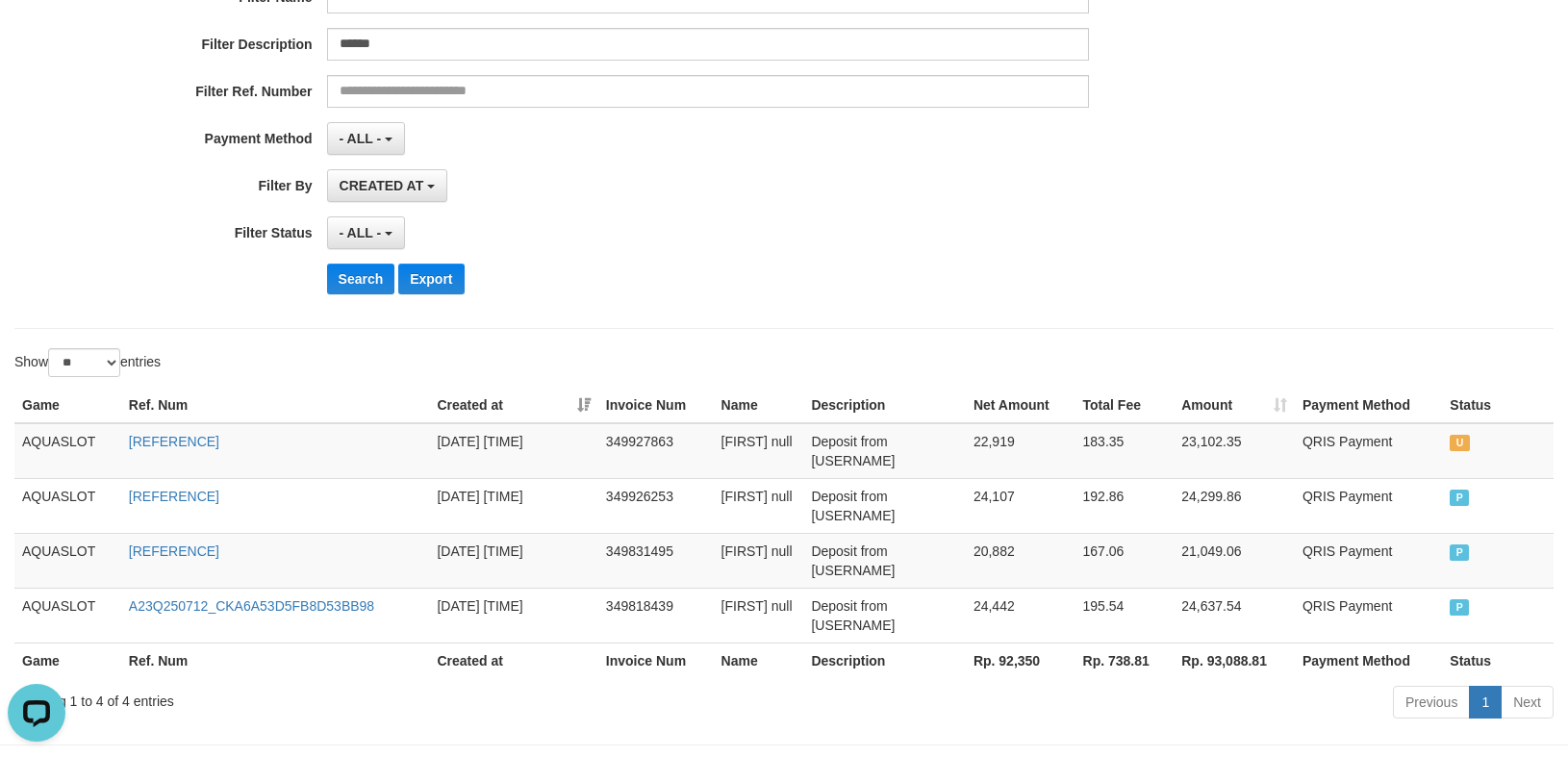copy on "Created at Invoice Num Name Description Net Amount Total Fee Amount Payment Method Status
Game Ref. Num Created at Invoice Num Name Description Rp. 92,350 Rp. 738.81 Rp. 93,088.81 Payment Method Status
AQUASLOT A23Q250712_CKAB253756B47751B7D" 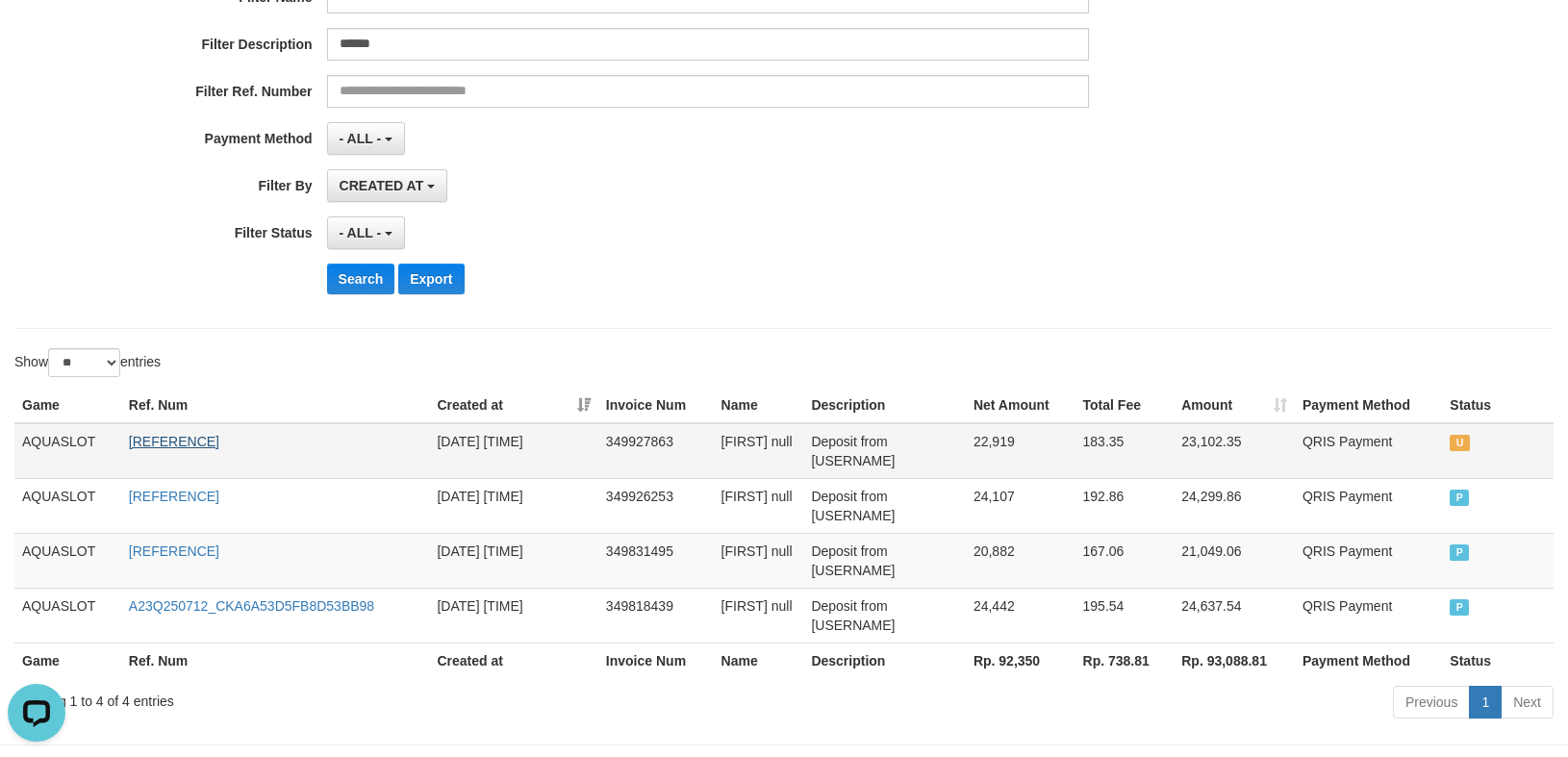 copy on "A23Q250712_CKAB253756B47751B7D" 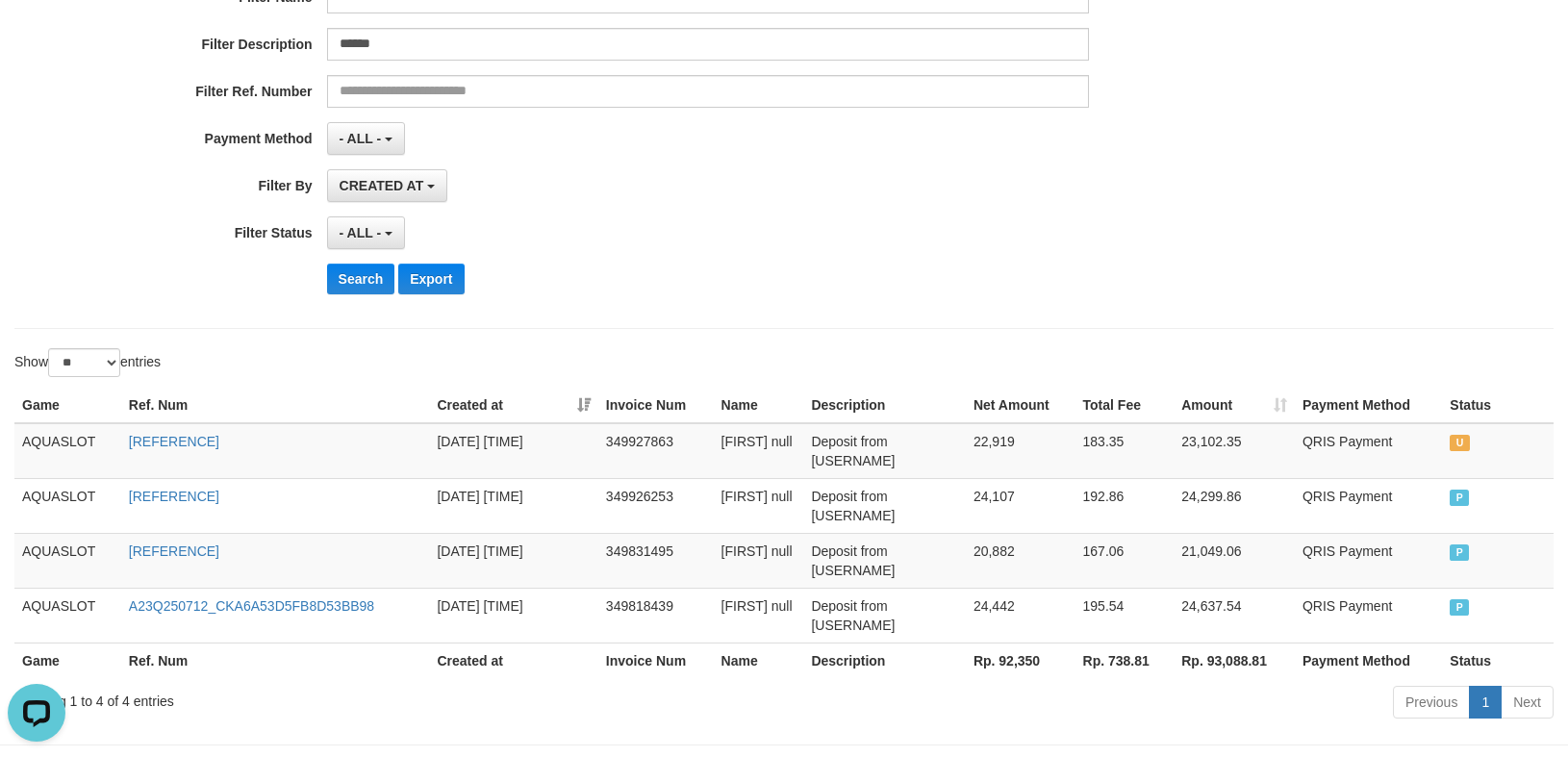 copy on "A23Q250712_CKAB253756B47751B7D" 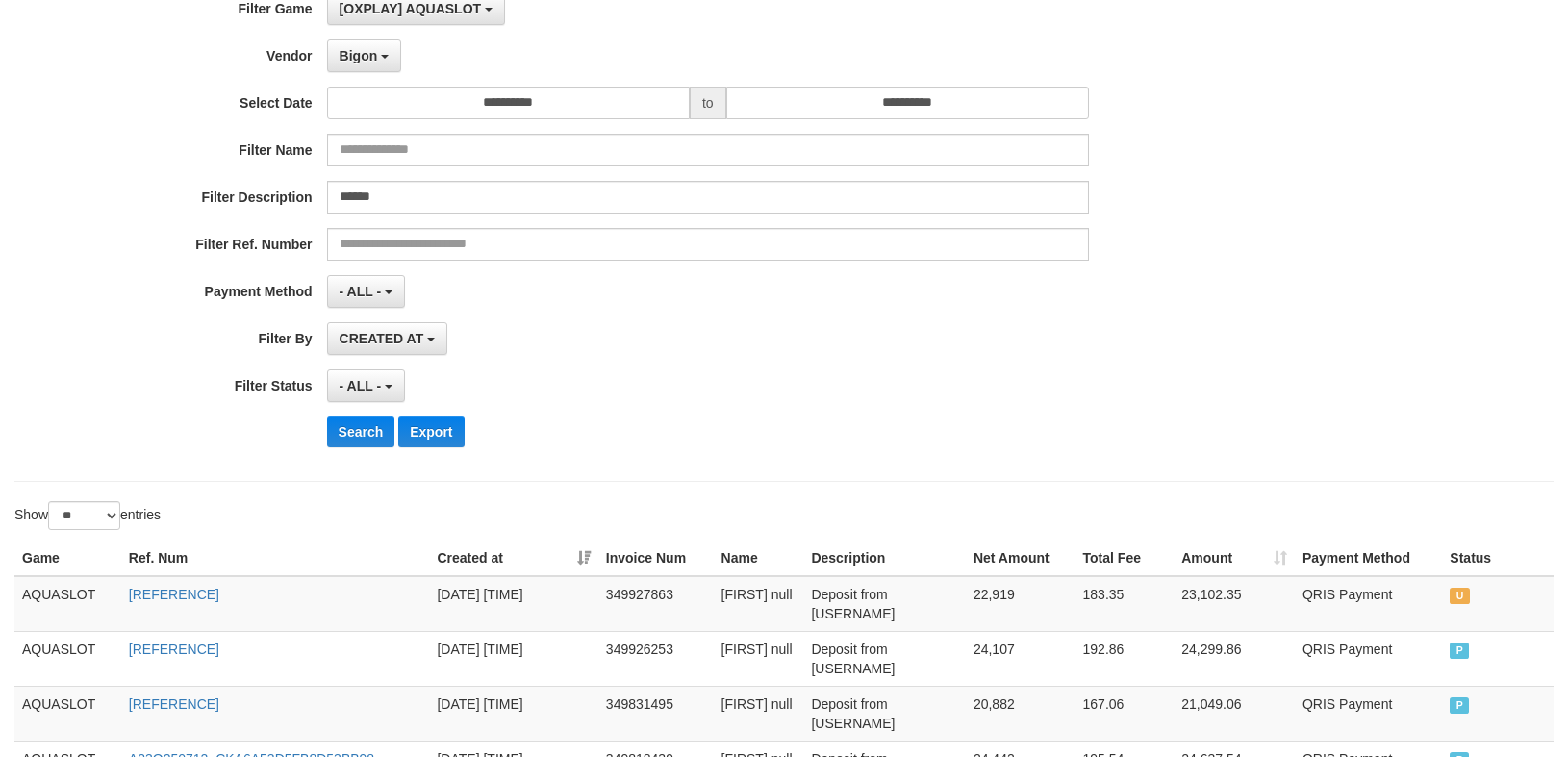 scroll, scrollTop: 0, scrollLeft: 0, axis: both 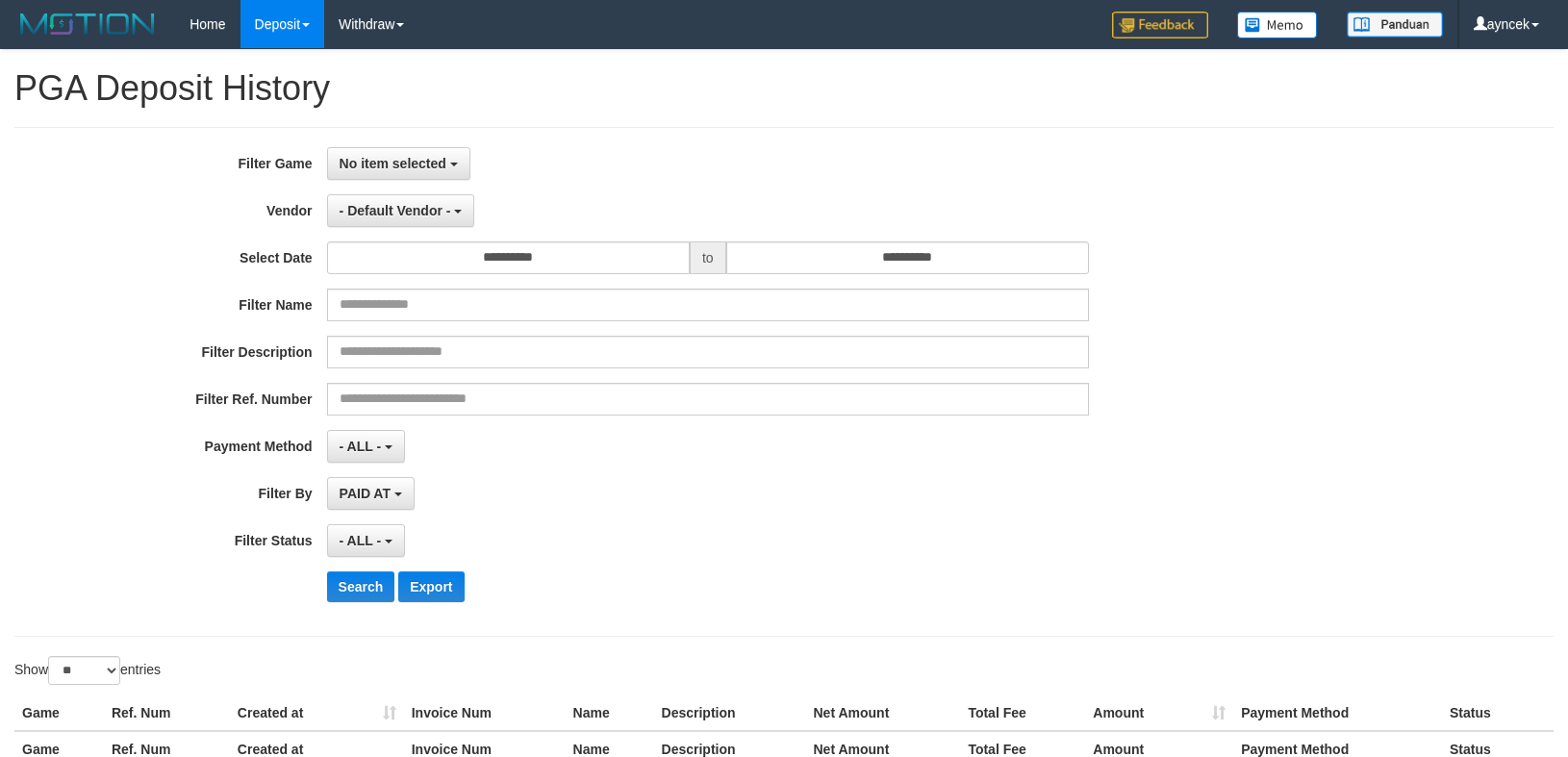 select 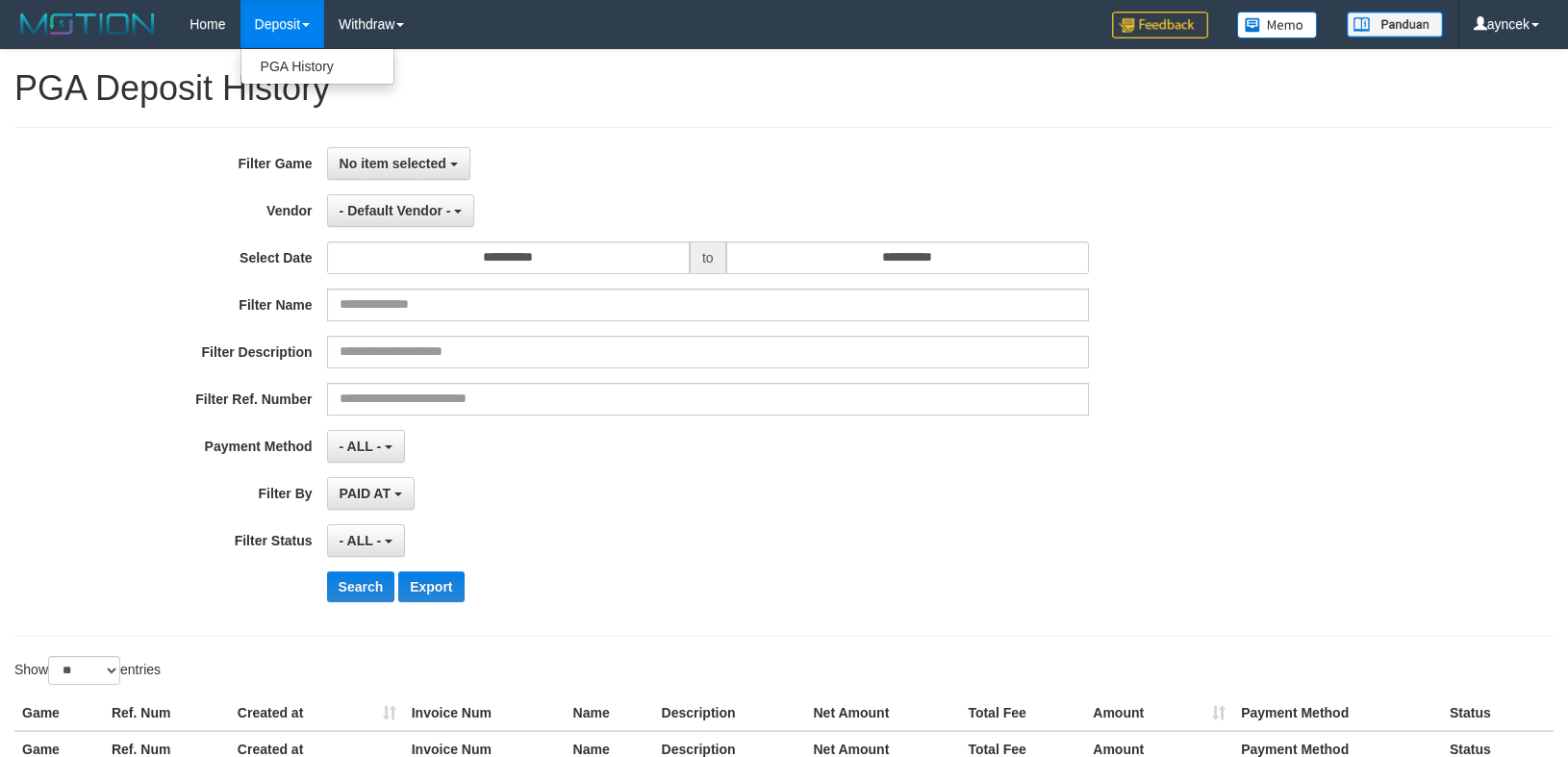 scroll, scrollTop: 0, scrollLeft: 0, axis: both 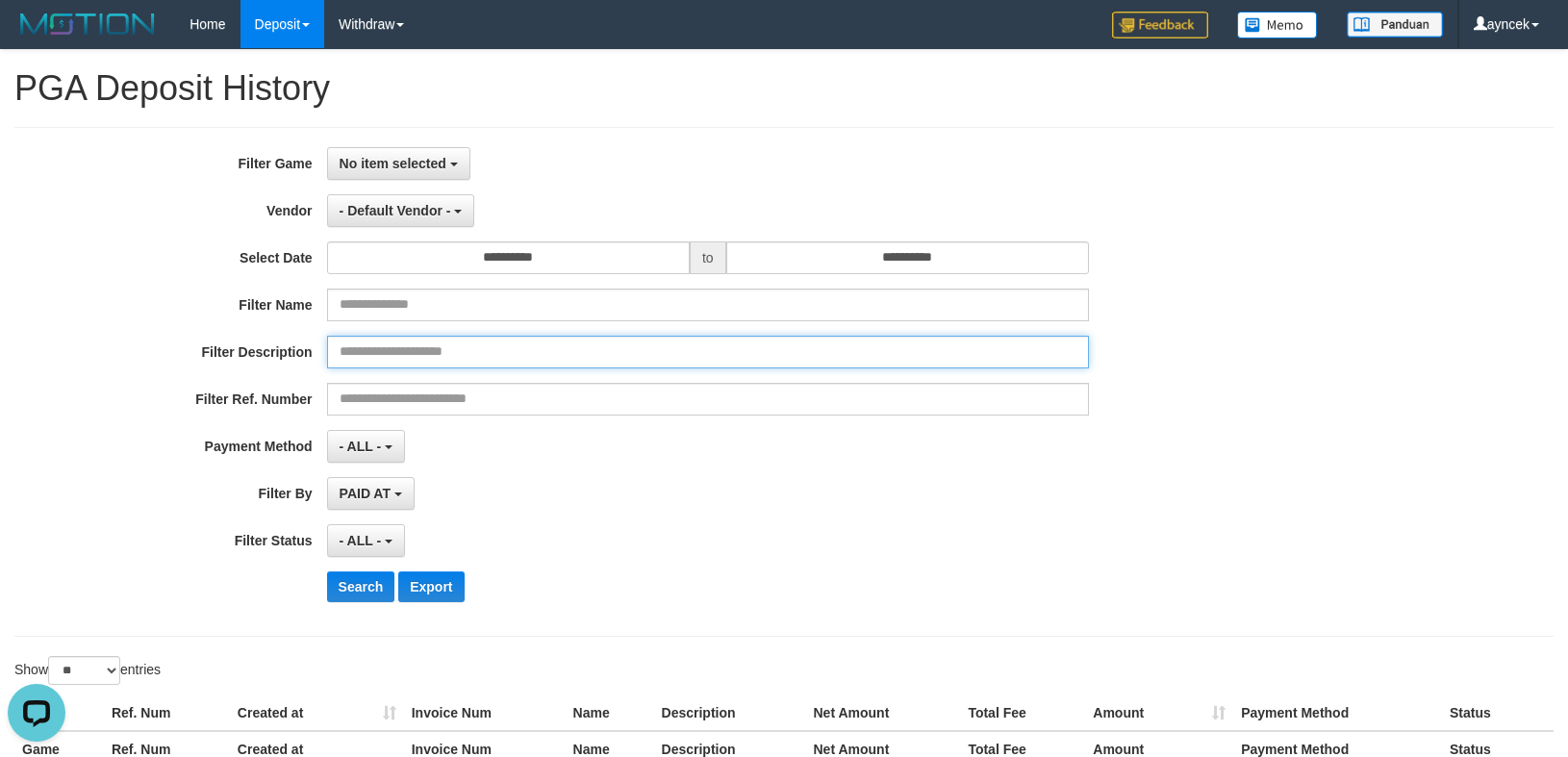 click at bounding box center [708, 352] 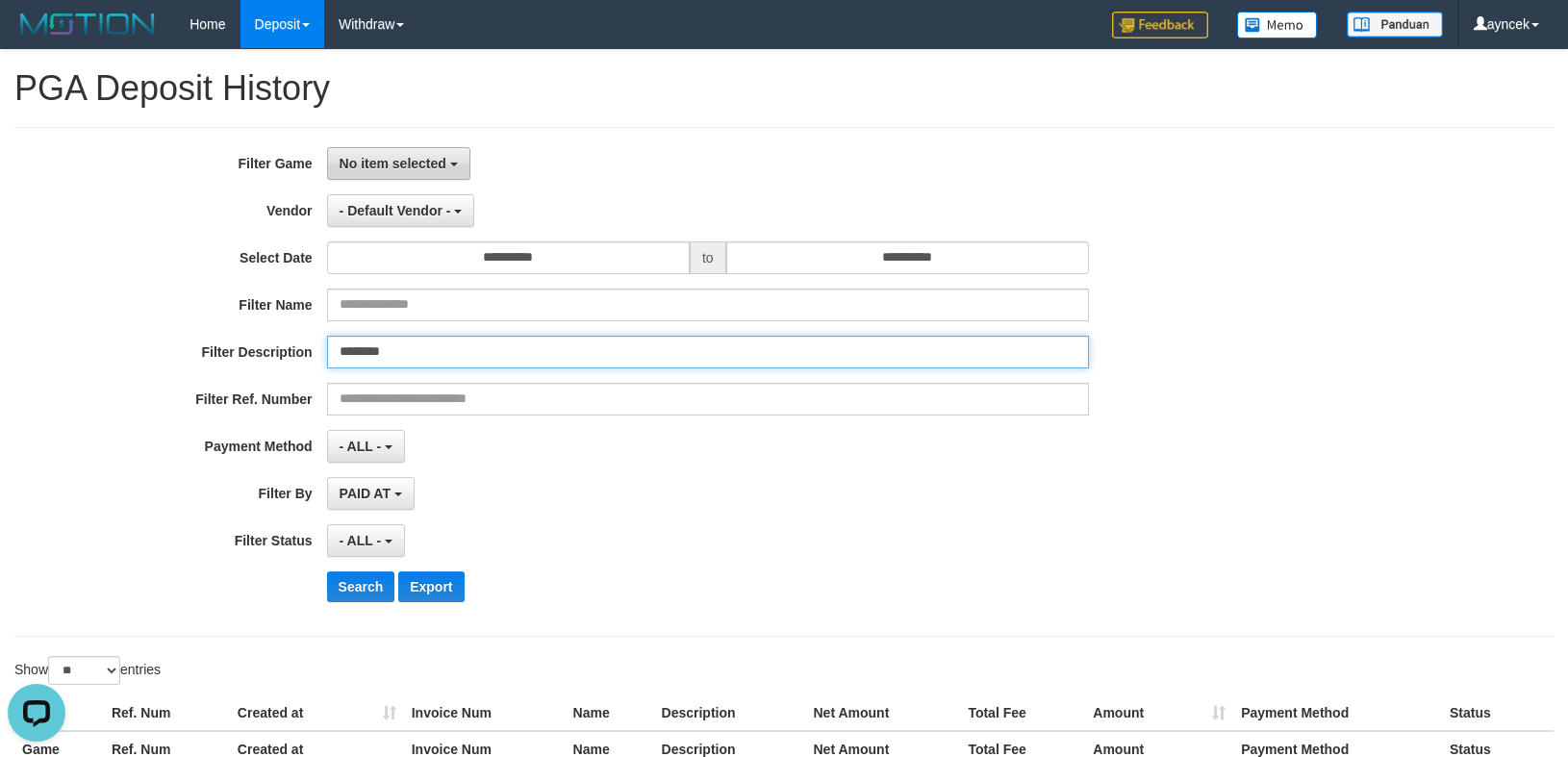 type on "********" 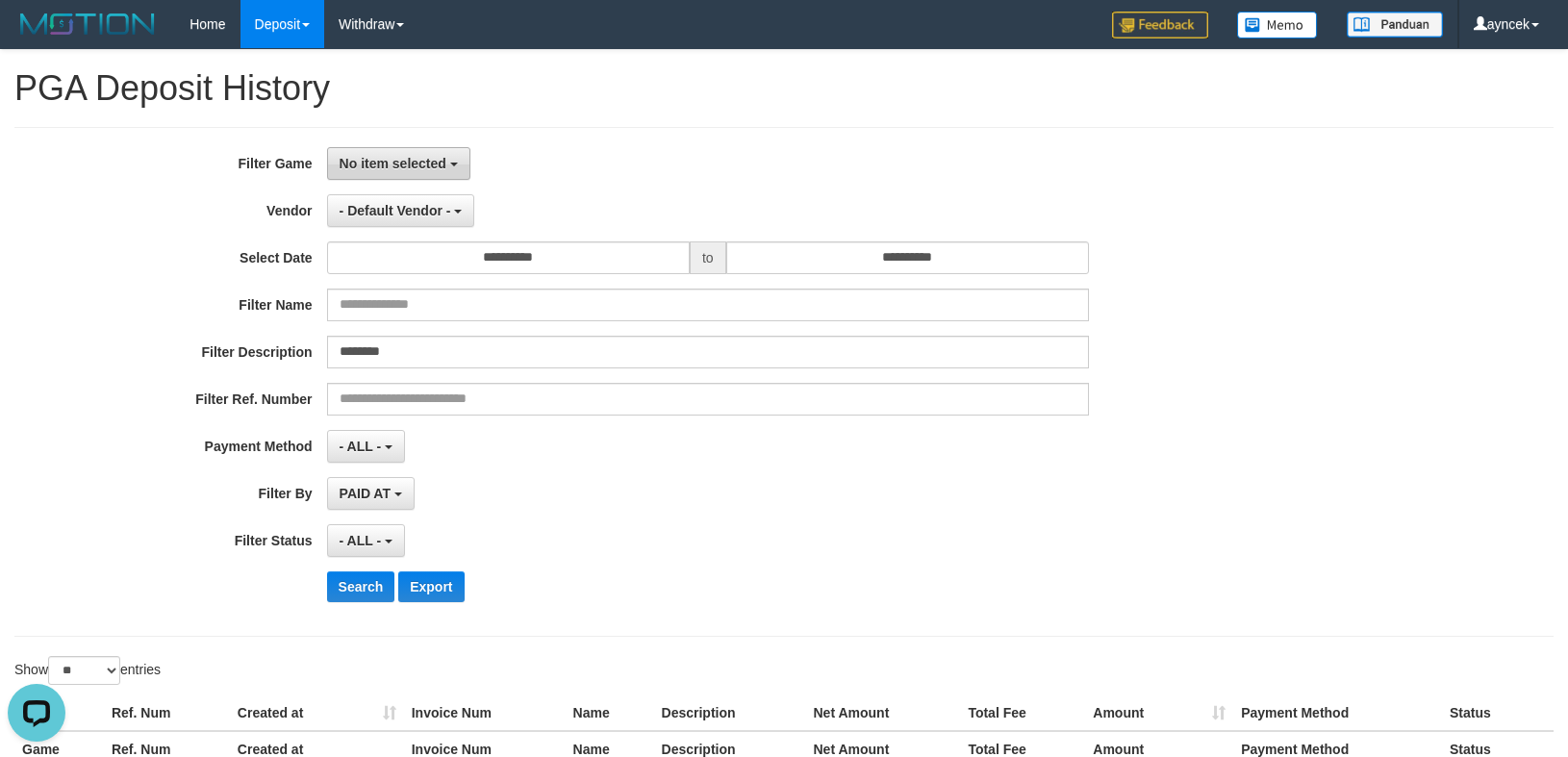 click on "No item selected" at bounding box center (398, 164) 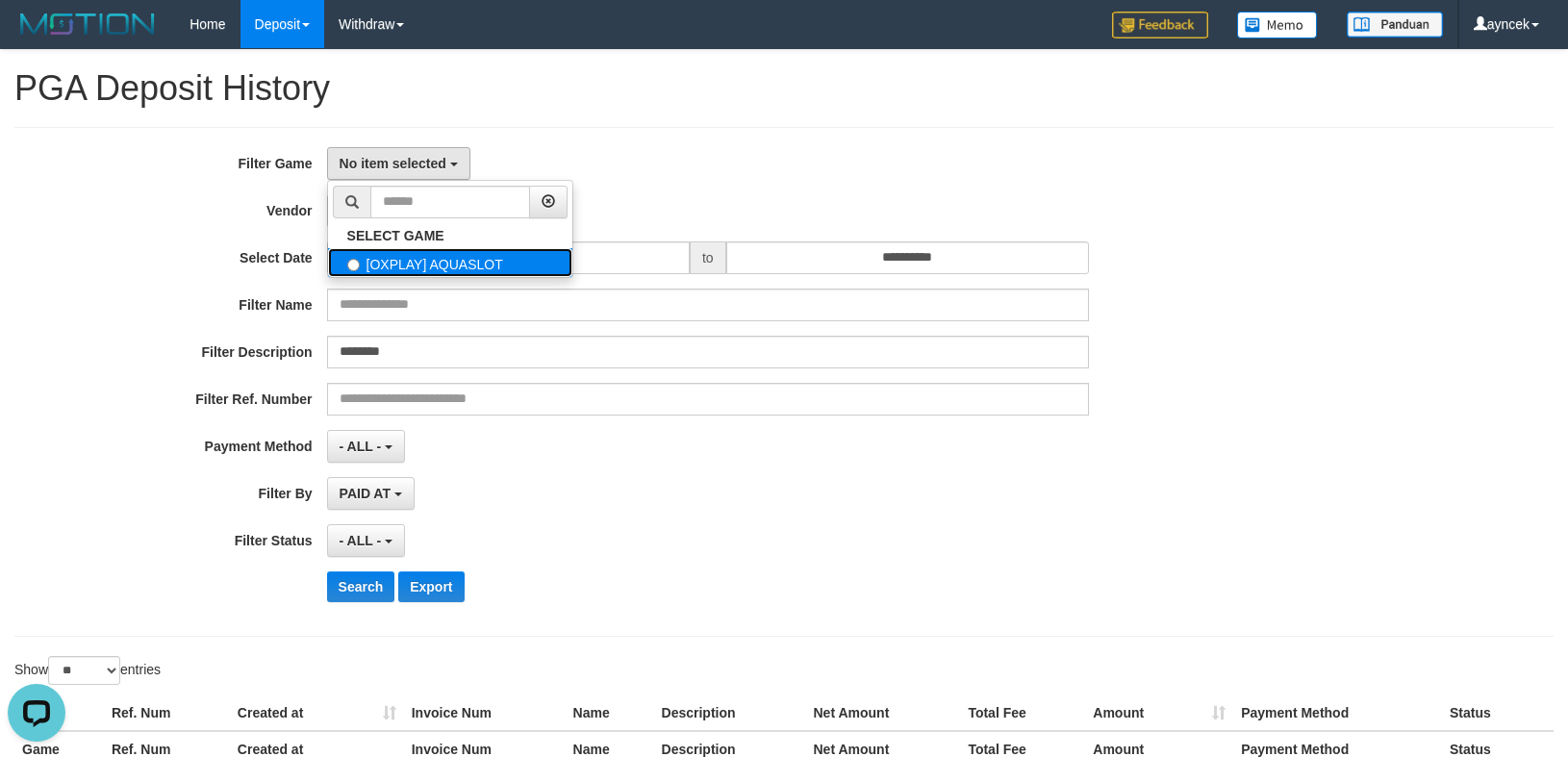click on "[OXPLAY] AQUASLOT" at bounding box center (450, 263) 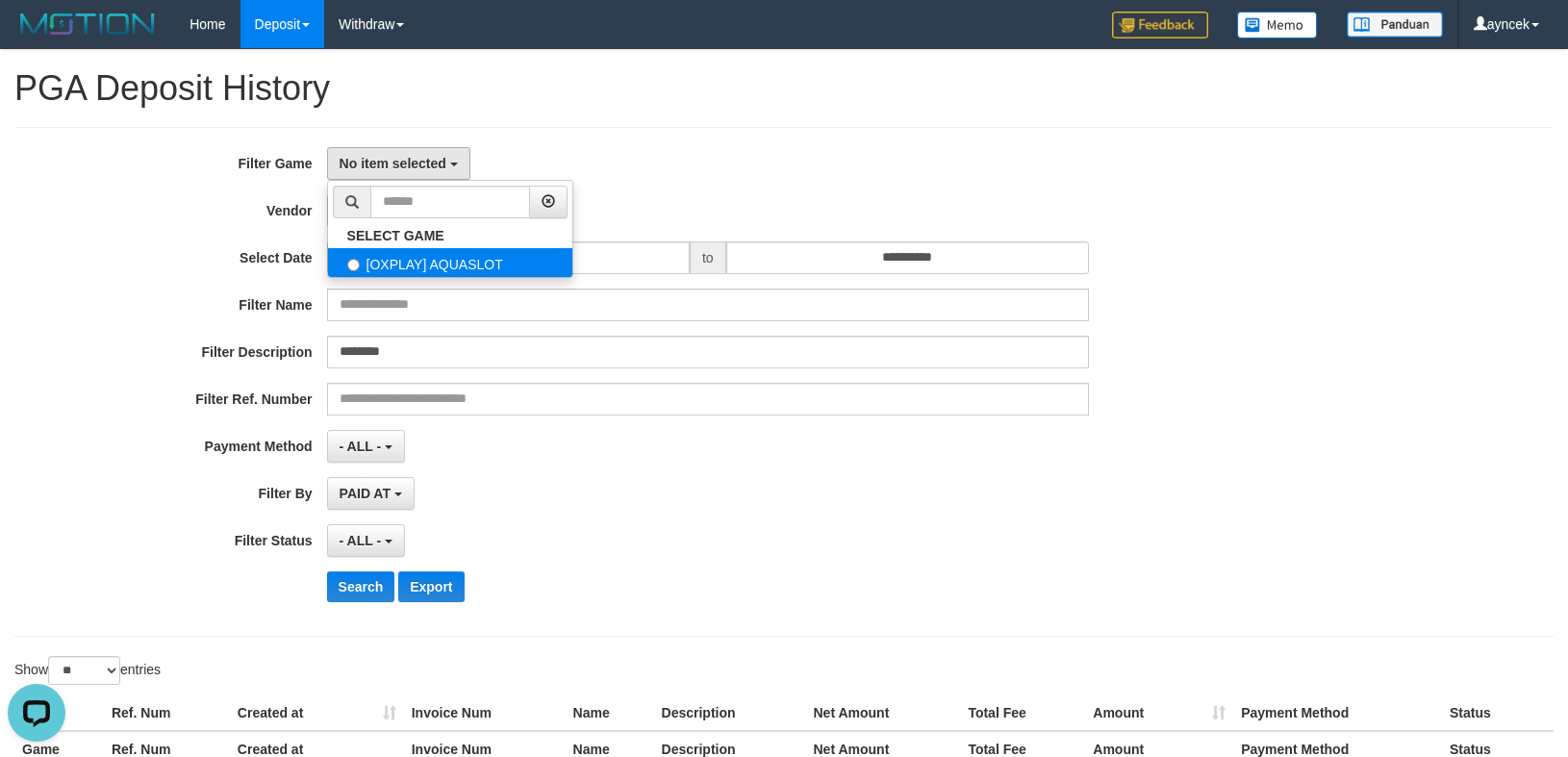 select on "***" 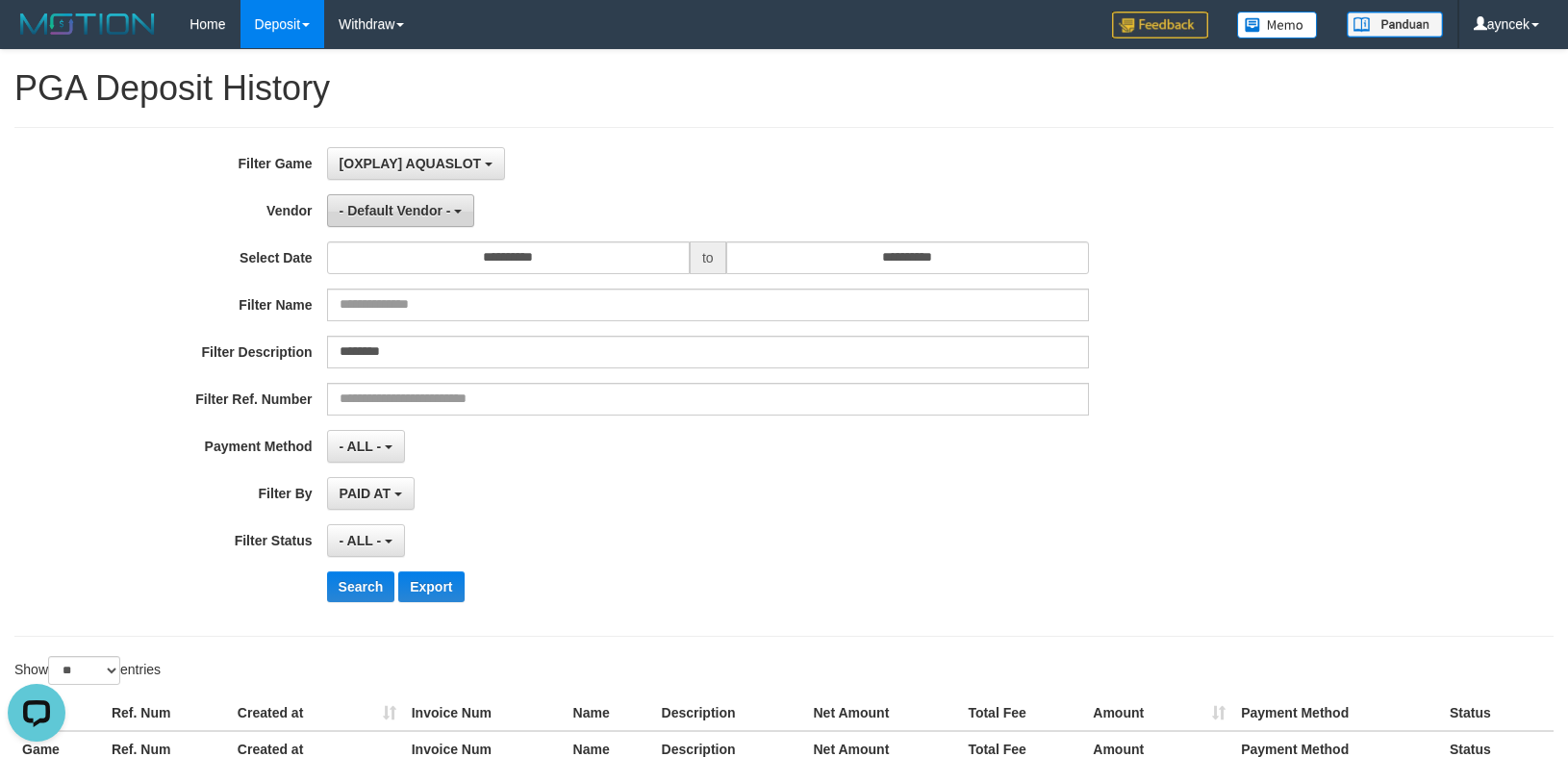 scroll, scrollTop: 16, scrollLeft: 0, axis: vertical 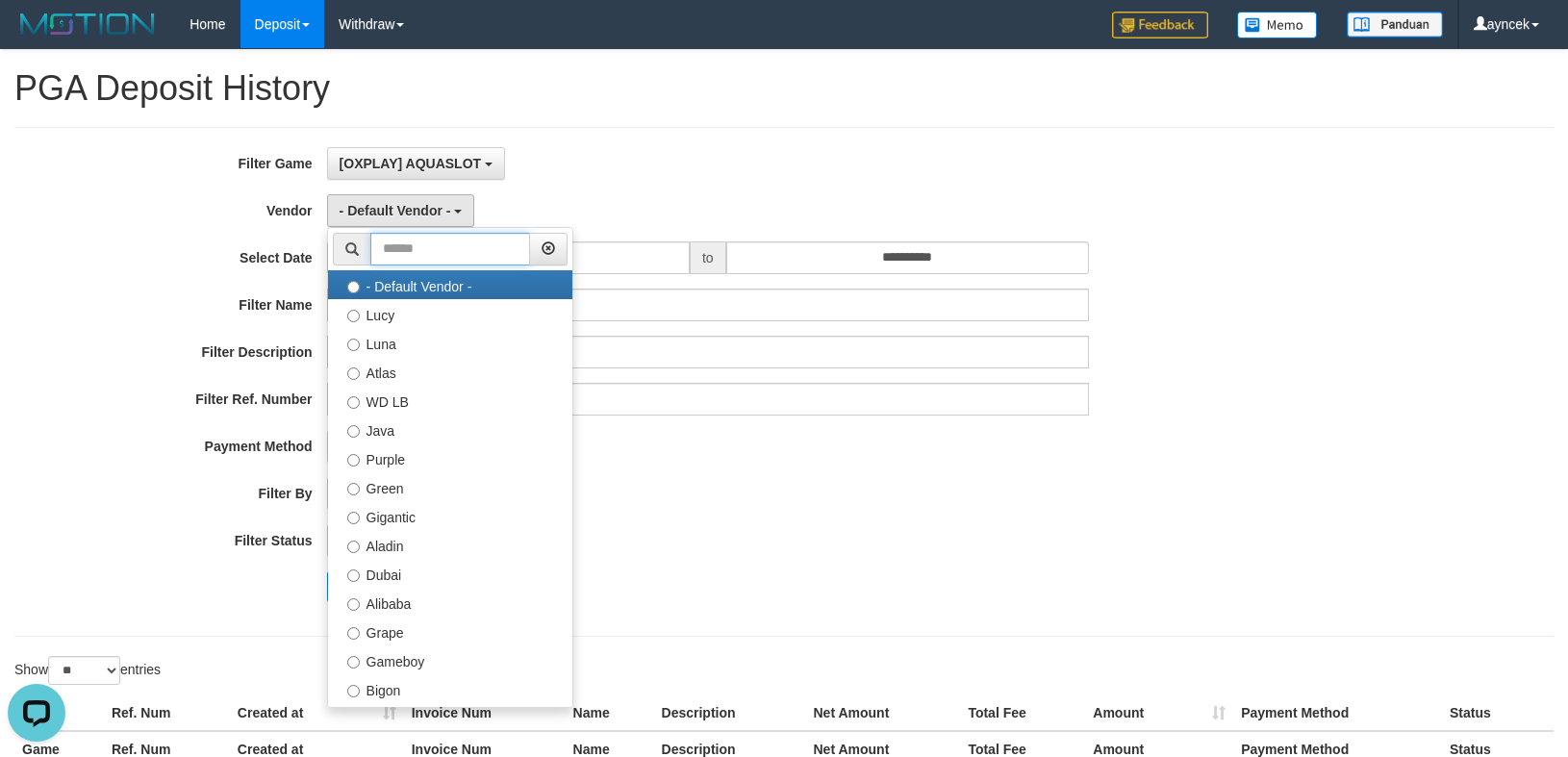 click at bounding box center [450, 249] 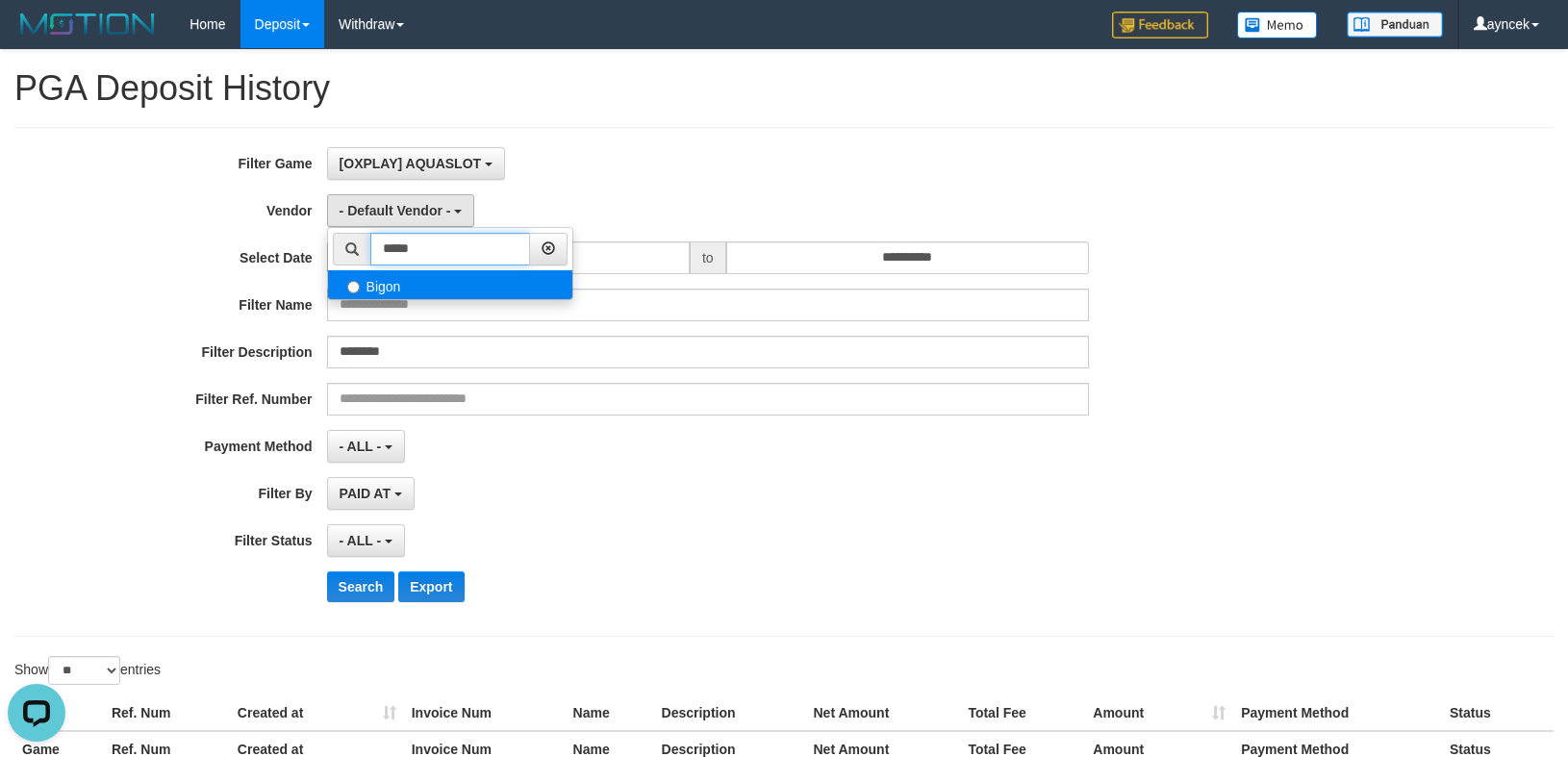 type on "*****" 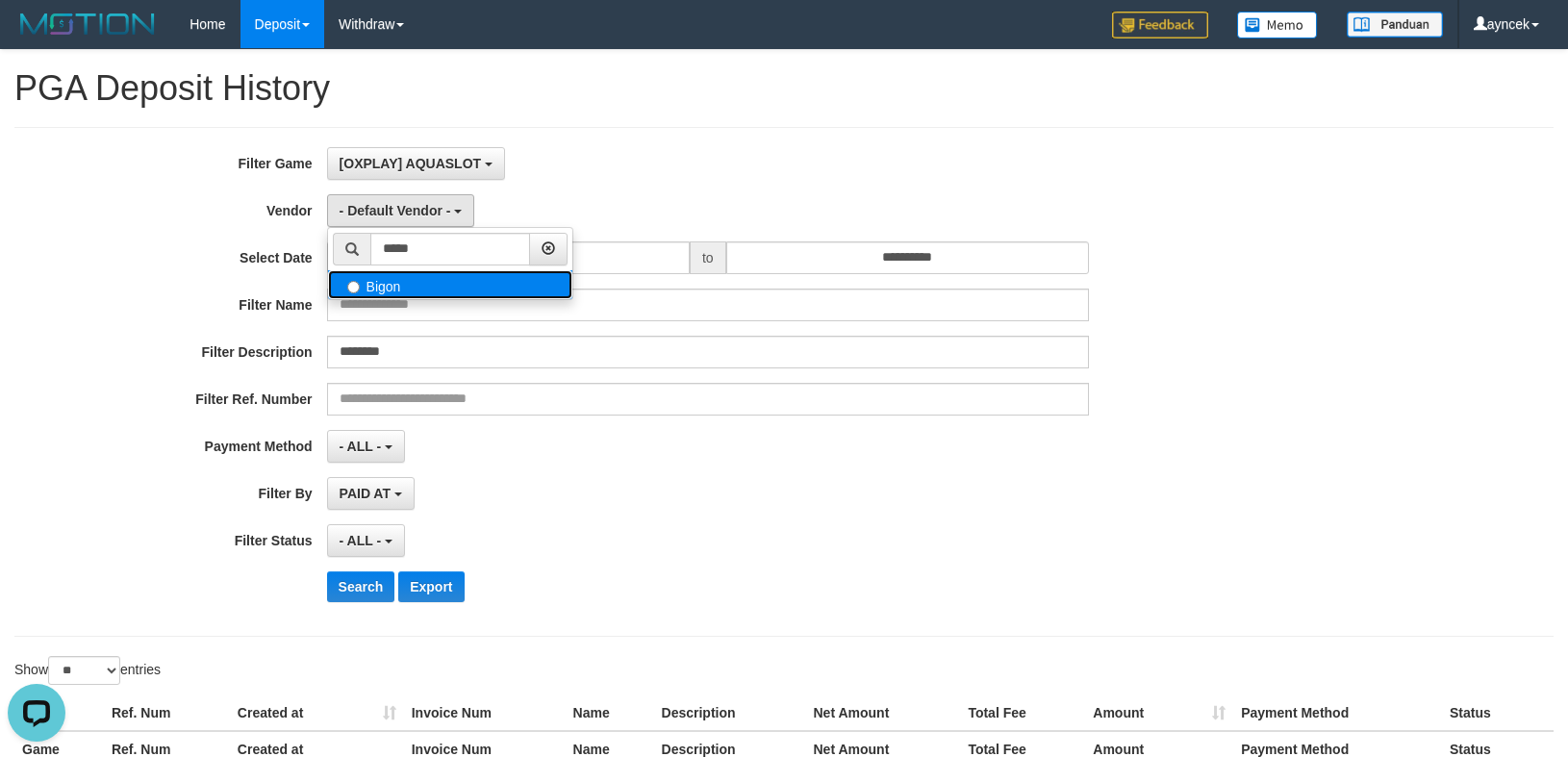 click on "Bigon" at bounding box center (450, 285) 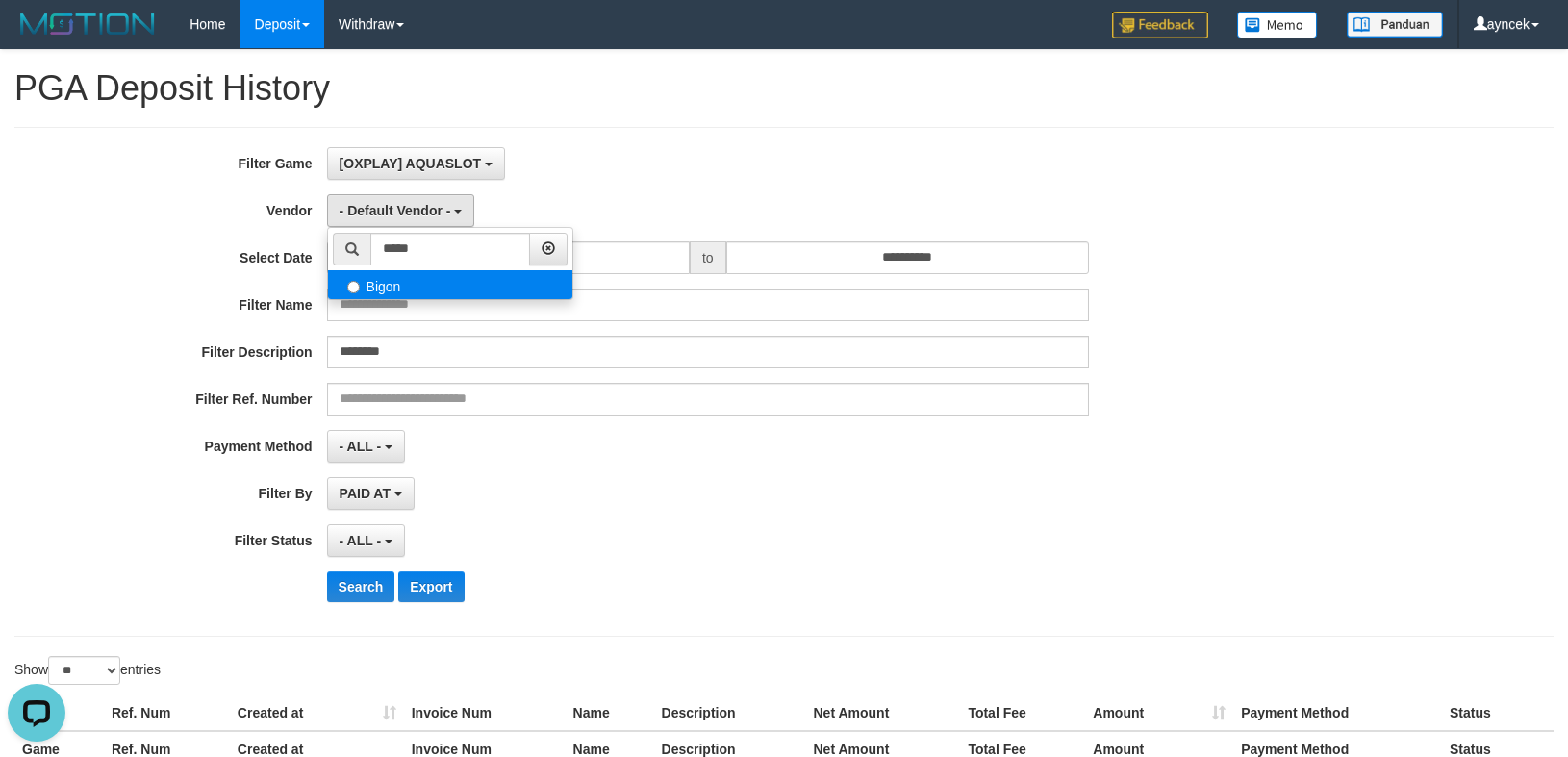 select on "**********" 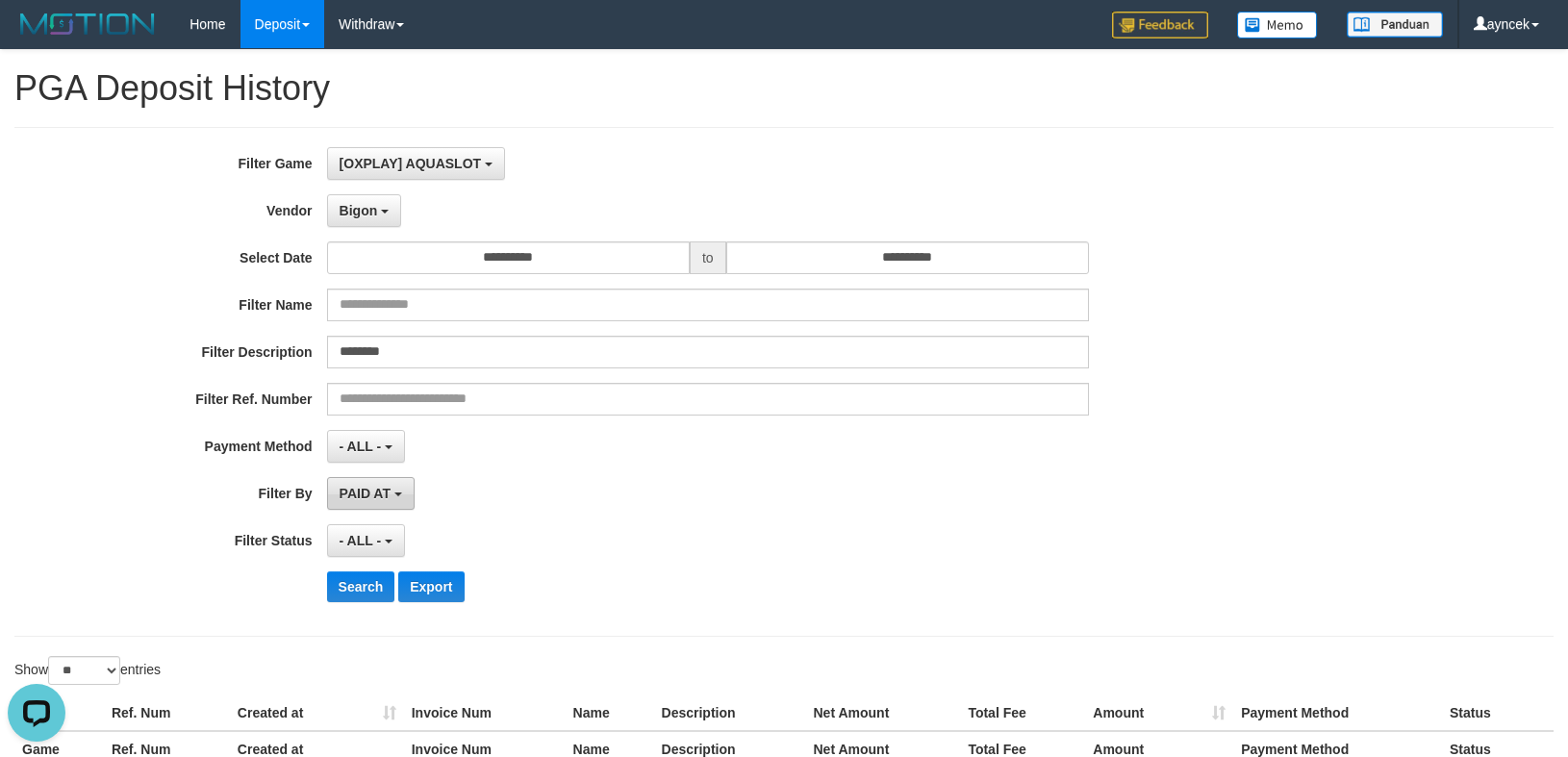 click on "PAID AT" at bounding box center (365, 493) 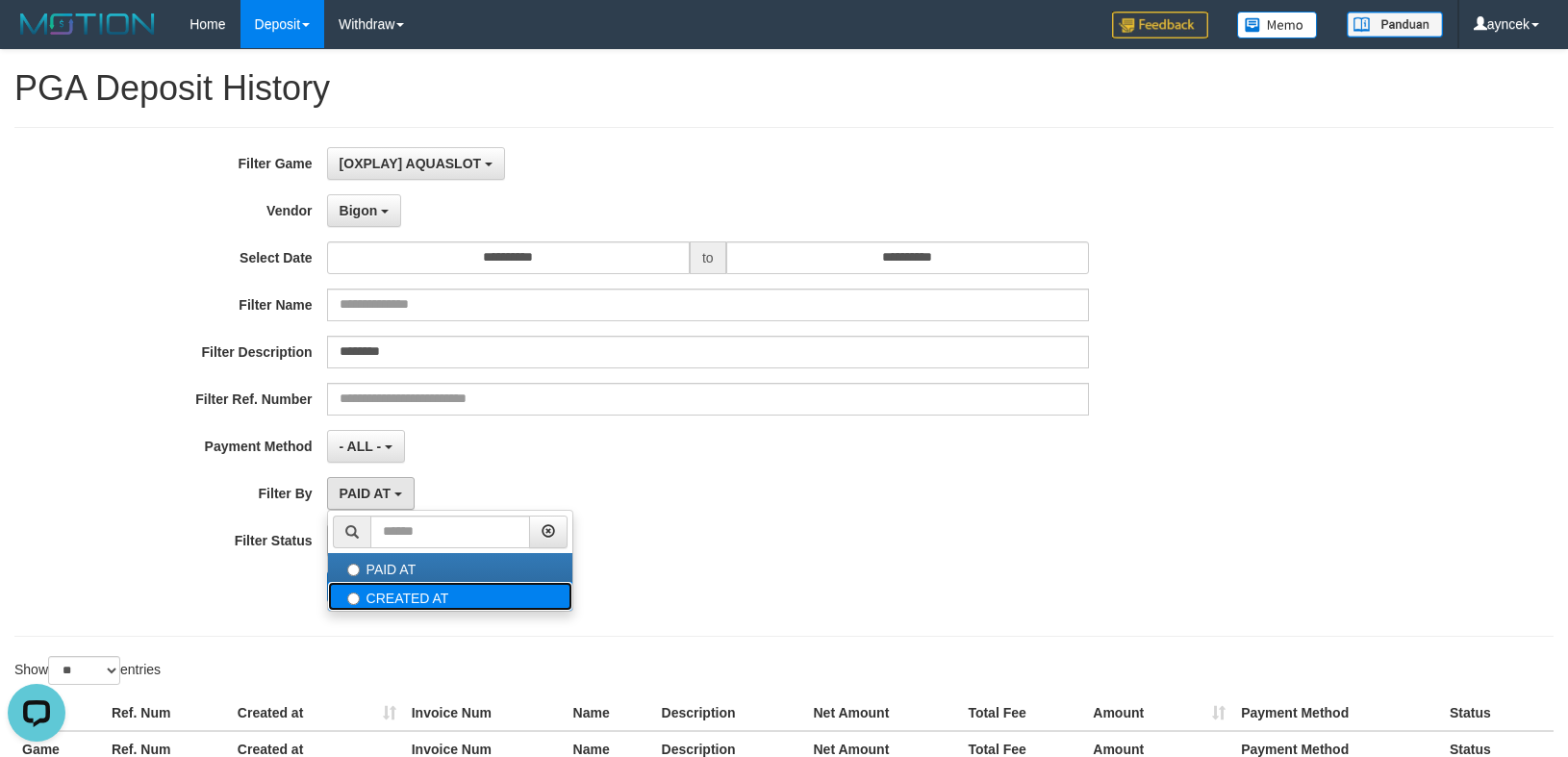 click on "CREATED AT" at bounding box center (450, 596) 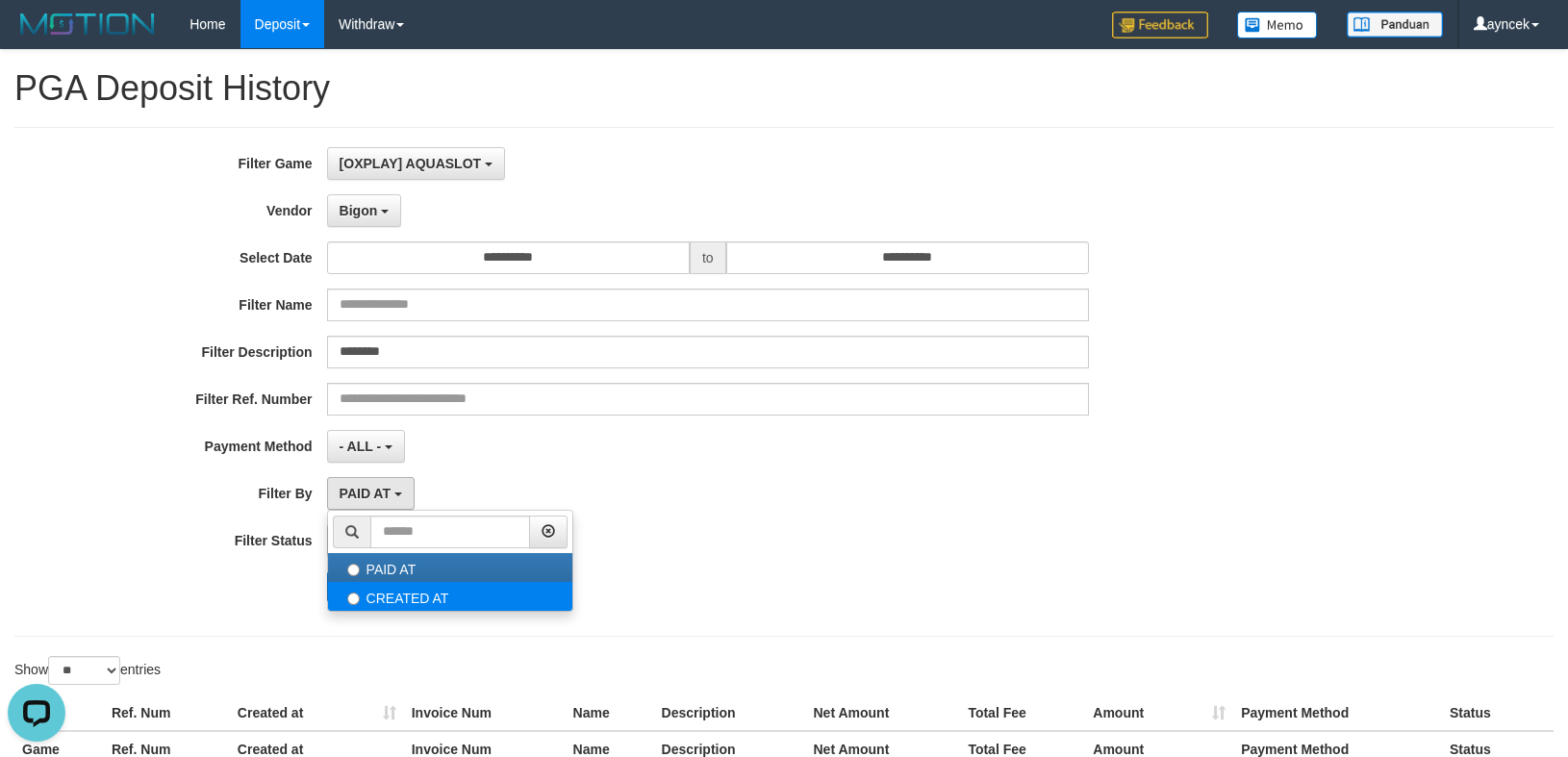 select on "*" 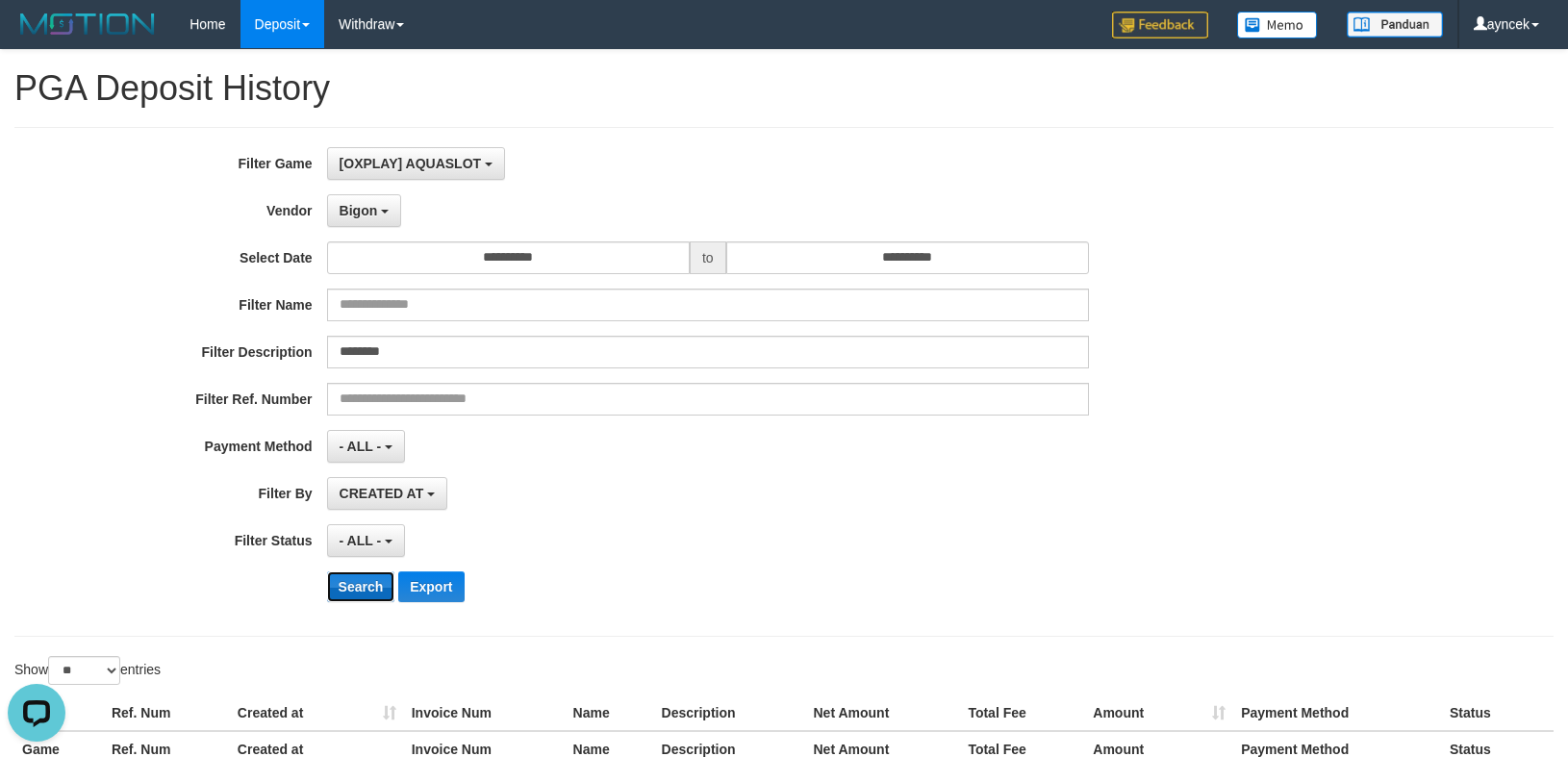 click on "Search" at bounding box center (361, 587) 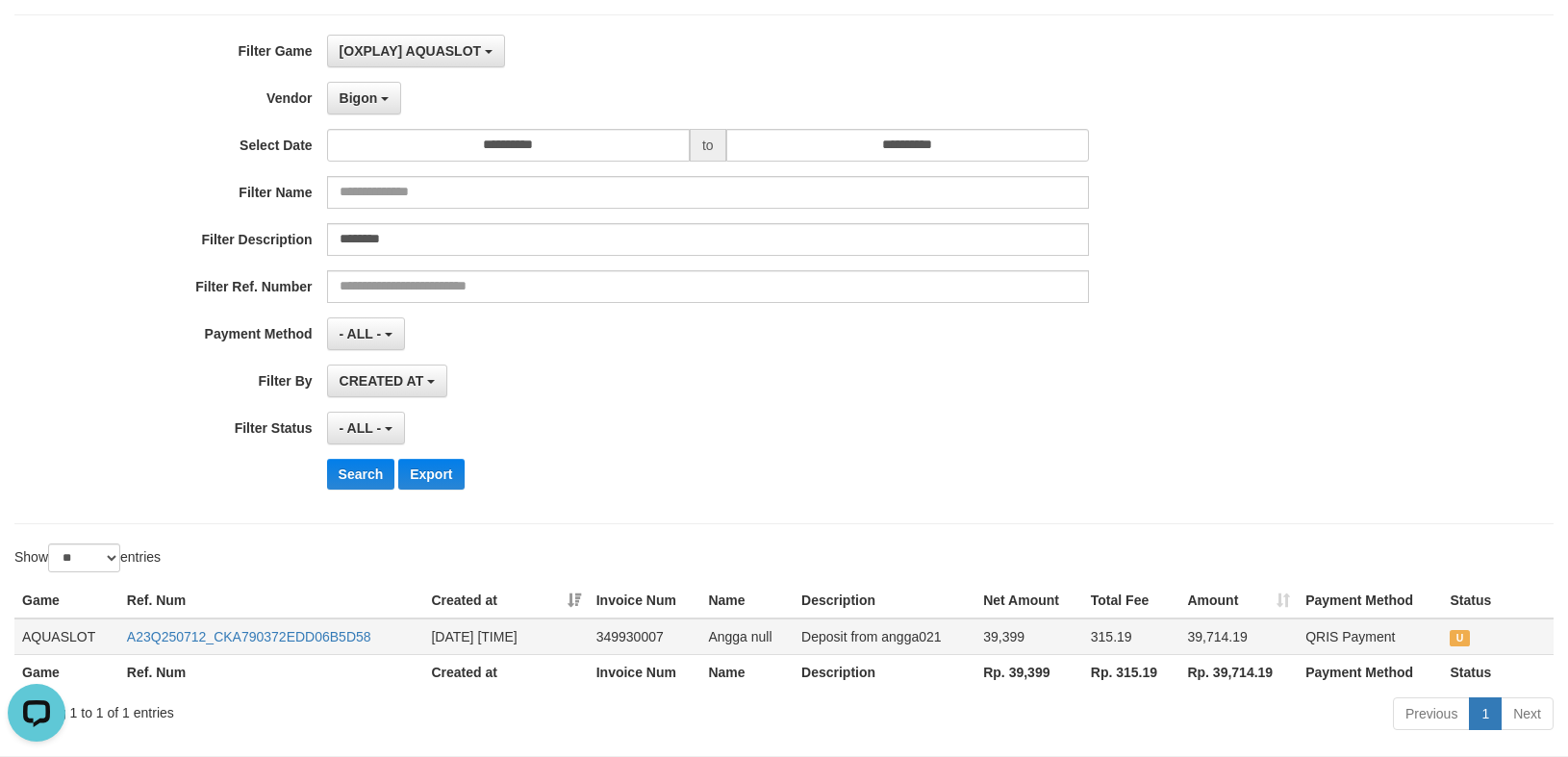 scroll, scrollTop: 199, scrollLeft: 0, axis: vertical 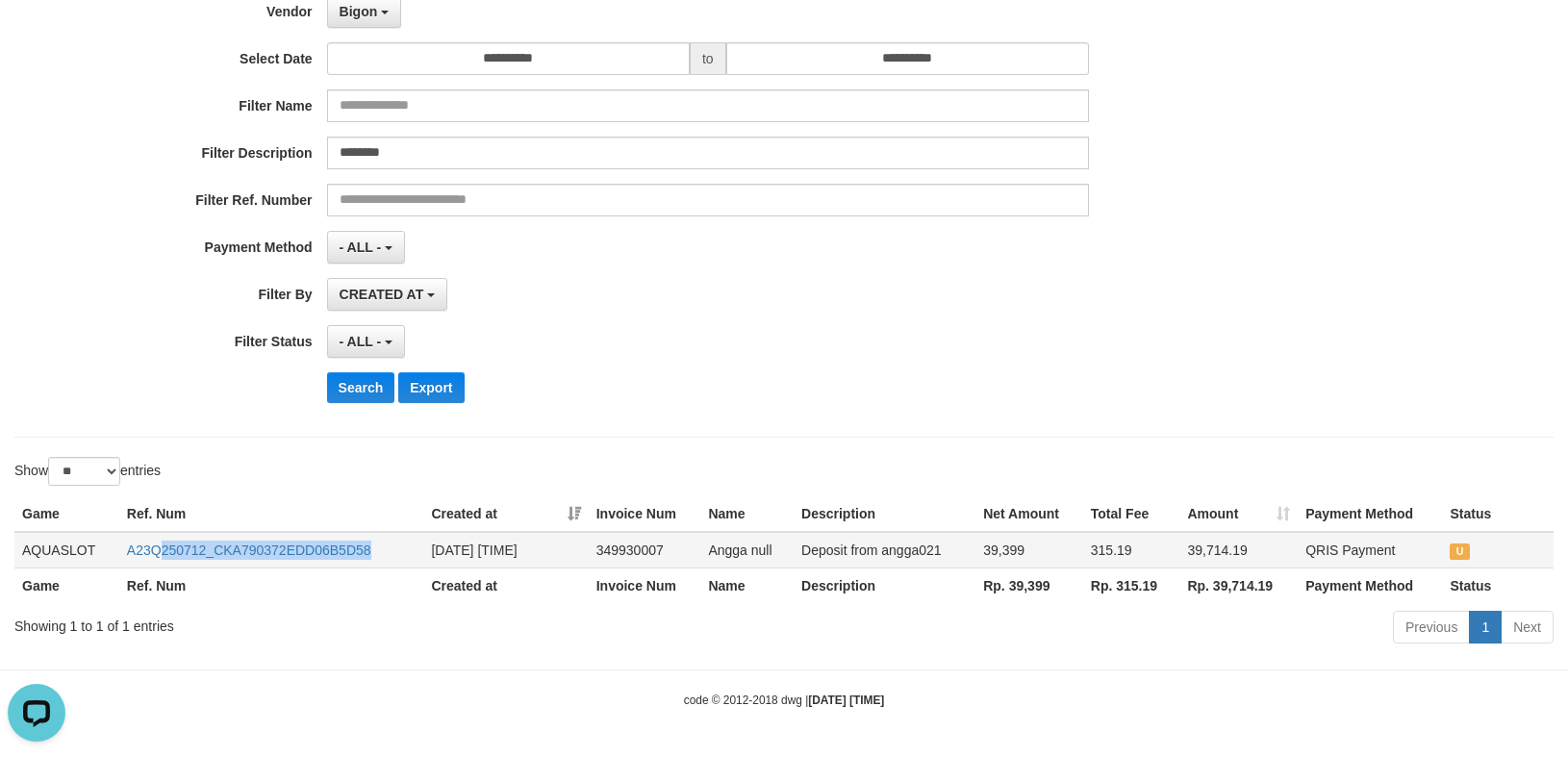 copy on "250712_CKA790372EDD06B5D58" 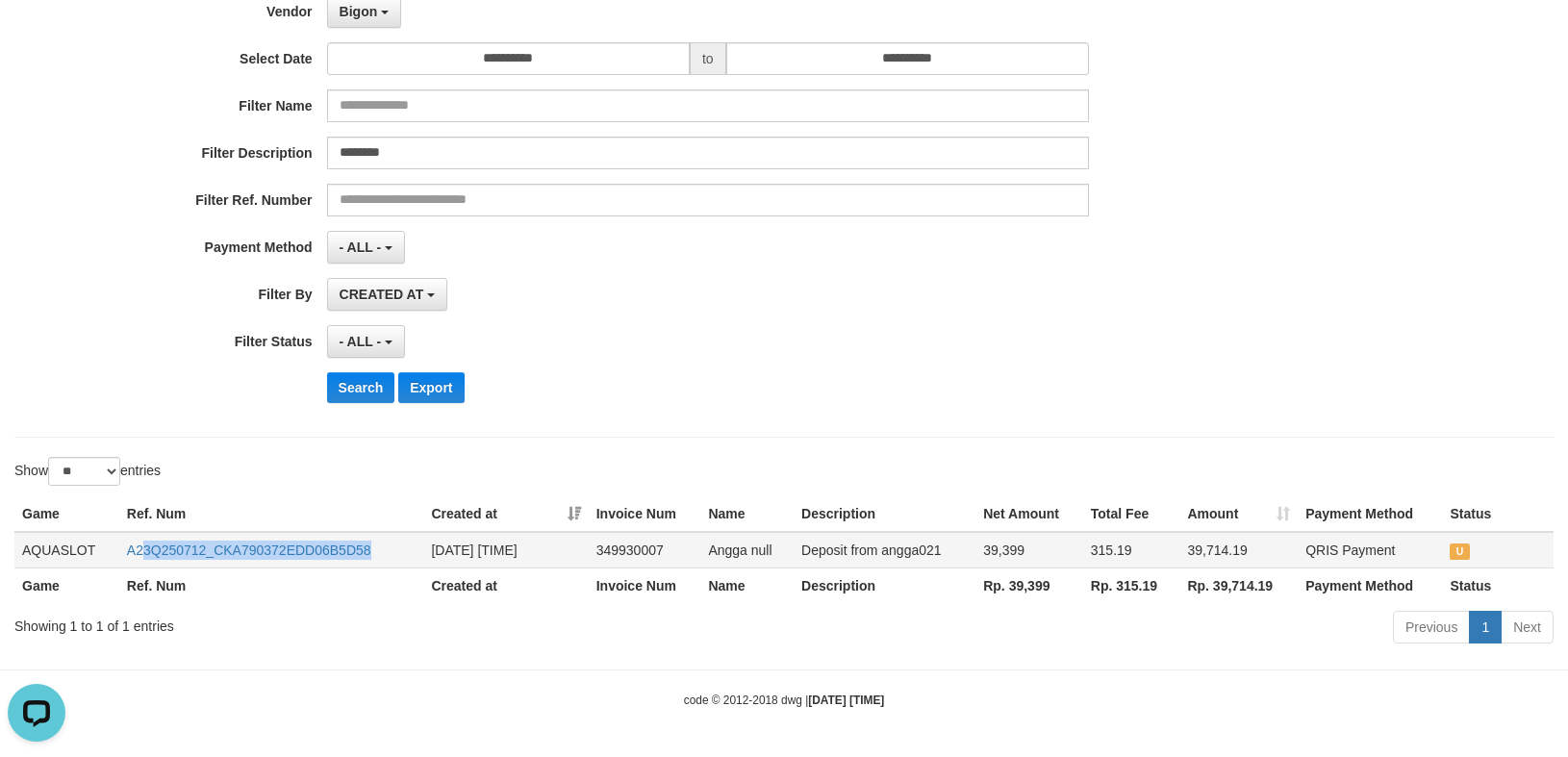 copy on "3Q250712_CKA790372EDD06B5D58" 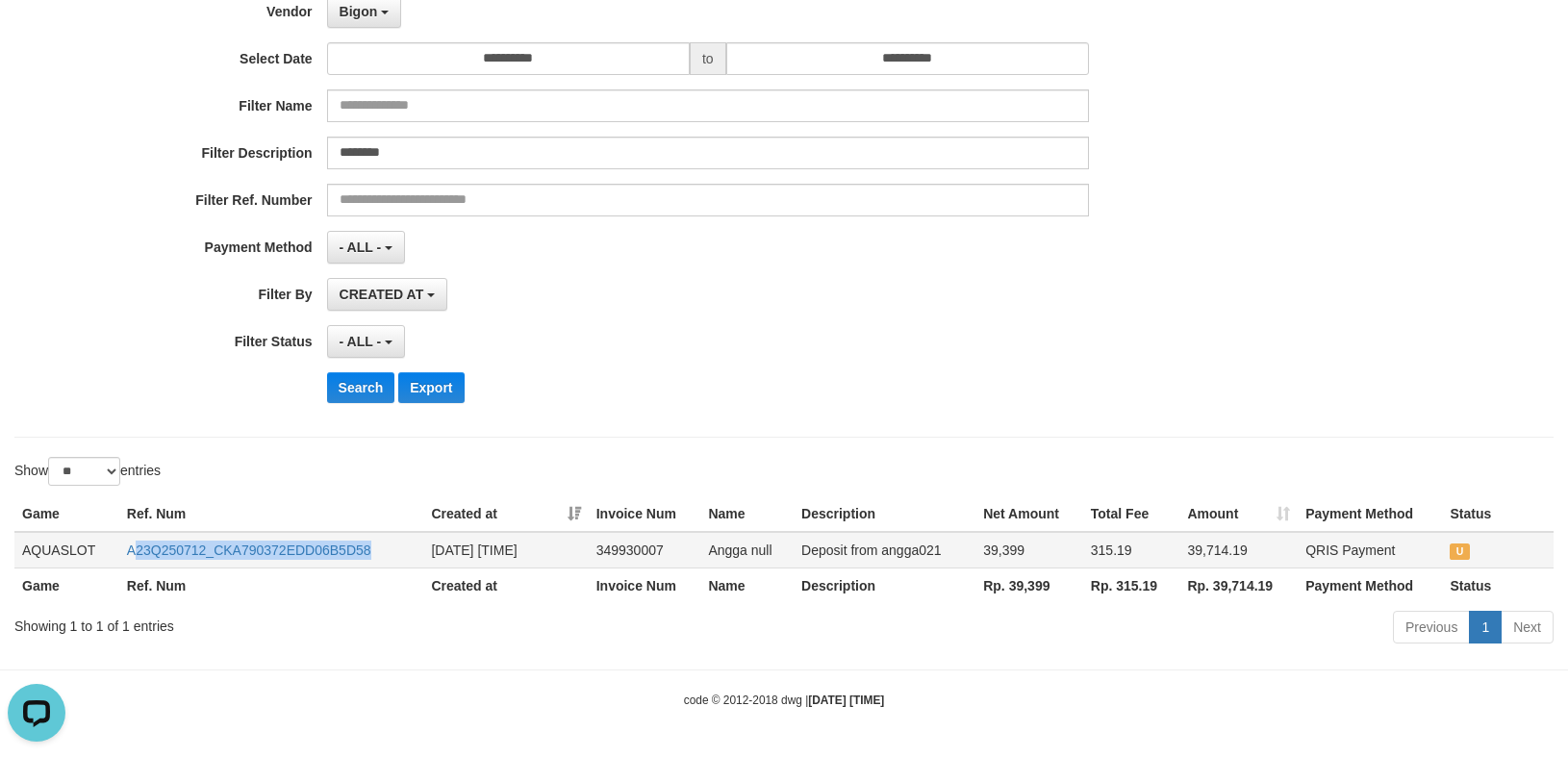 copy on "23Q250712_CKA790372EDD06B5D58" 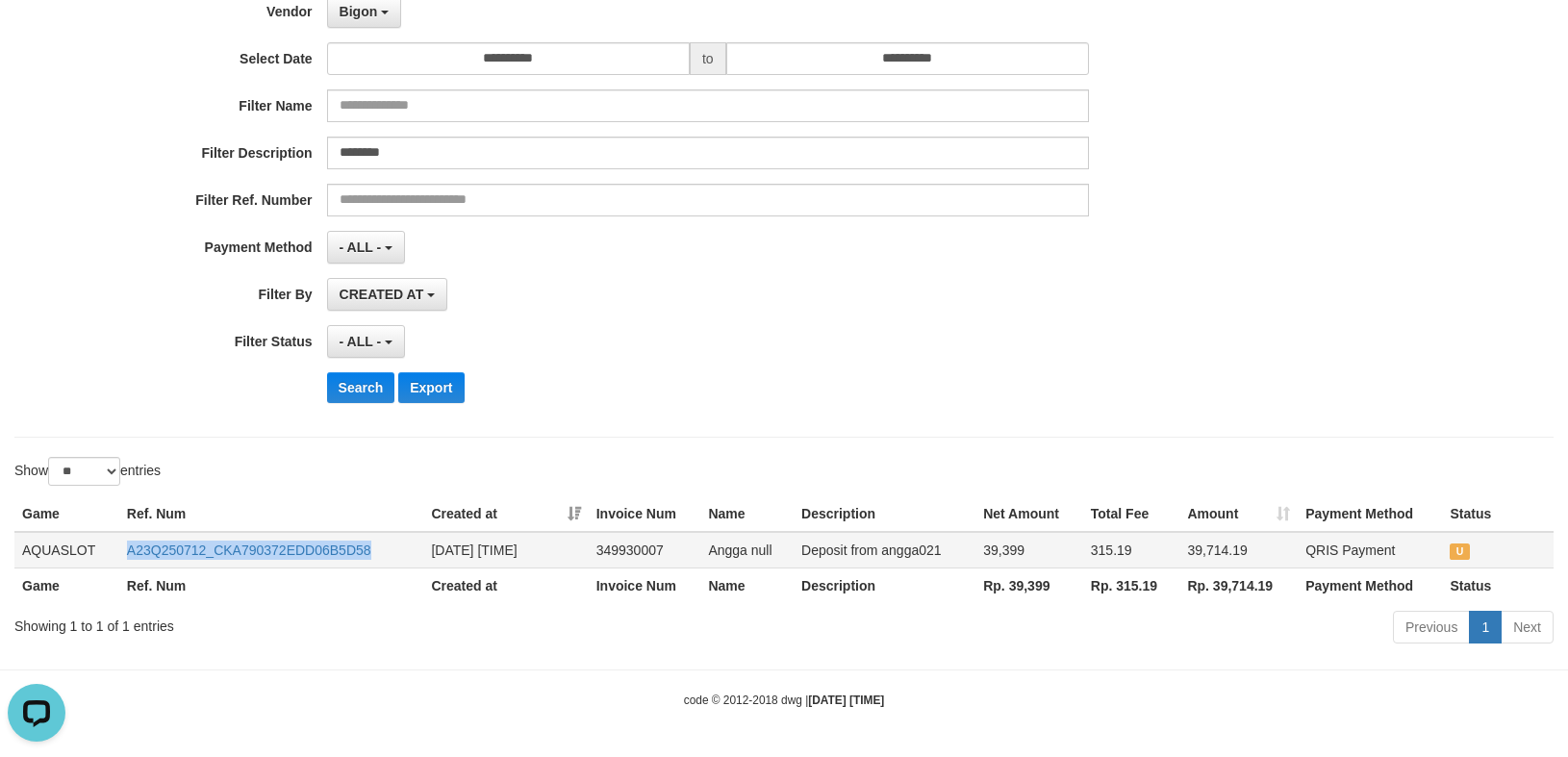 copy on "A23Q250712_CKA790372EDD06B5D58" 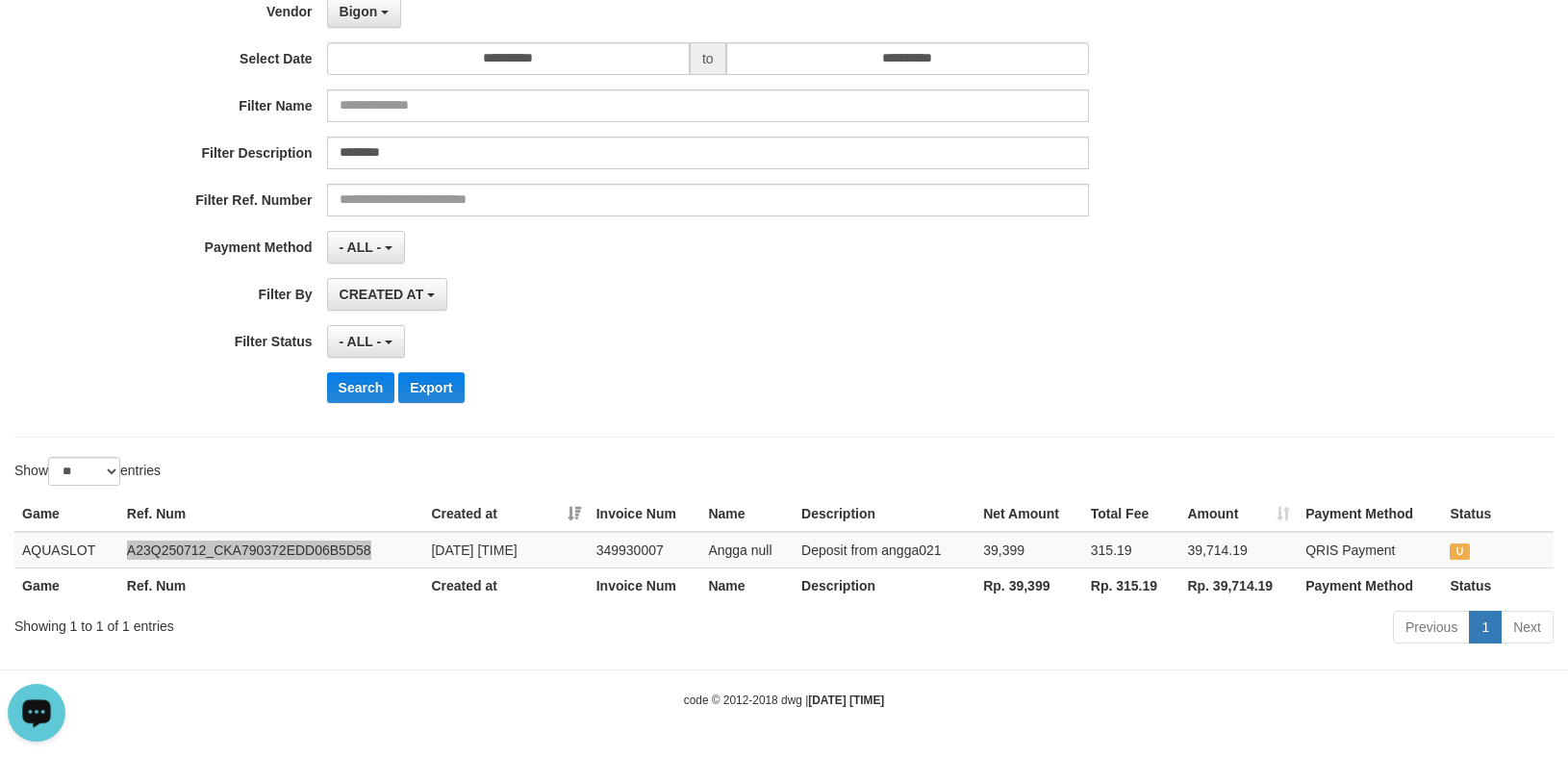 click at bounding box center (37, 713) 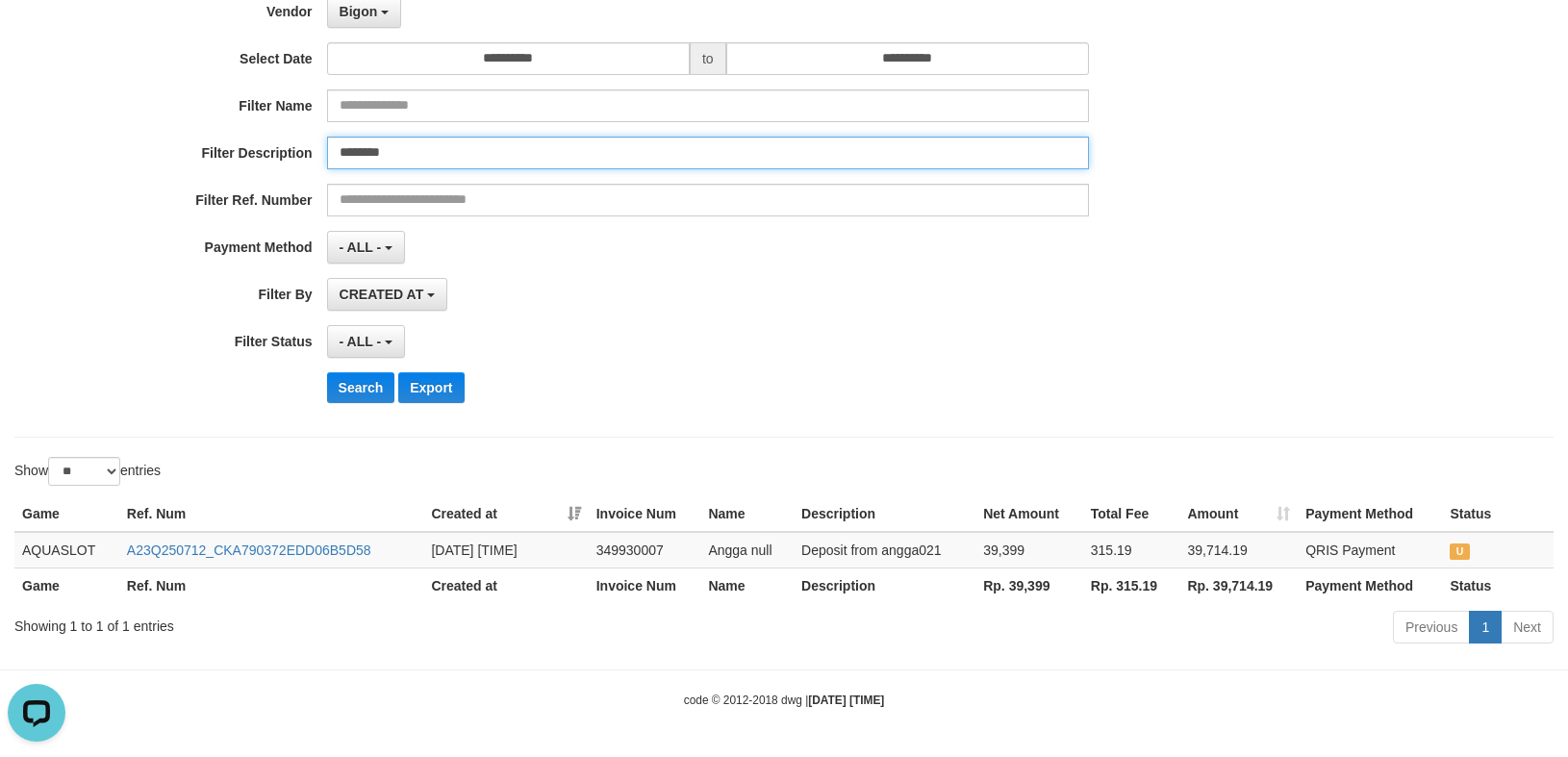 click on "********" at bounding box center (708, 153) 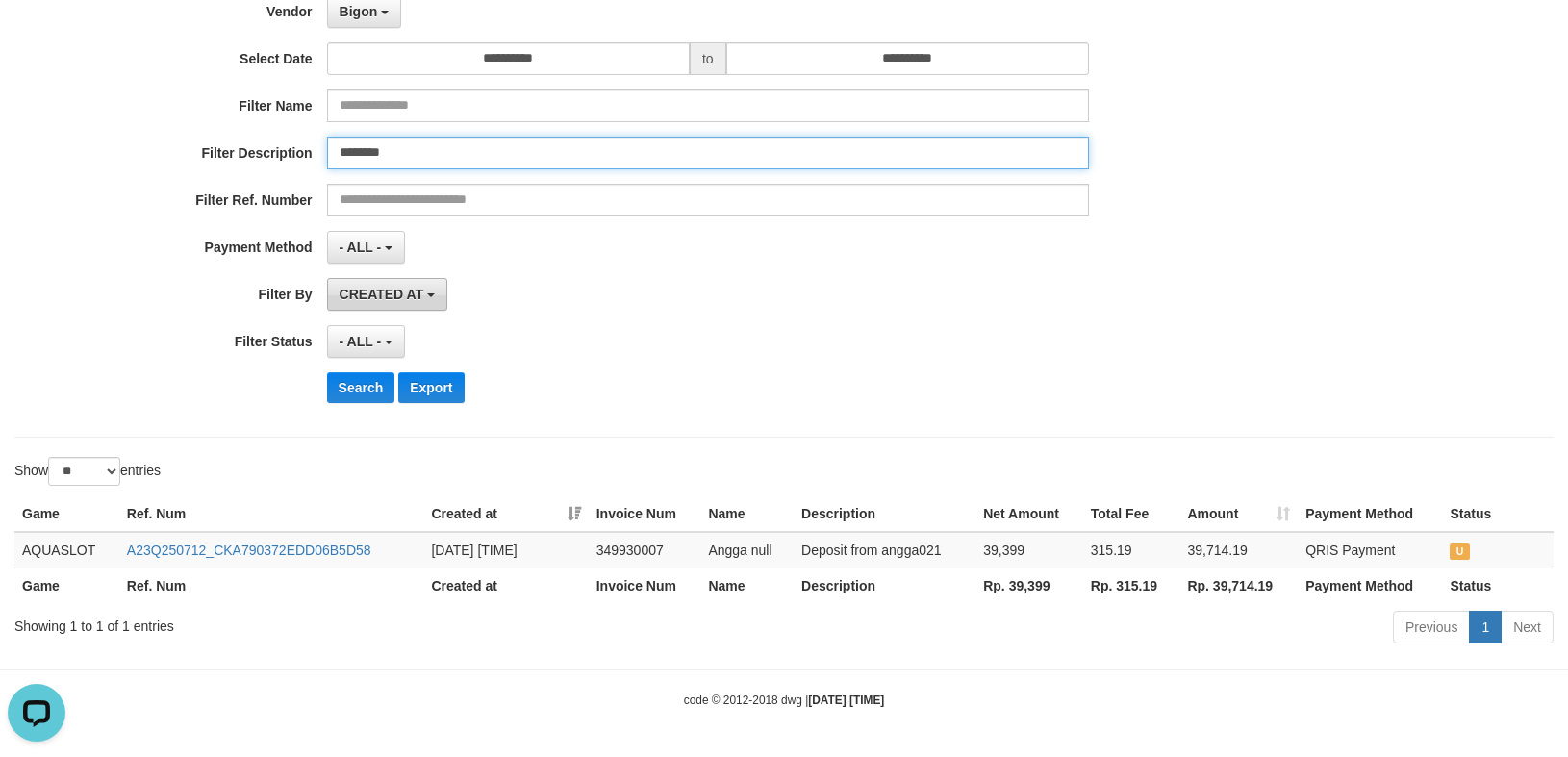 paste 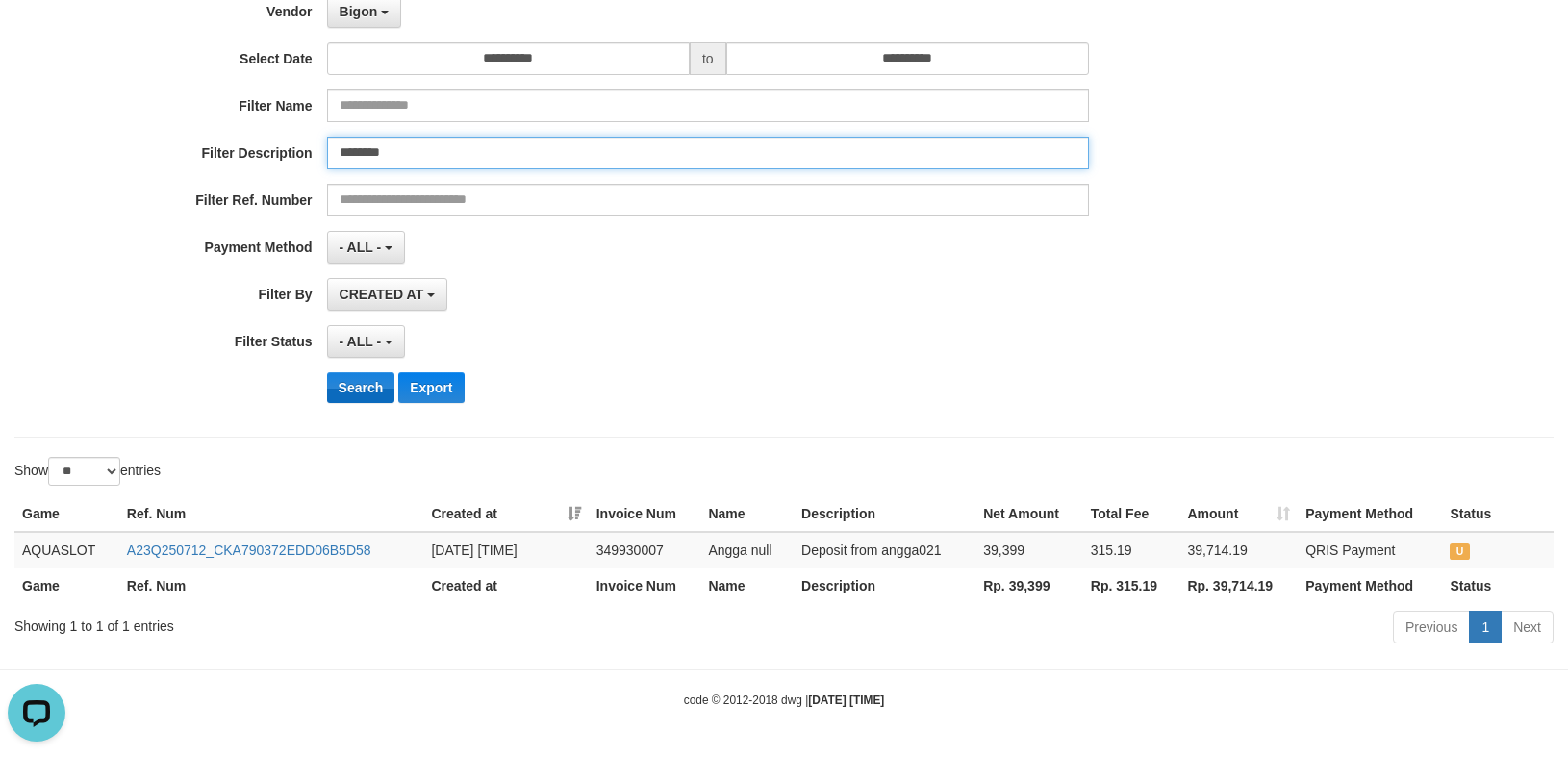 type on "********" 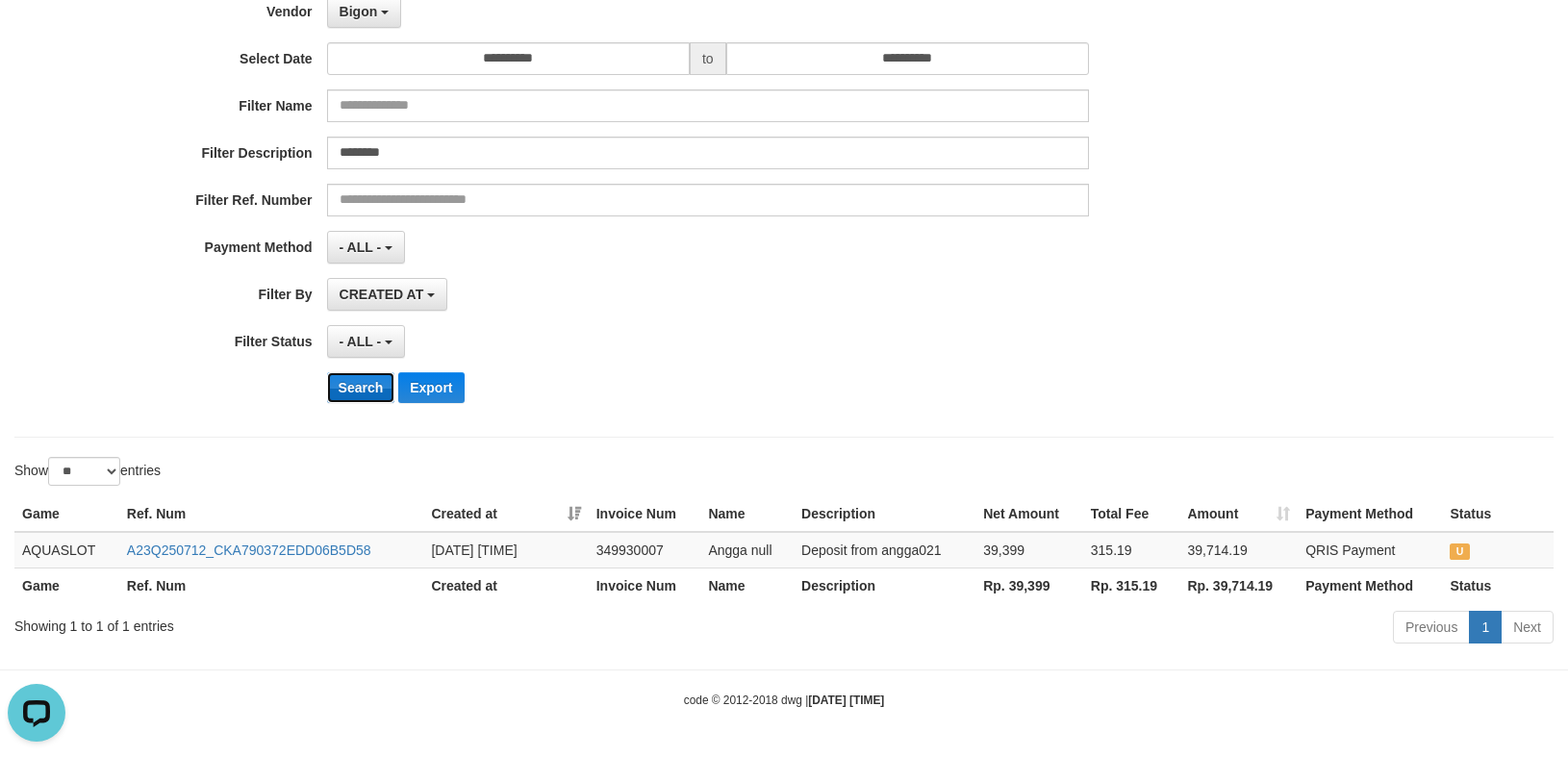 click on "Search" at bounding box center [361, 388] 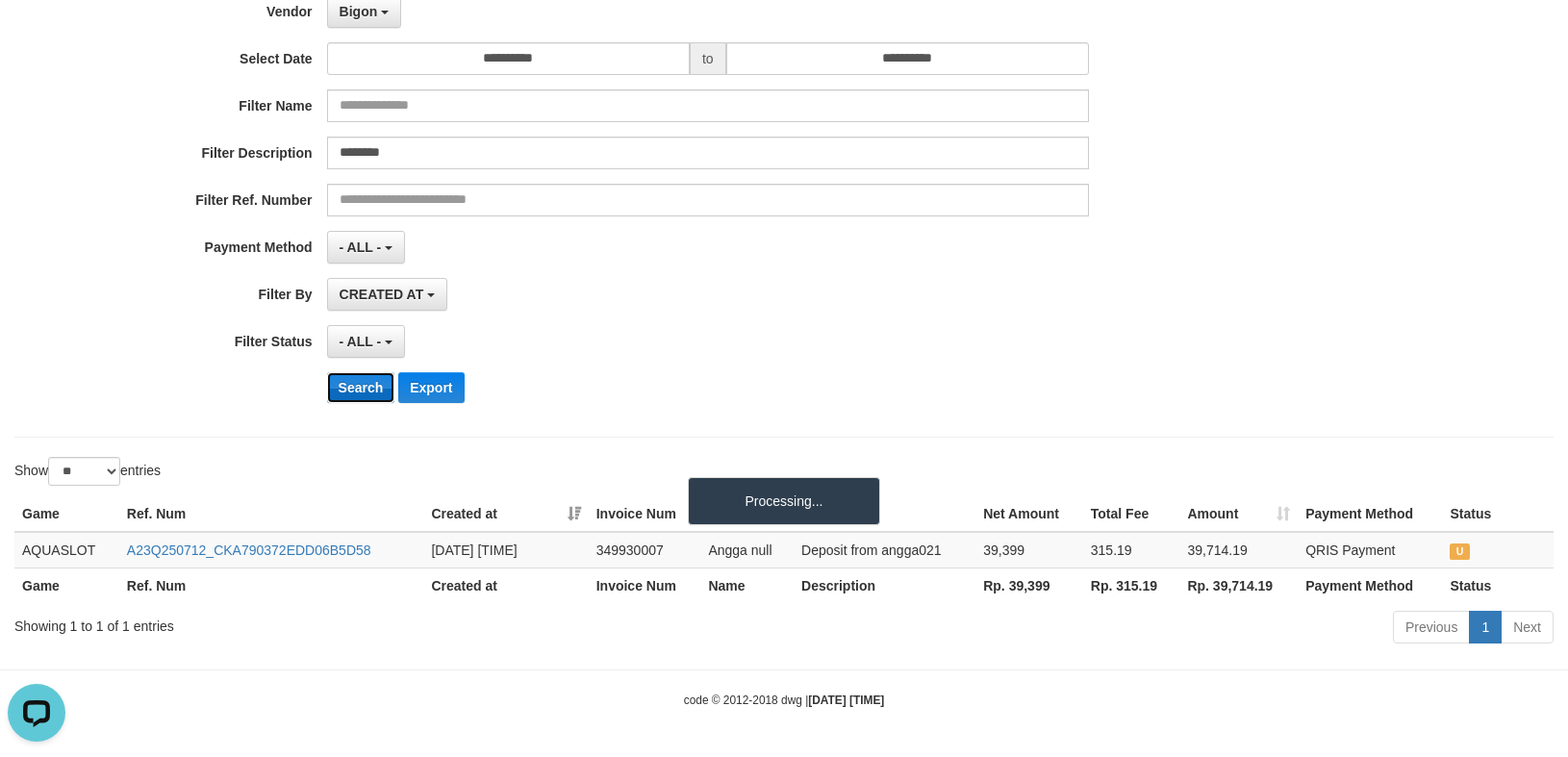 type 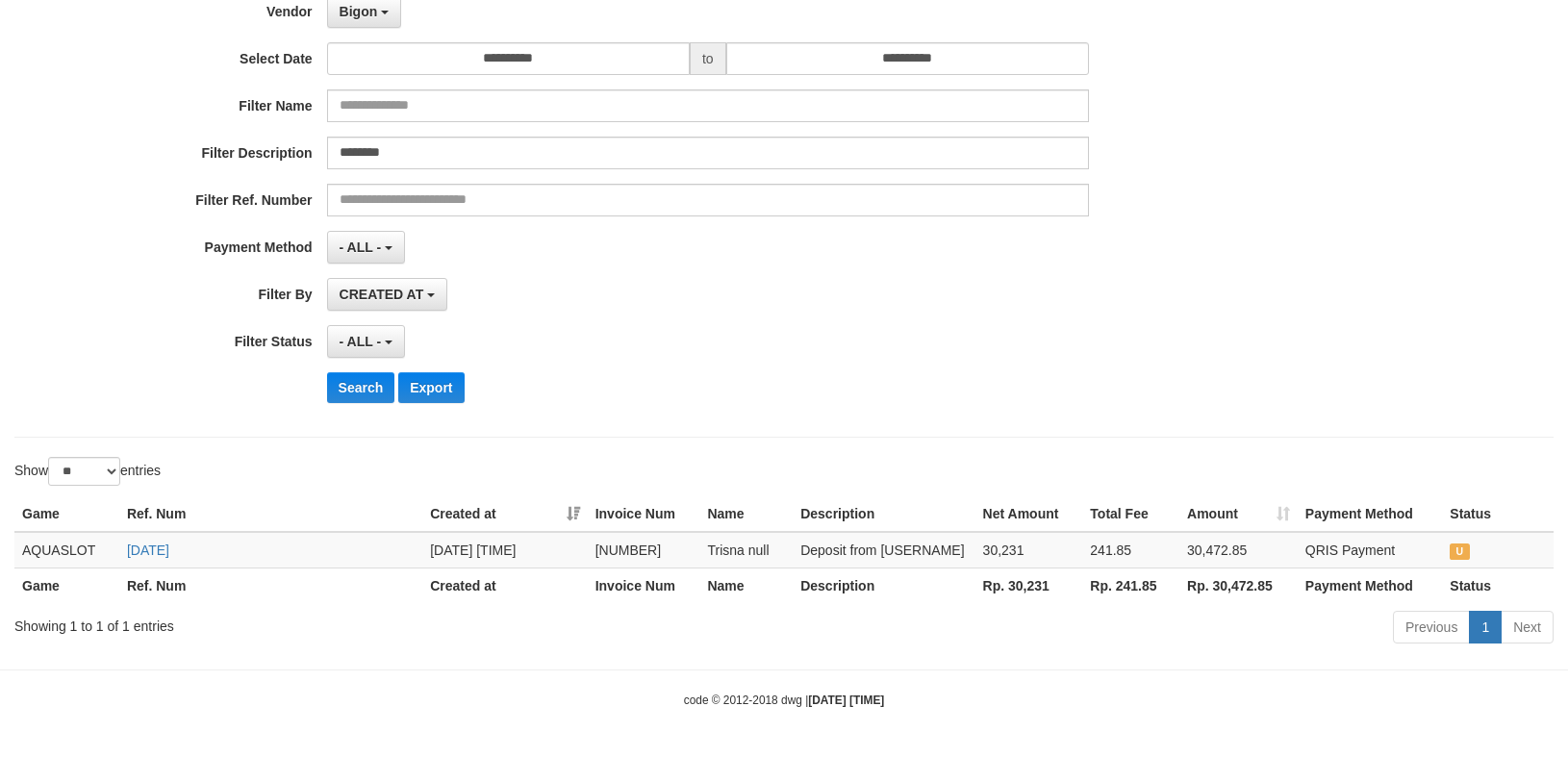 click on "Search
Export" at bounding box center [817, 388] 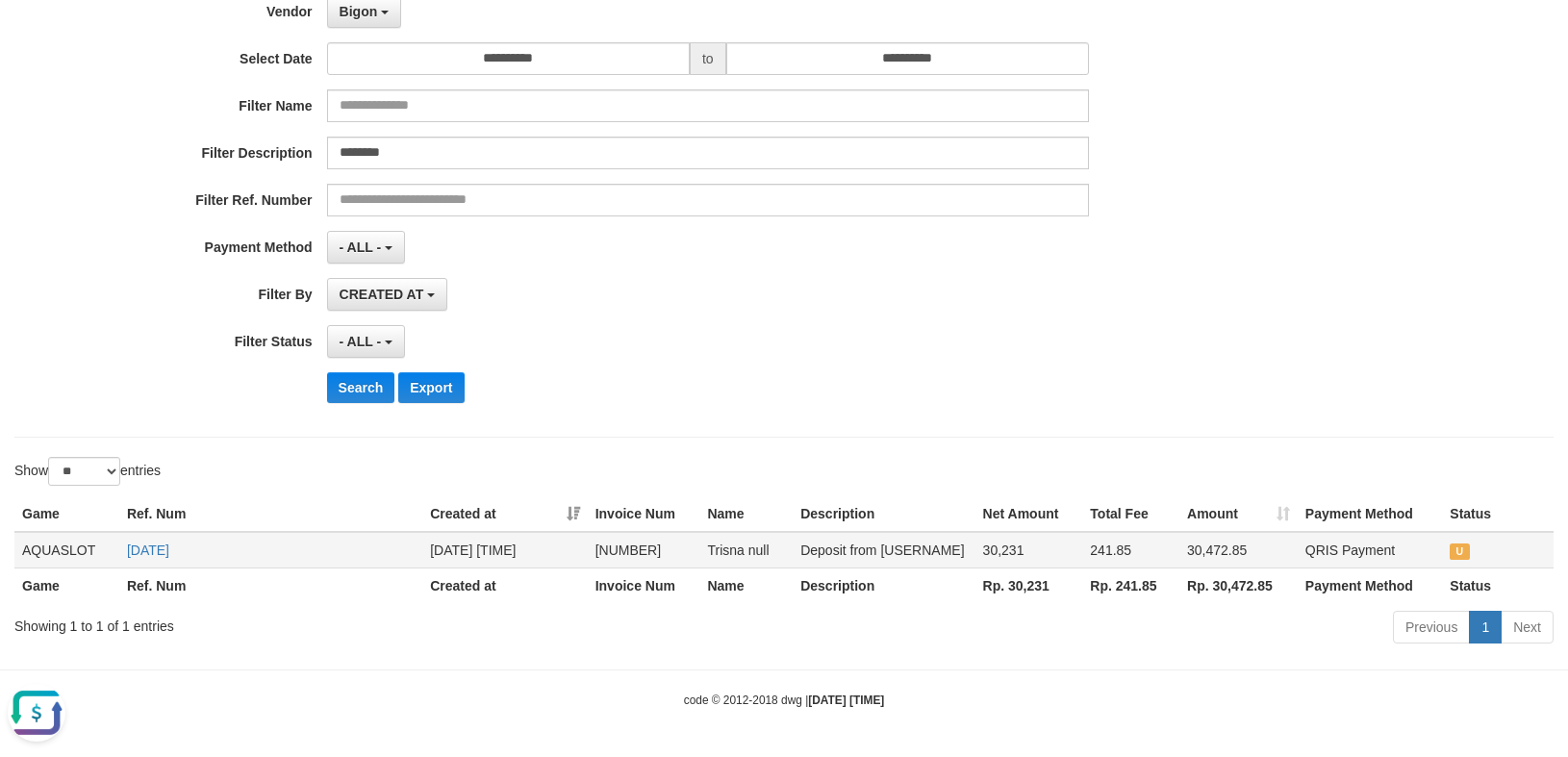 copy on "KAC0FBDB59074C4A5C" 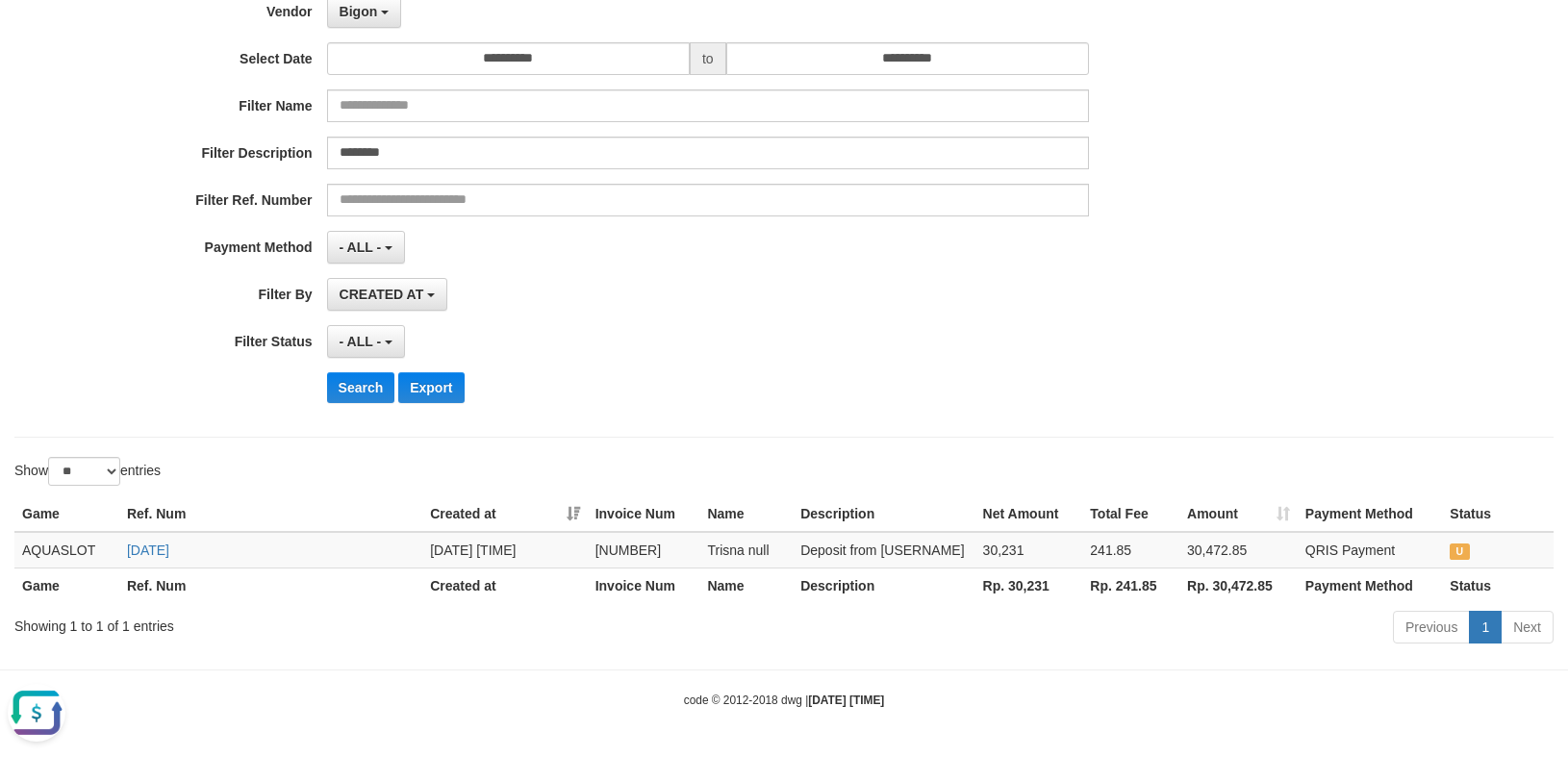 click at bounding box center [37, 713] 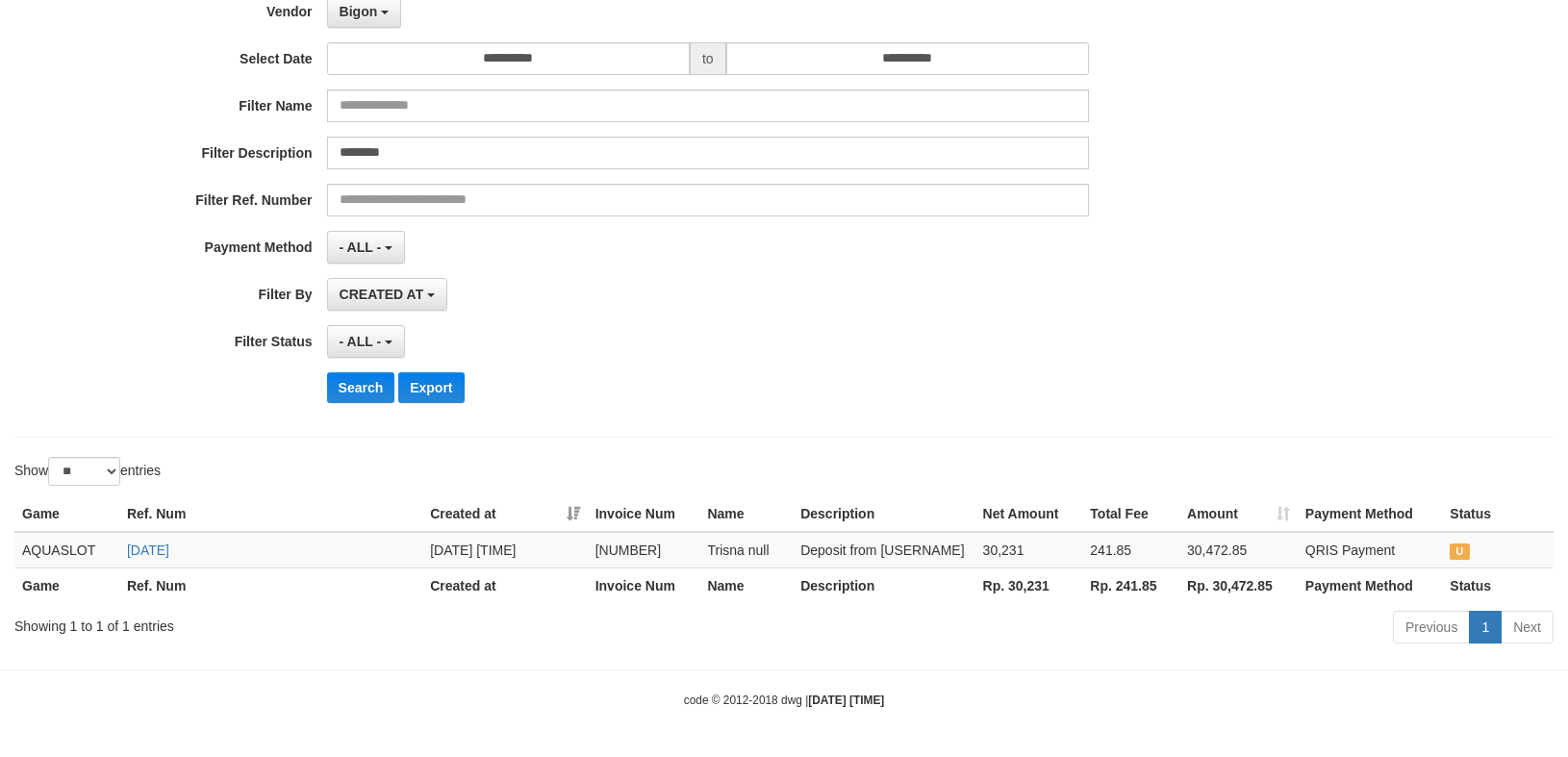 click on "CREATED AT
PAID AT
CREATED AT" at bounding box center [708, 294] 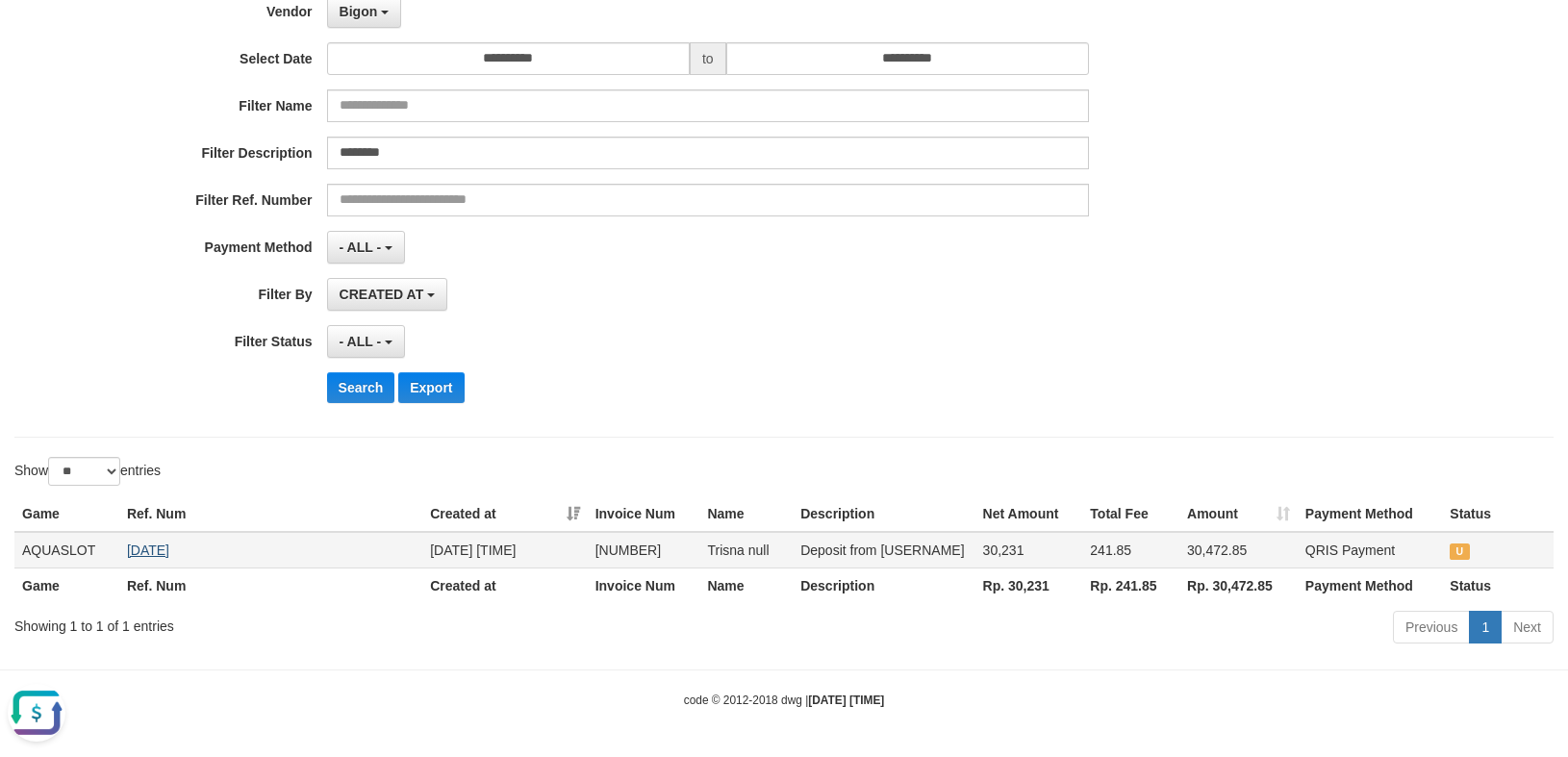 copy on "DB59074C4A5C" 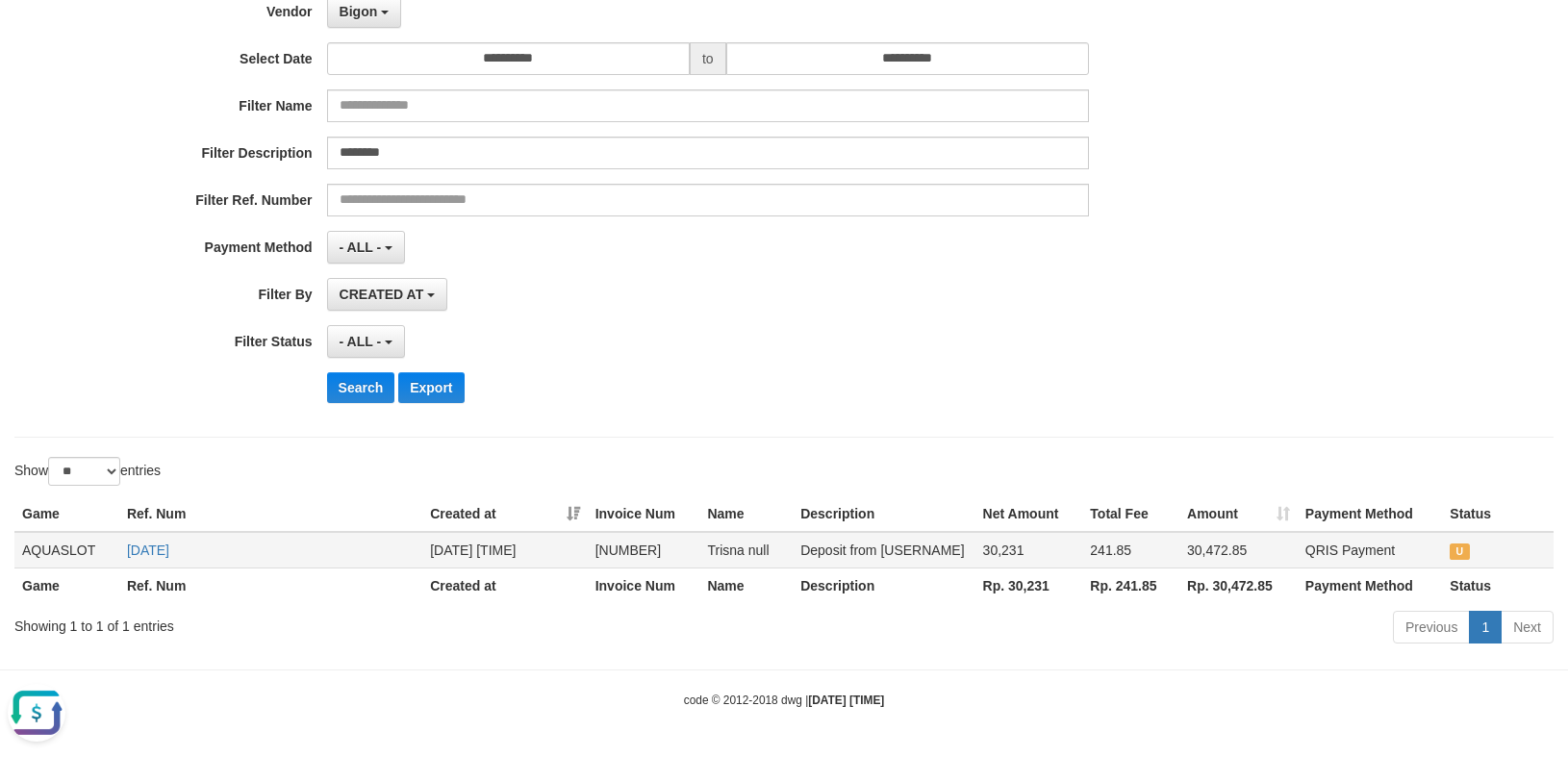 drag, startPoint x: 391, startPoint y: 542, endPoint x: 122, endPoint y: 550, distance: 269.1189 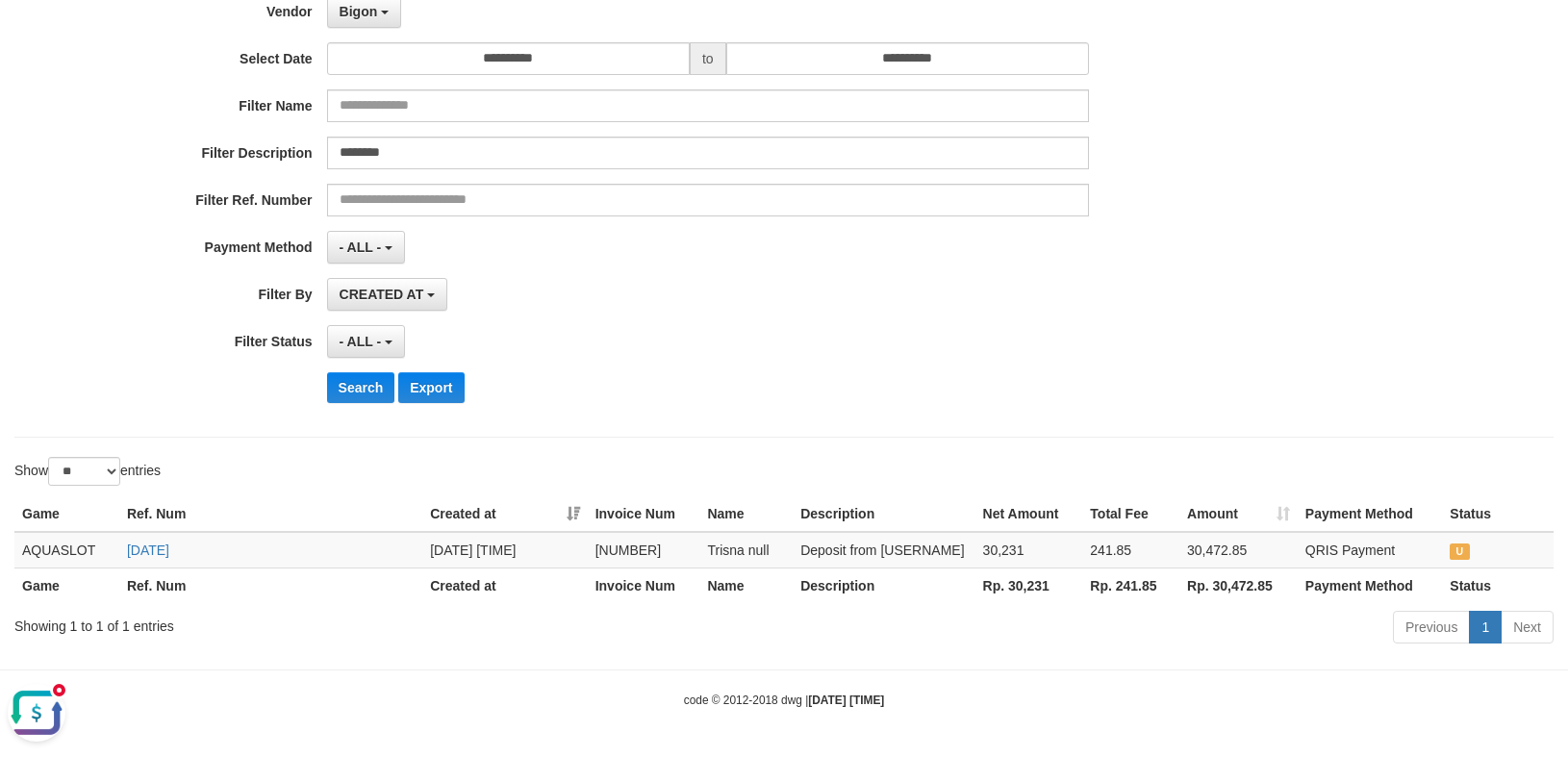 click at bounding box center (37, 713) 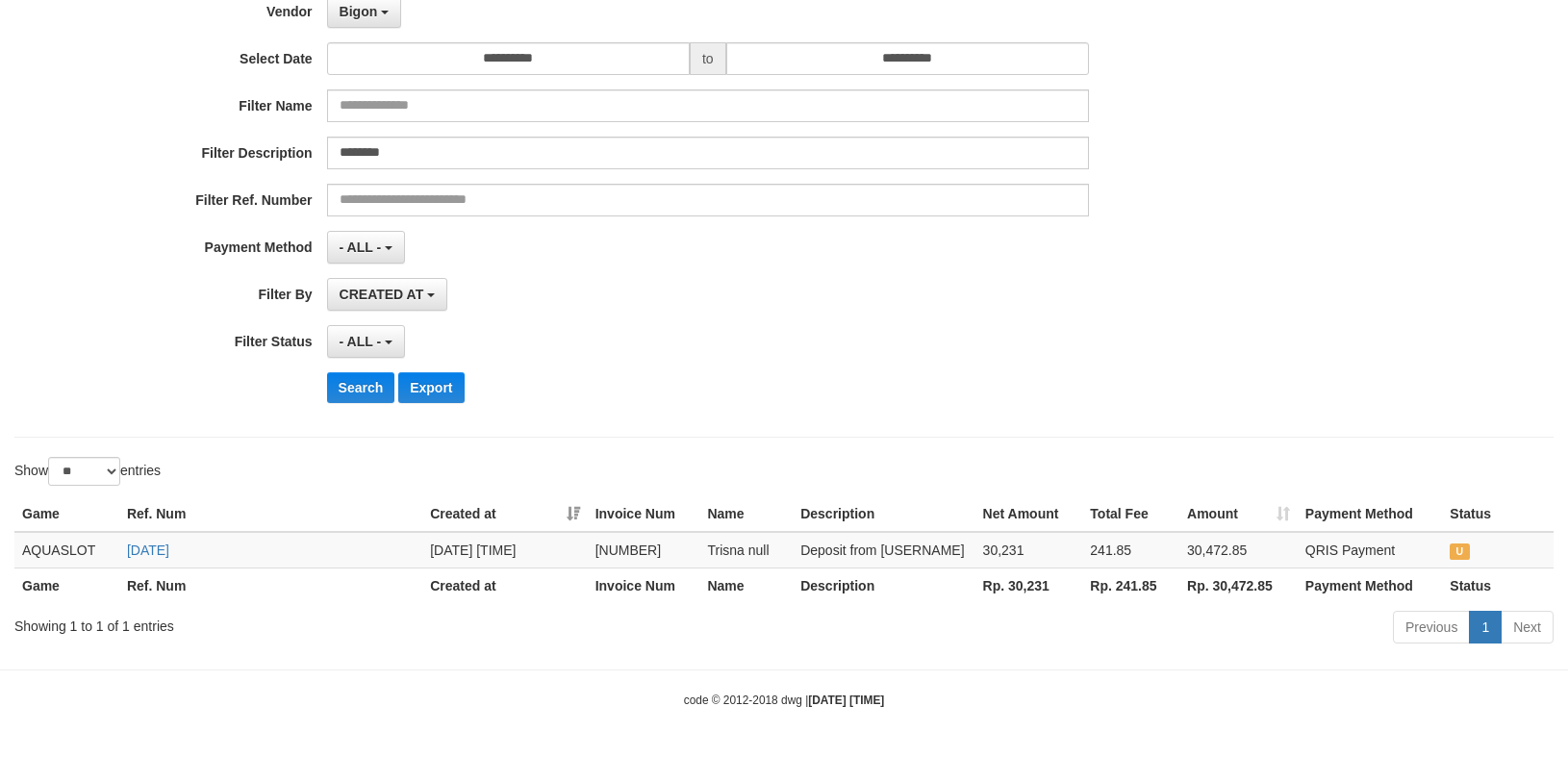 drag, startPoint x: 878, startPoint y: 370, endPoint x: 728, endPoint y: 271, distance: 179.72479 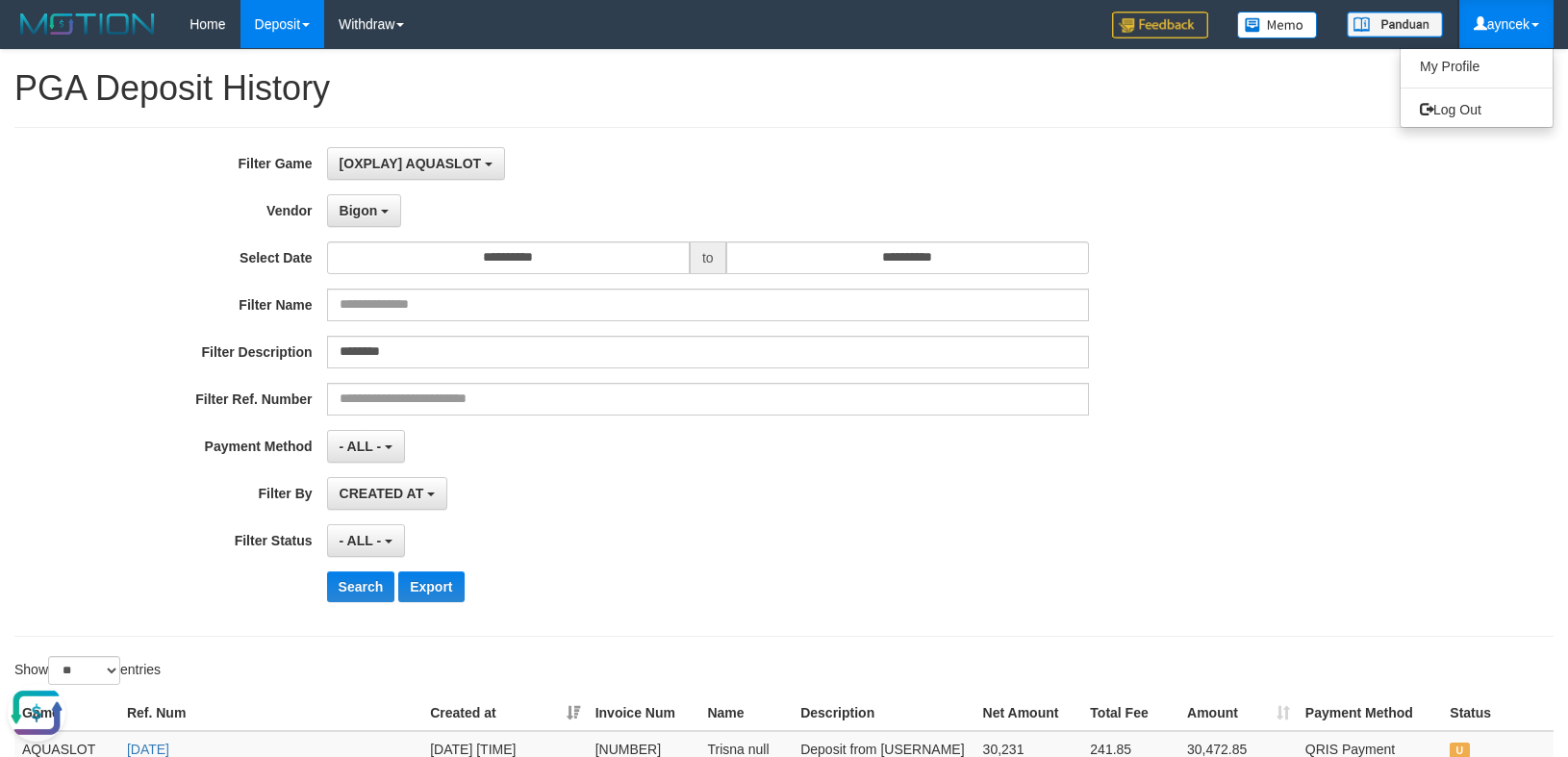 click on "ayncek" at bounding box center [1506, 24] 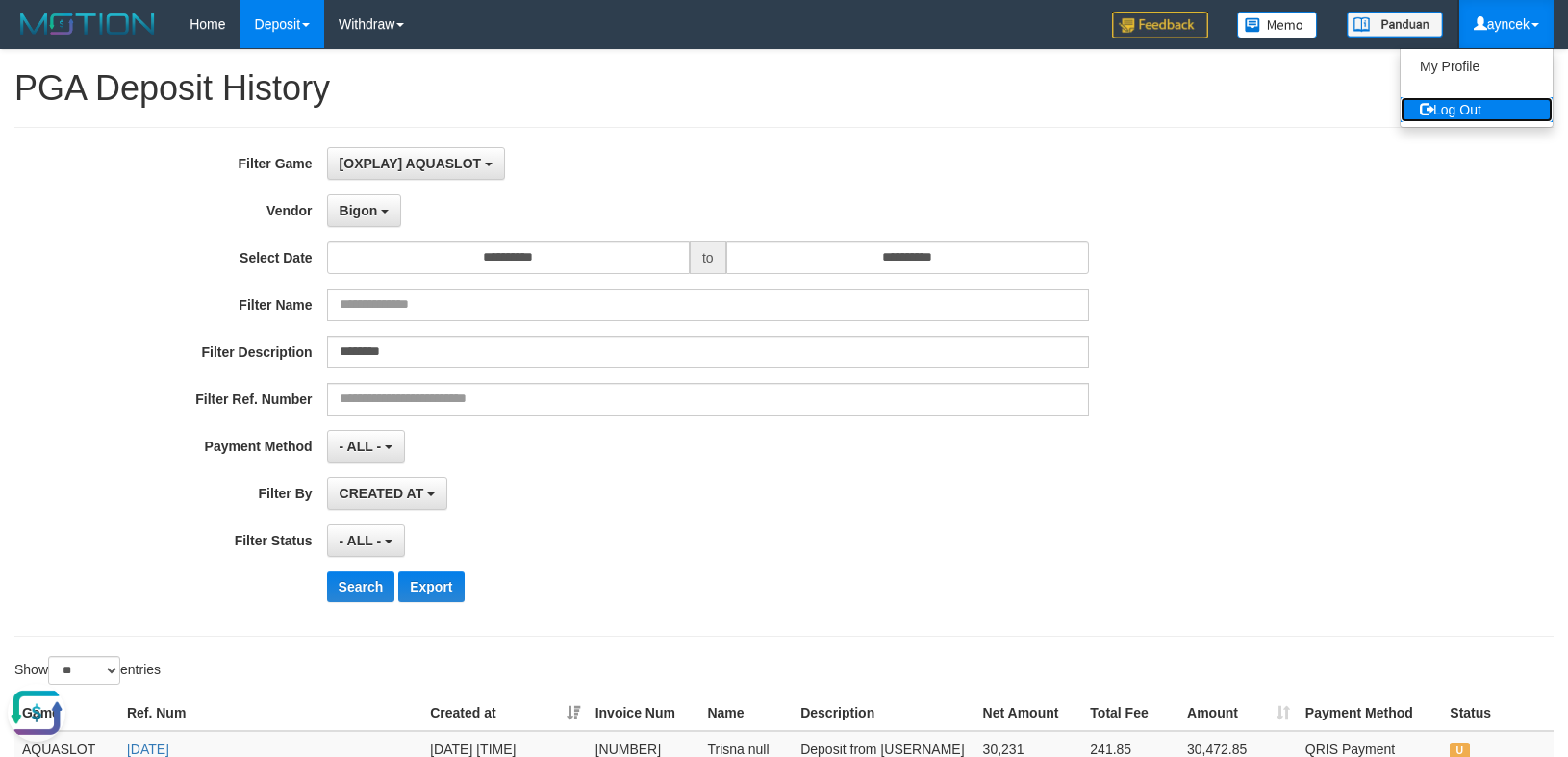 click on "Log Out" at bounding box center (1477, 110) 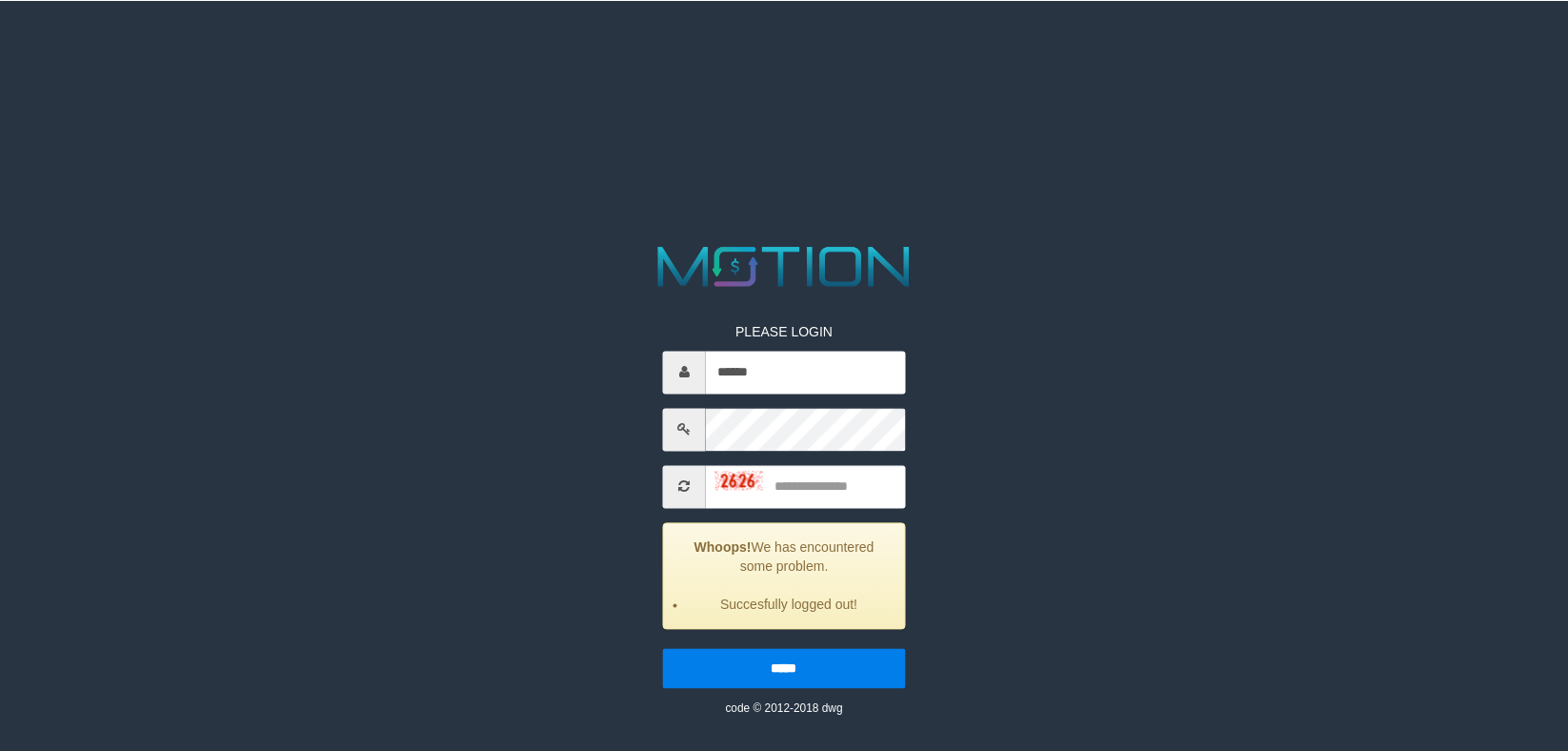 scroll, scrollTop: 0, scrollLeft: 0, axis: both 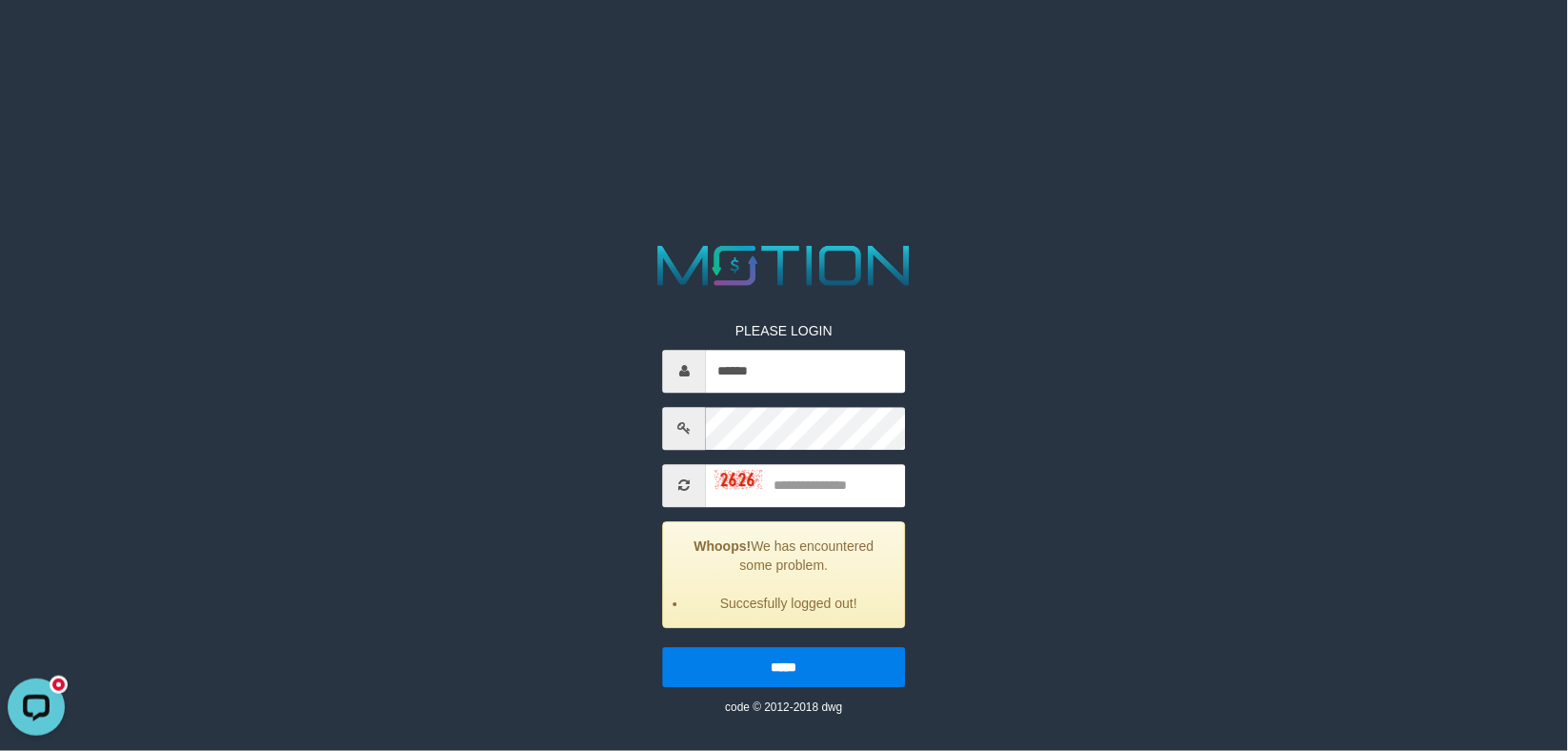 click at bounding box center [40, 710] 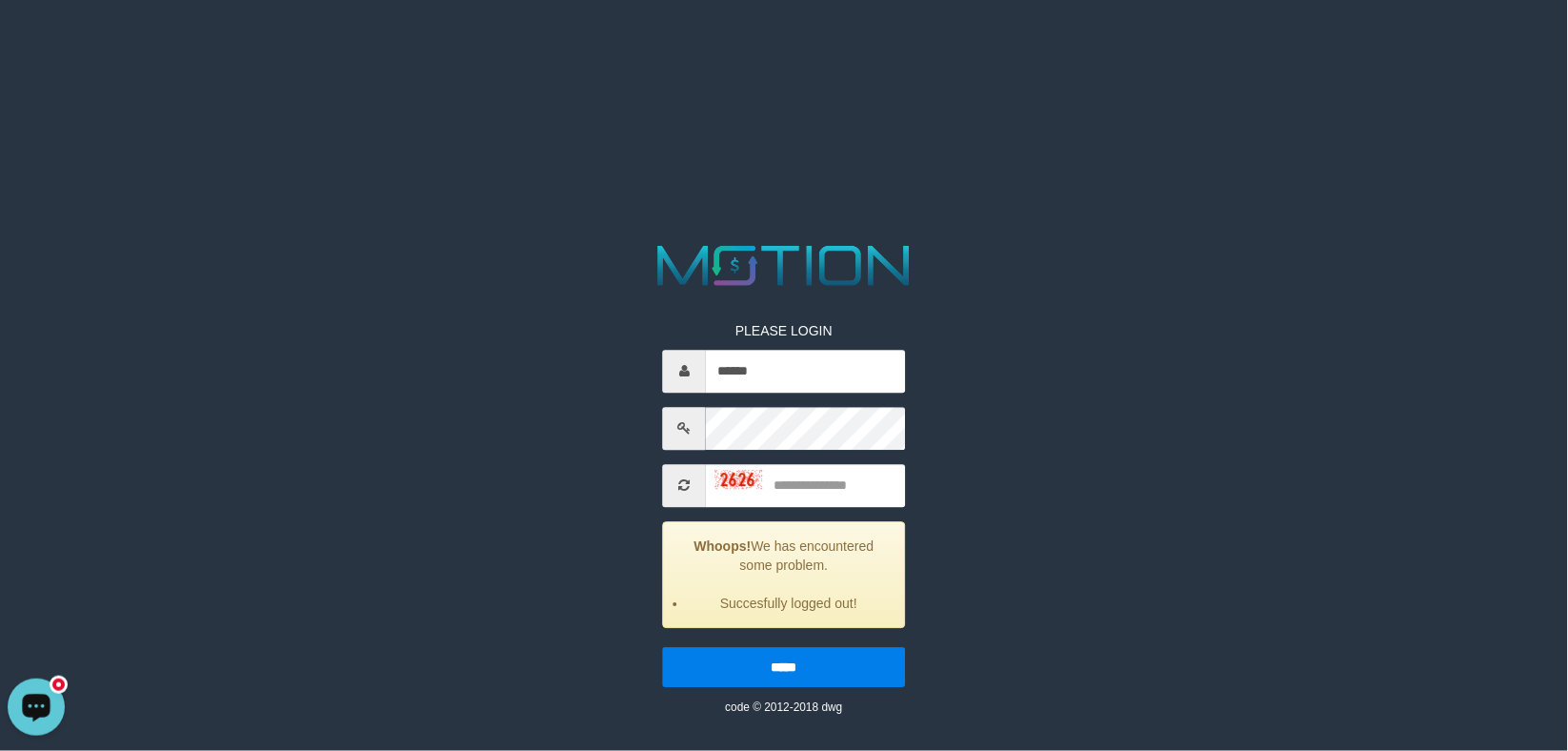 click at bounding box center (36, 705) 